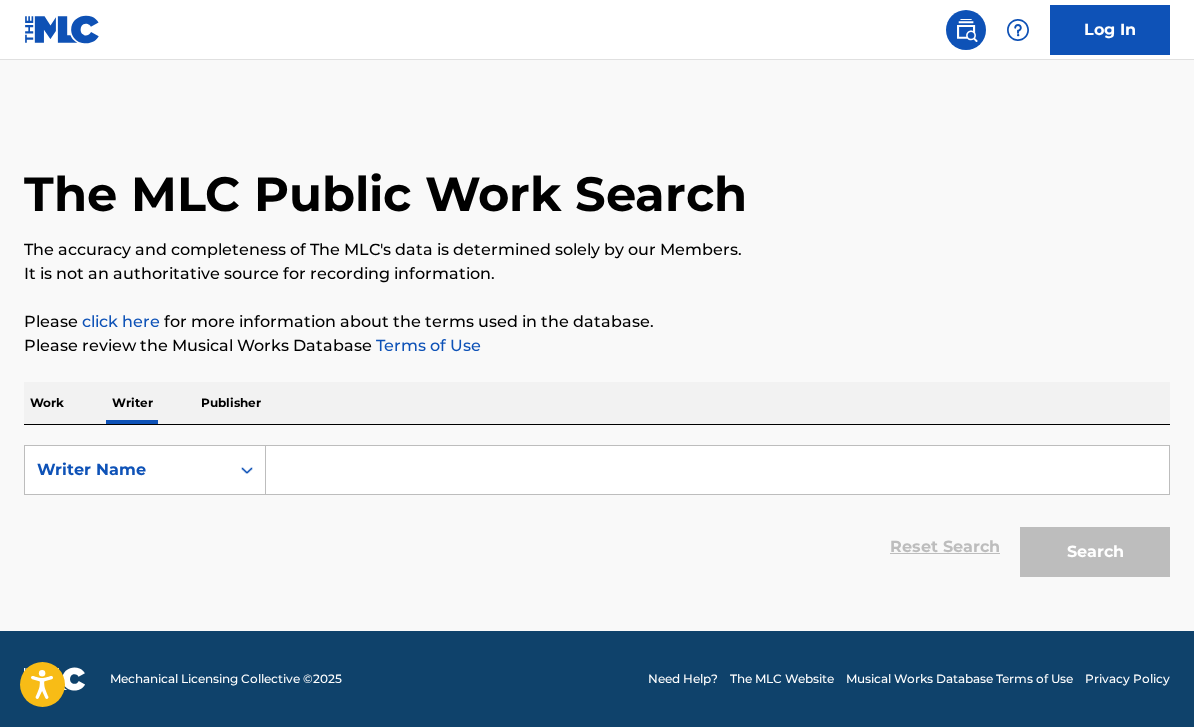scroll, scrollTop: 48, scrollLeft: 0, axis: vertical 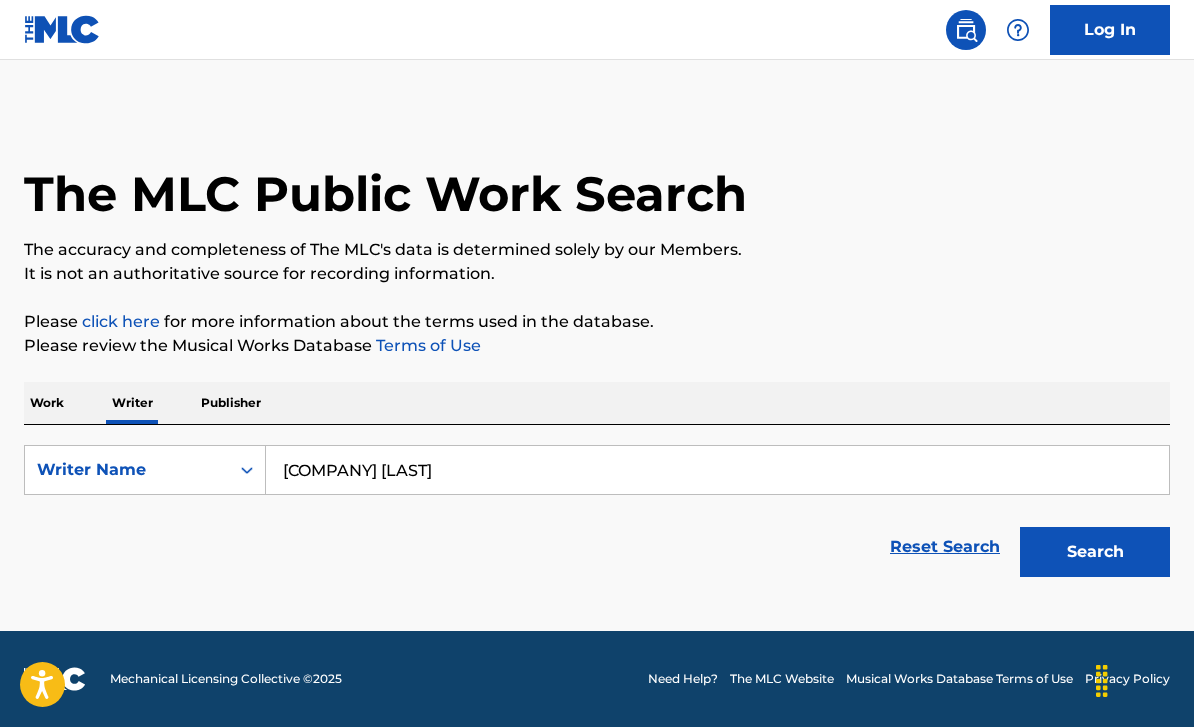 click on "Search" at bounding box center (1095, 552) 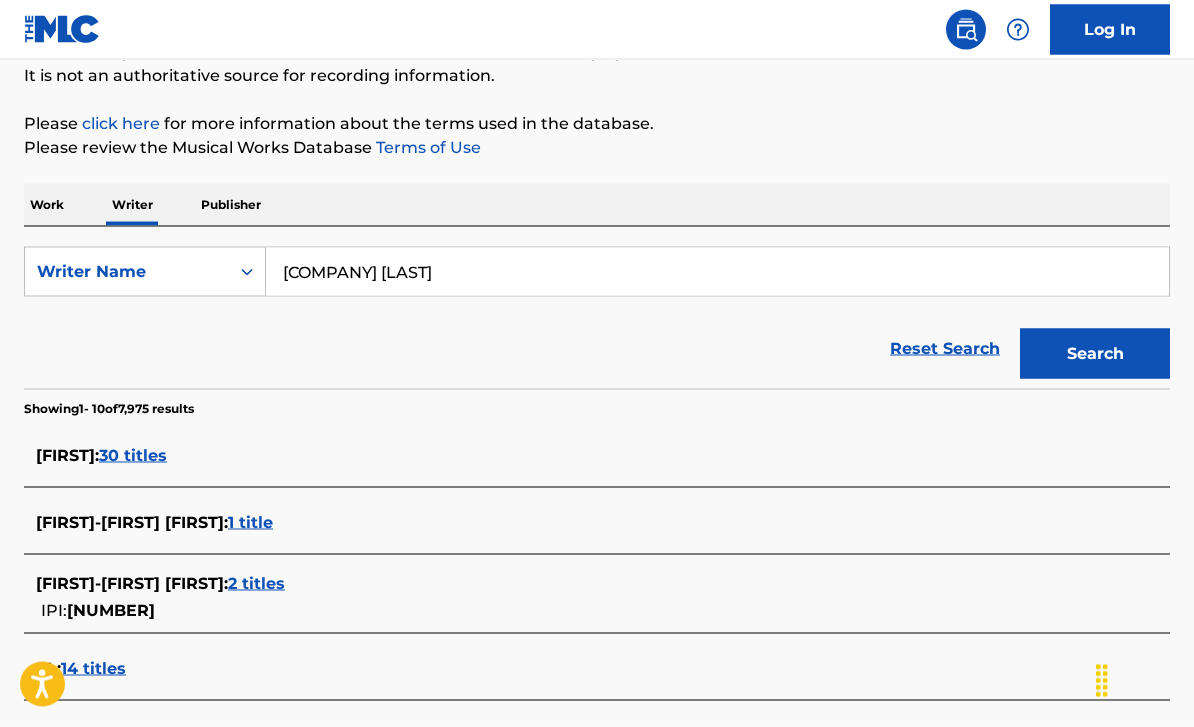 scroll, scrollTop: 199, scrollLeft: 0, axis: vertical 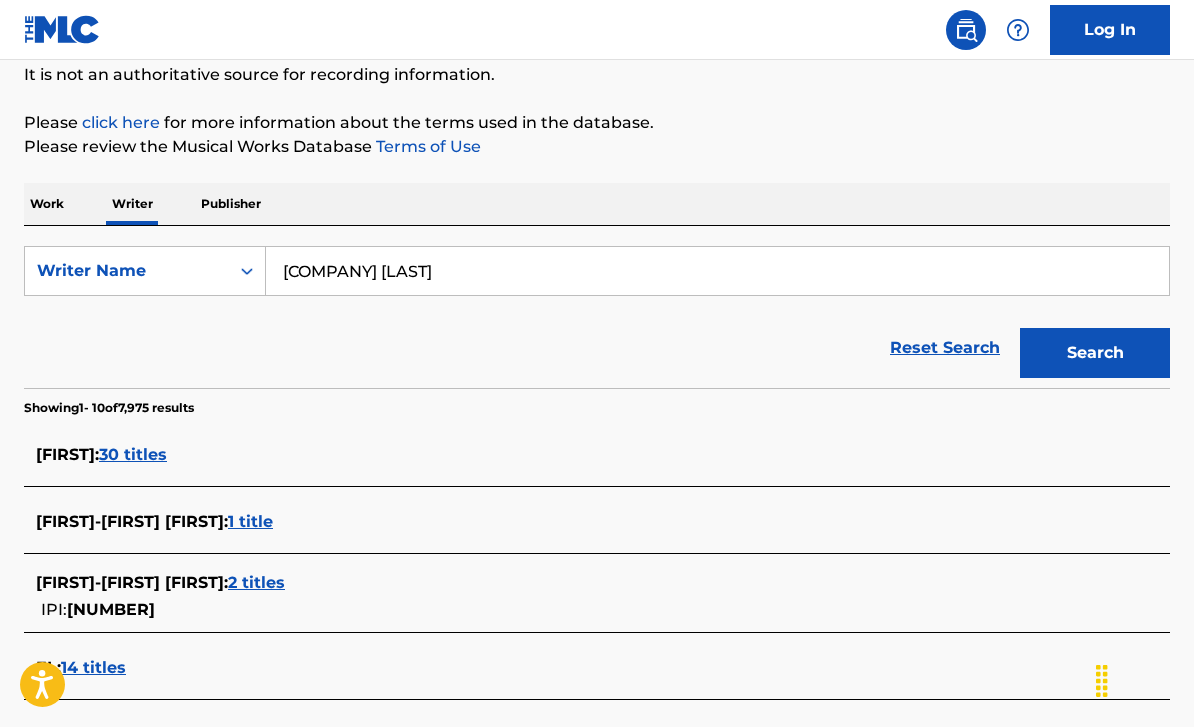 click on "30 titles" at bounding box center (133, 454) 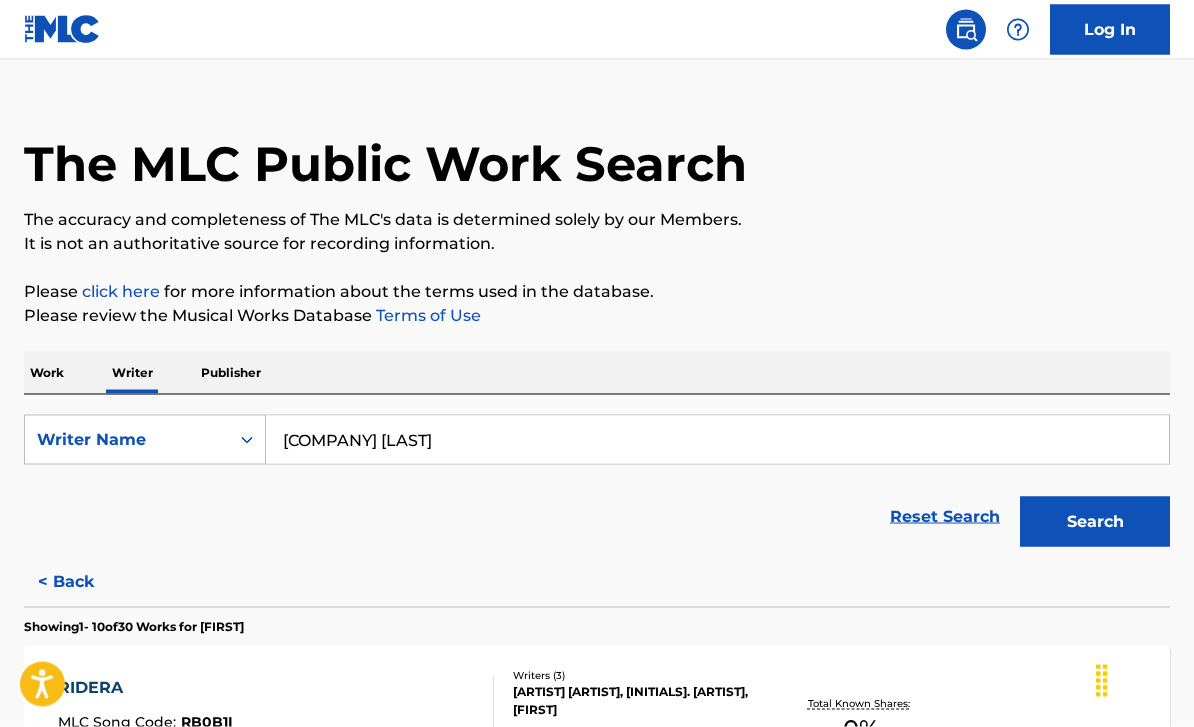 scroll, scrollTop: 0, scrollLeft: 0, axis: both 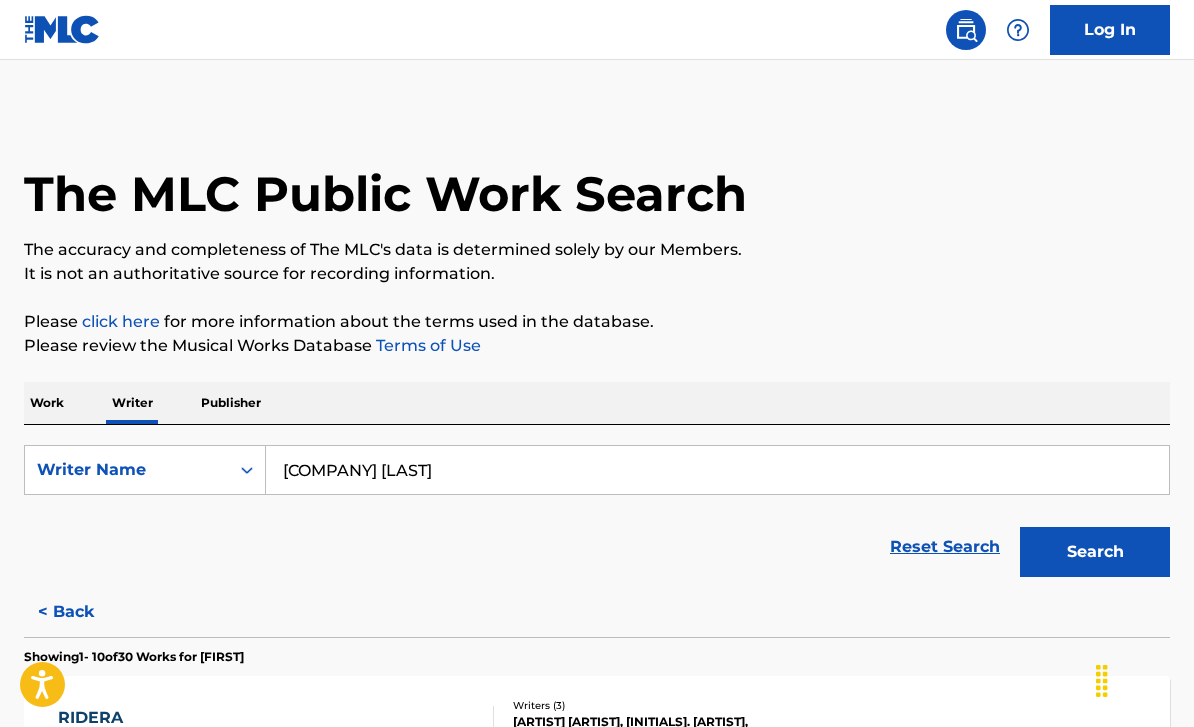 click on "[COMPANY] [LAST]" at bounding box center [717, 470] 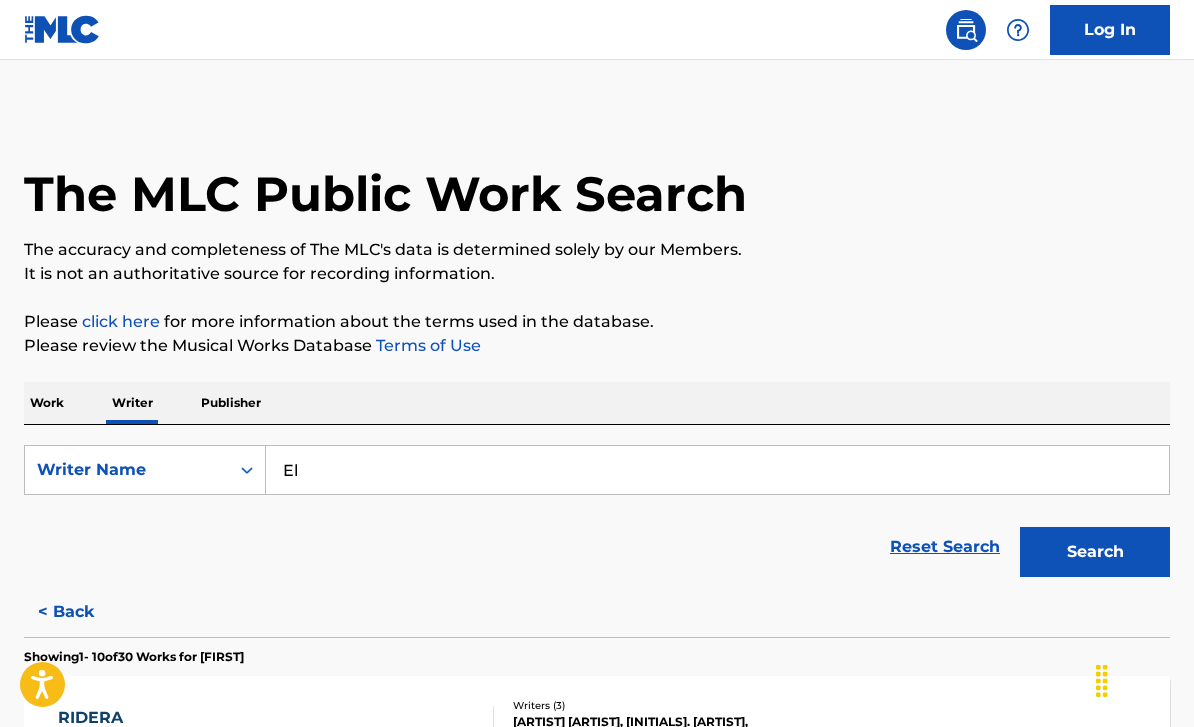 type on "E" 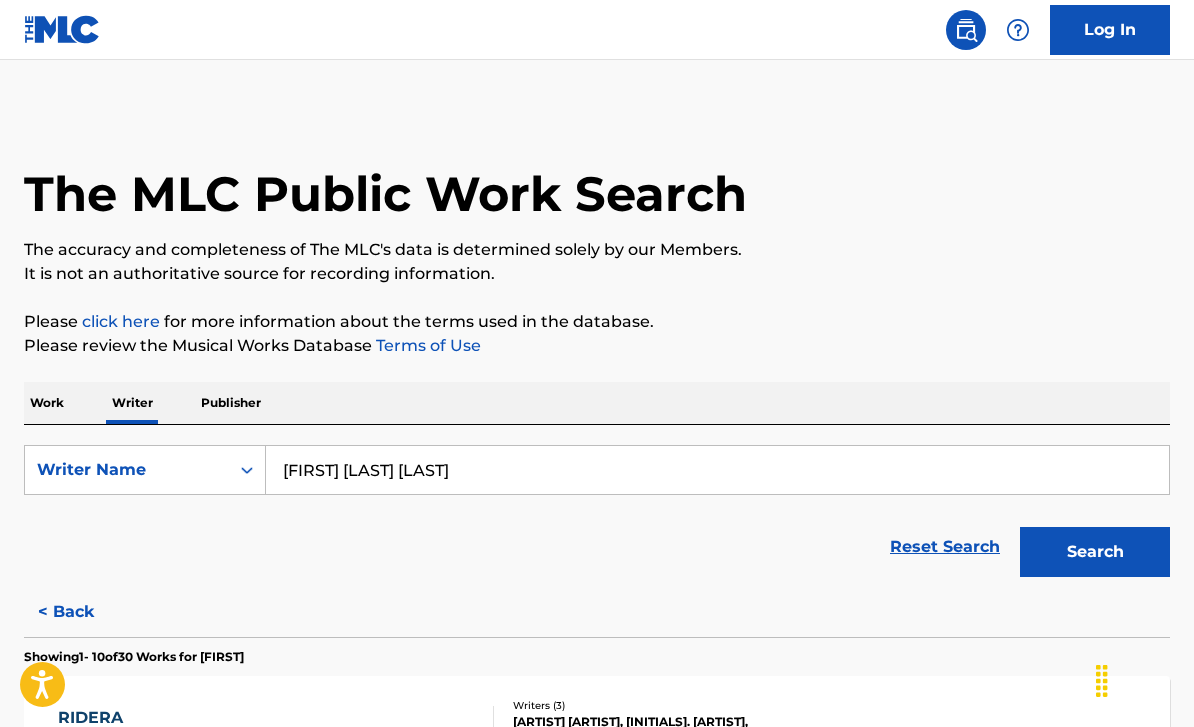 type on "[FIRST] [LAST] [LAST]" 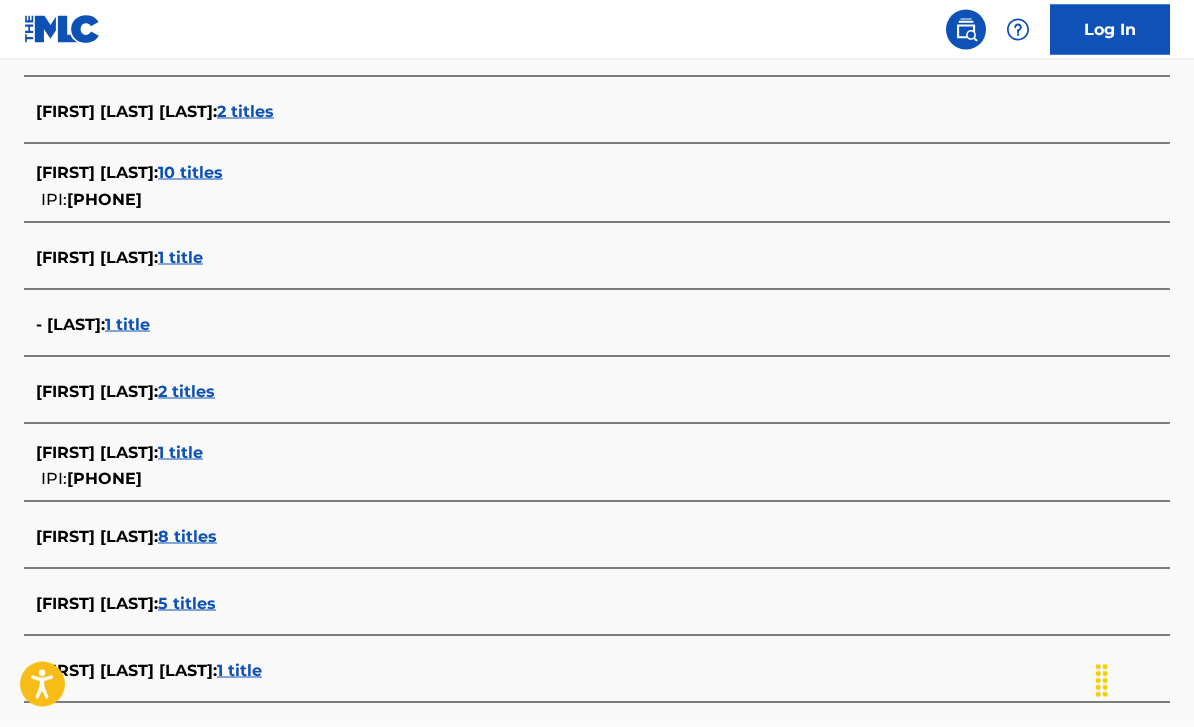 scroll, scrollTop: 610, scrollLeft: 0, axis: vertical 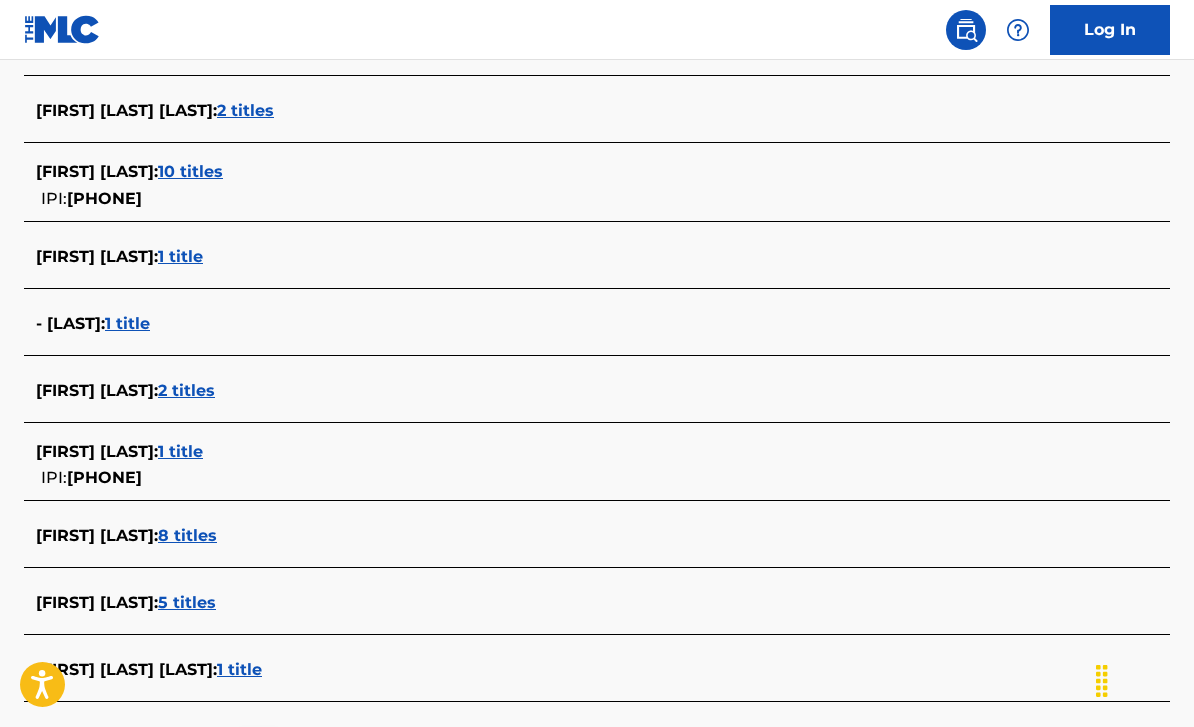 click on "1 title" at bounding box center [239, 669] 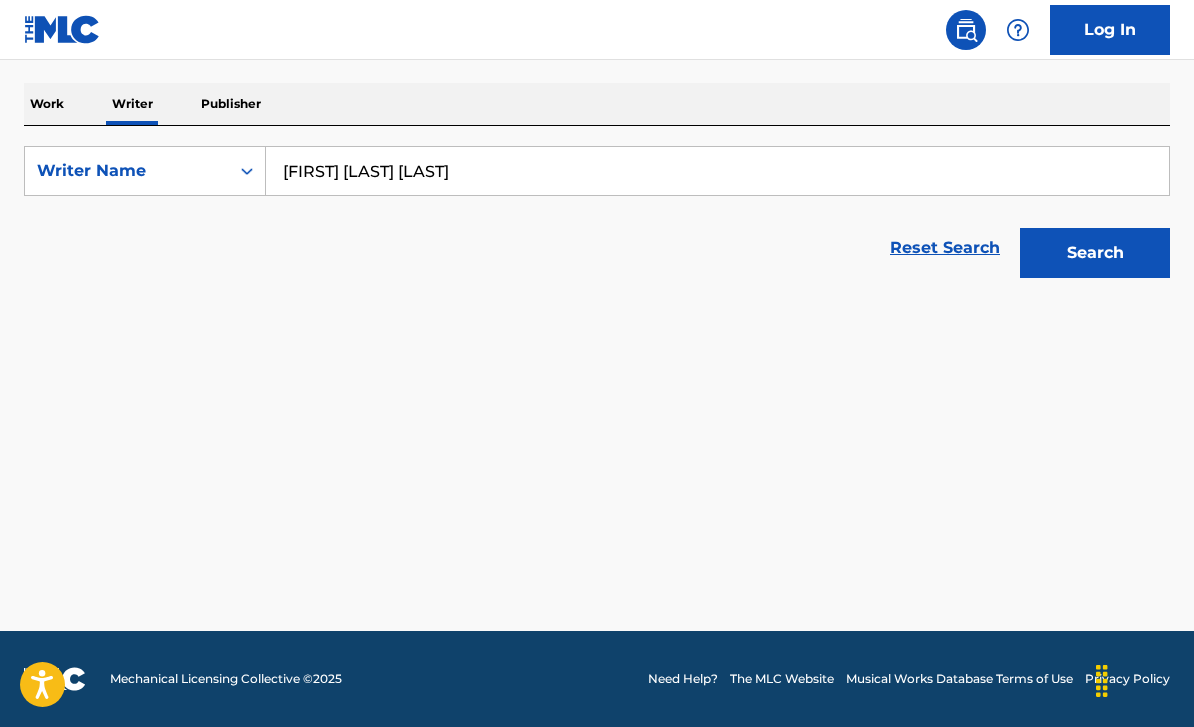 scroll, scrollTop: 235, scrollLeft: 0, axis: vertical 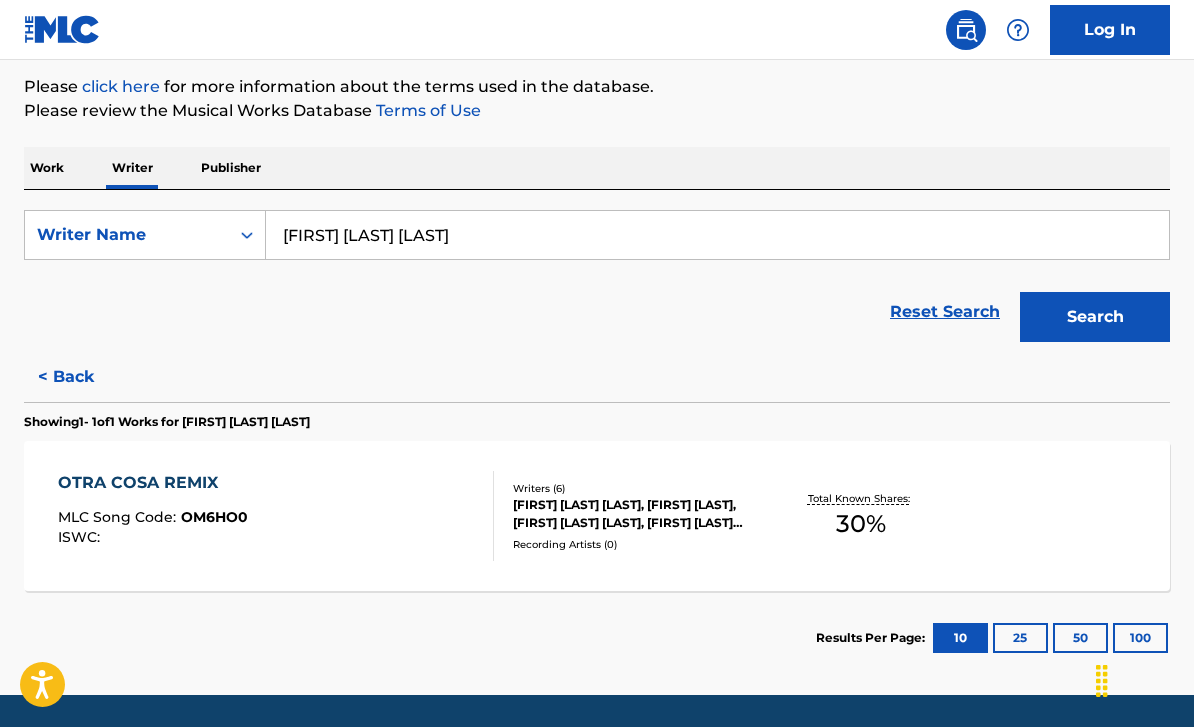 click on "OTRA COSA REMIX" at bounding box center (153, 483) 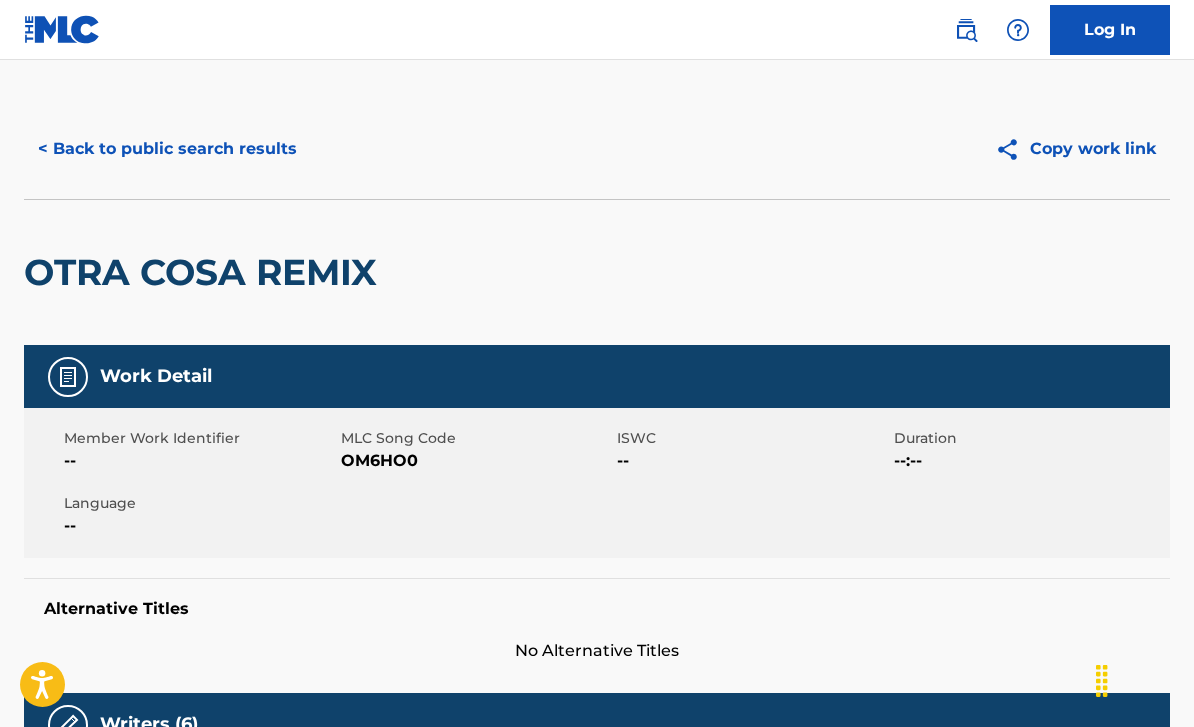 scroll, scrollTop: 0, scrollLeft: 0, axis: both 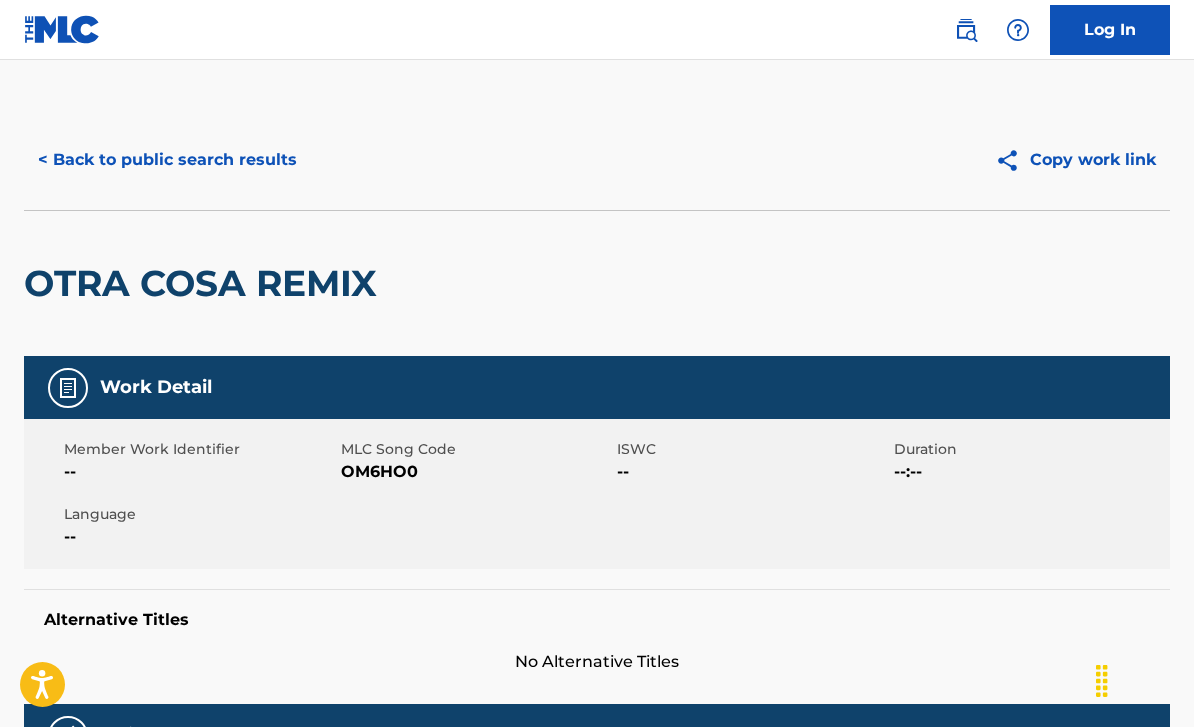 click on "< Back to public search results" at bounding box center [167, 160] 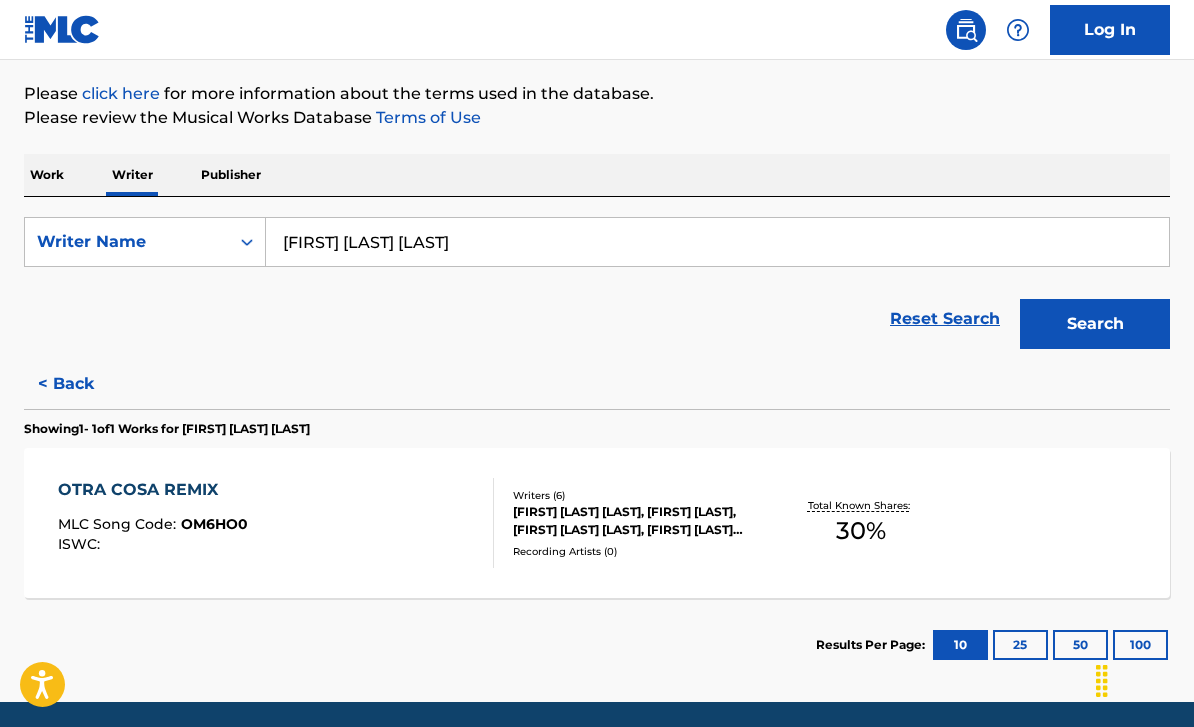 scroll, scrollTop: 0, scrollLeft: 0, axis: both 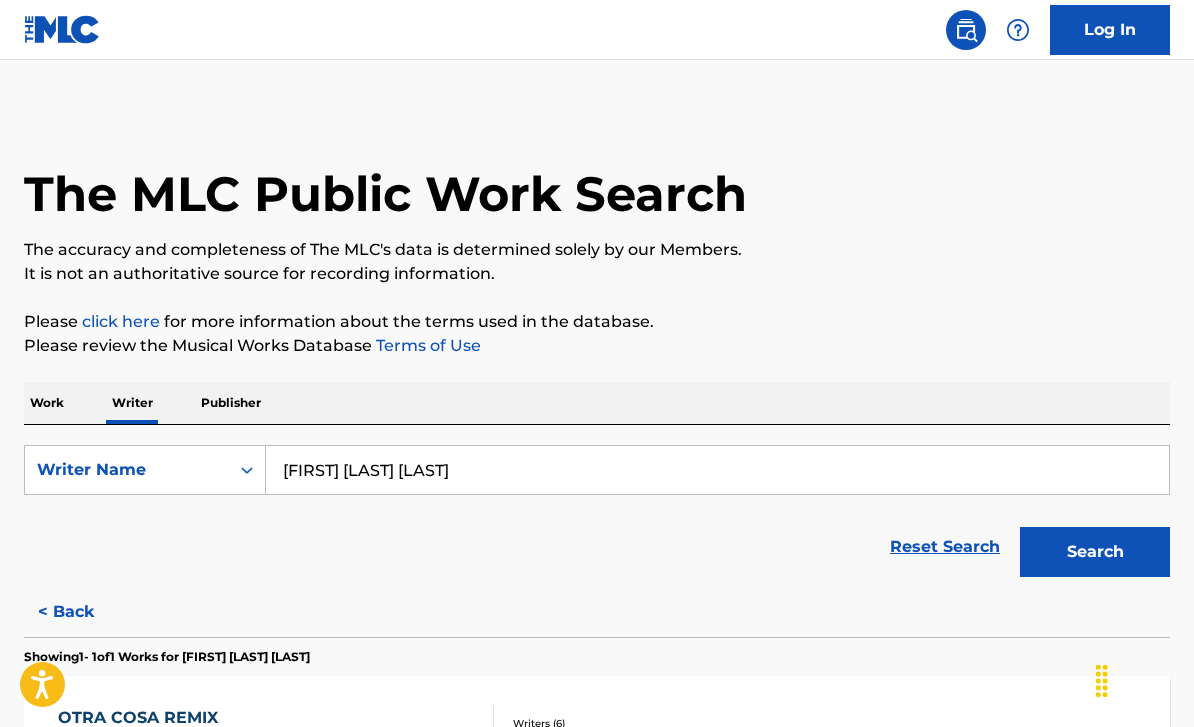 click on "Search" at bounding box center [1095, 552] 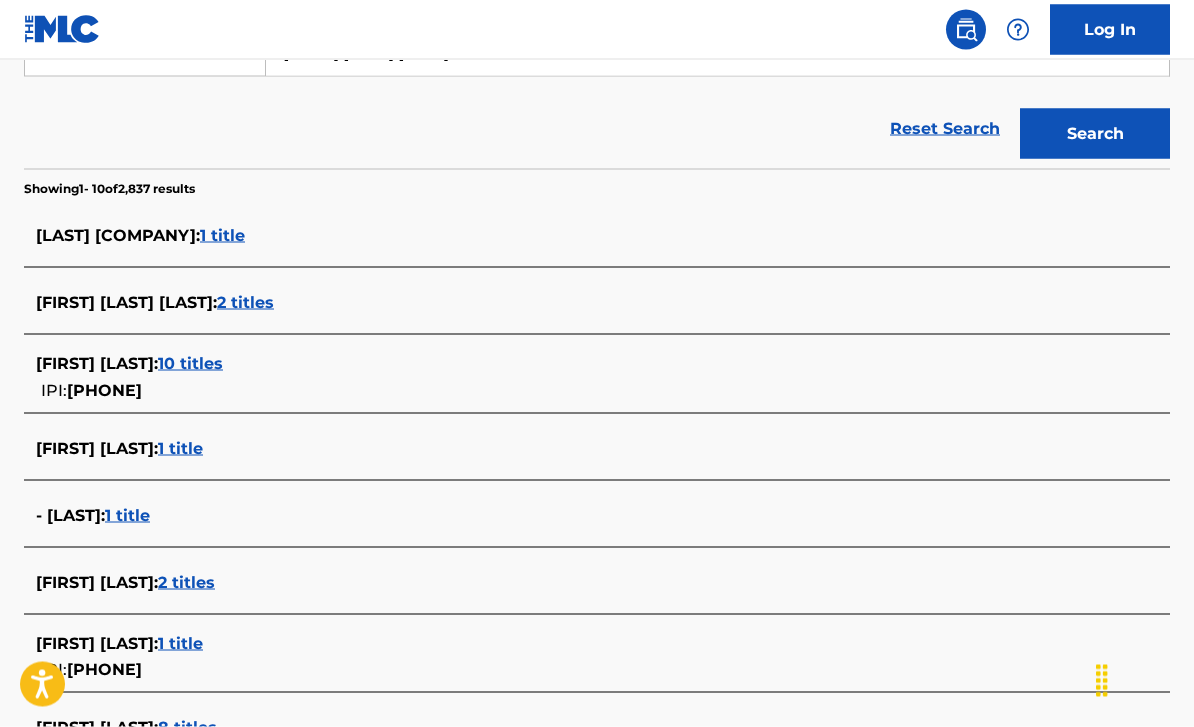 scroll, scrollTop: 419, scrollLeft: 0, axis: vertical 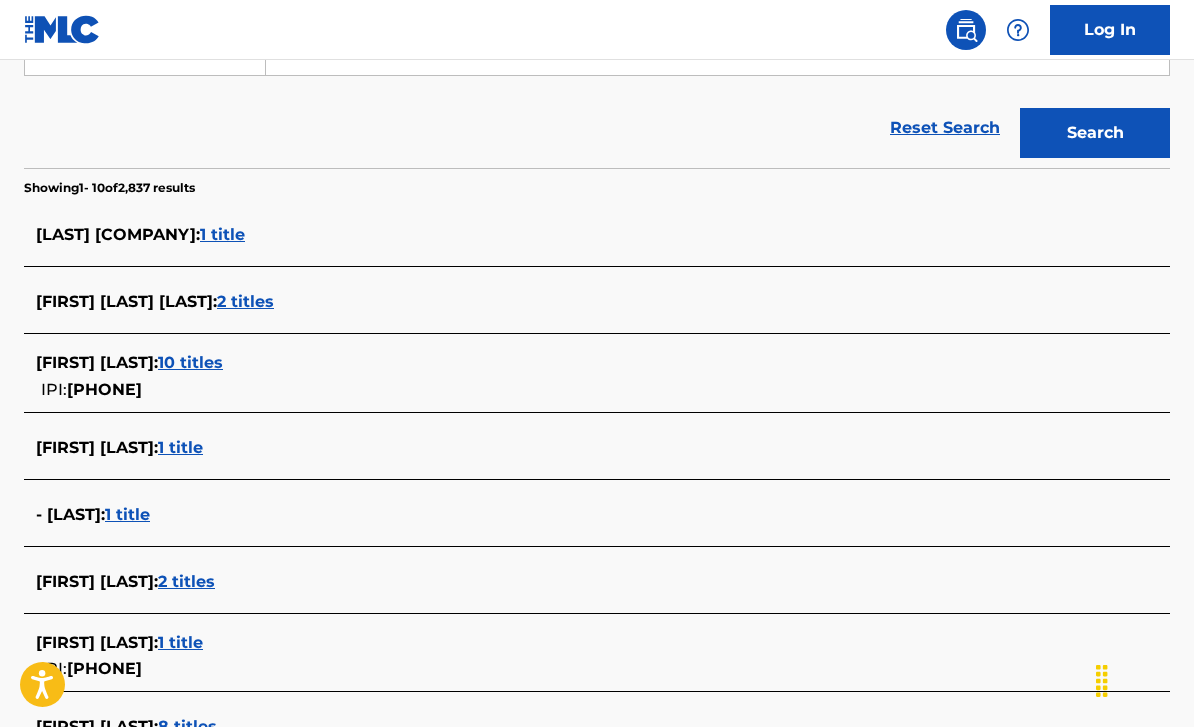 click on "10 titles" at bounding box center [190, 362] 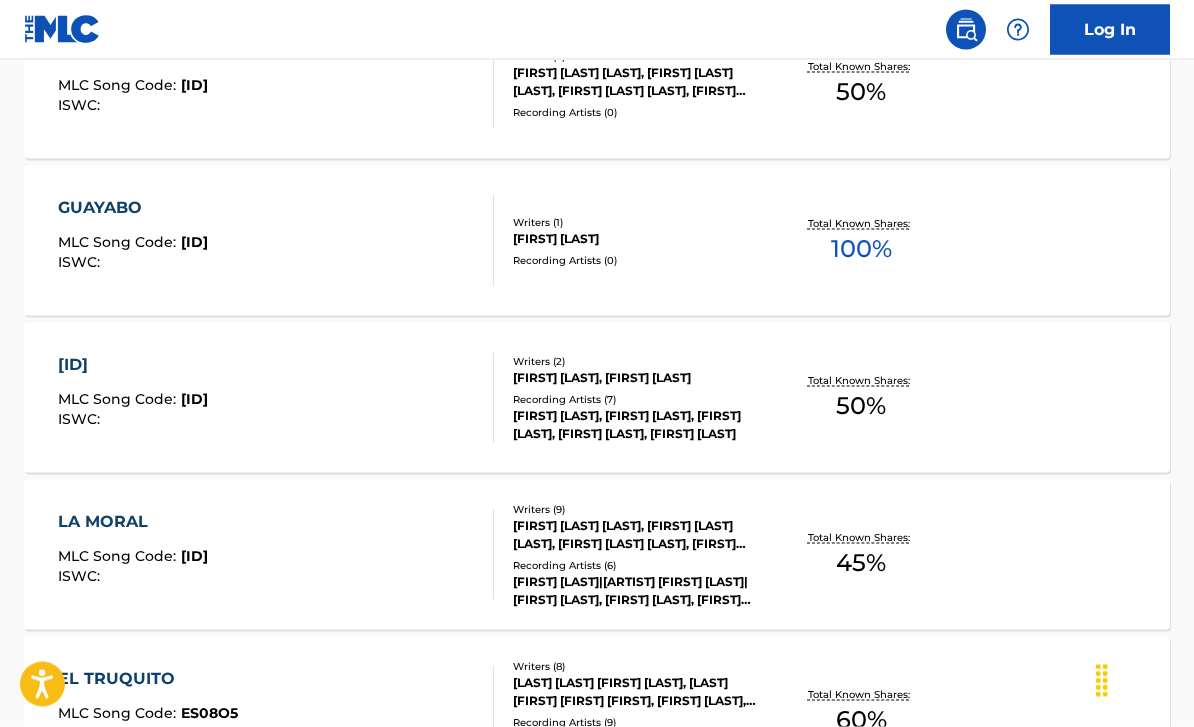 scroll, scrollTop: 1487, scrollLeft: 0, axis: vertical 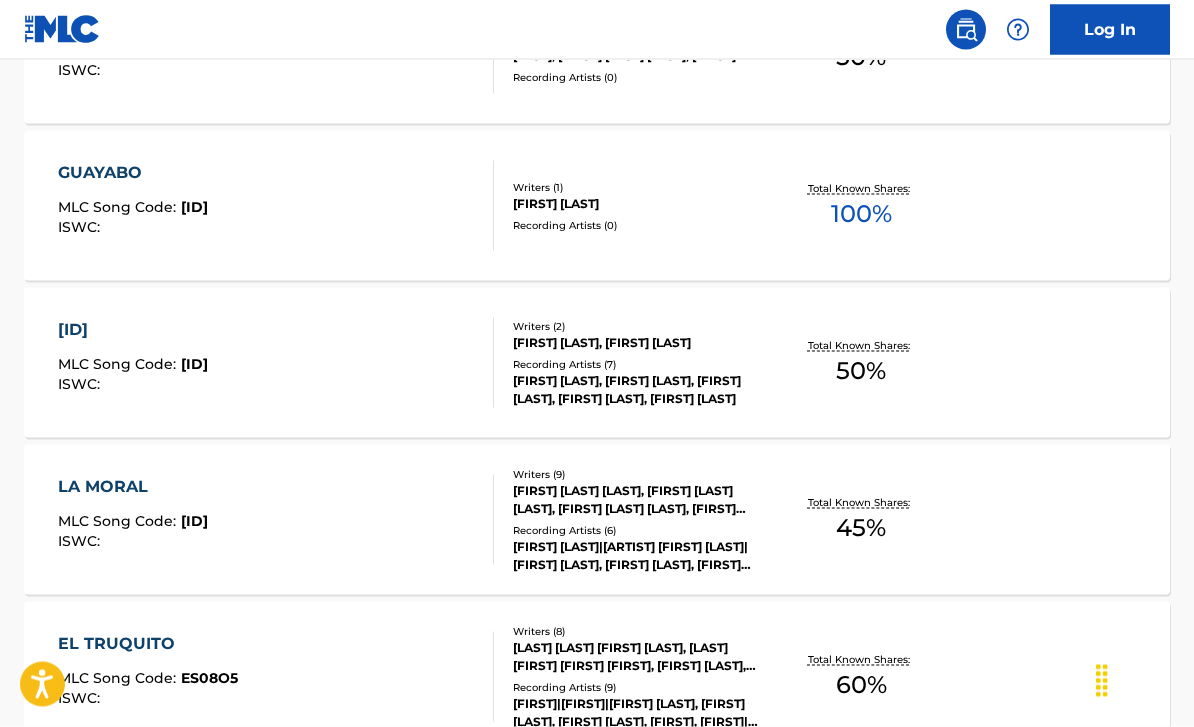 click on "[ID]" at bounding box center (133, 330) 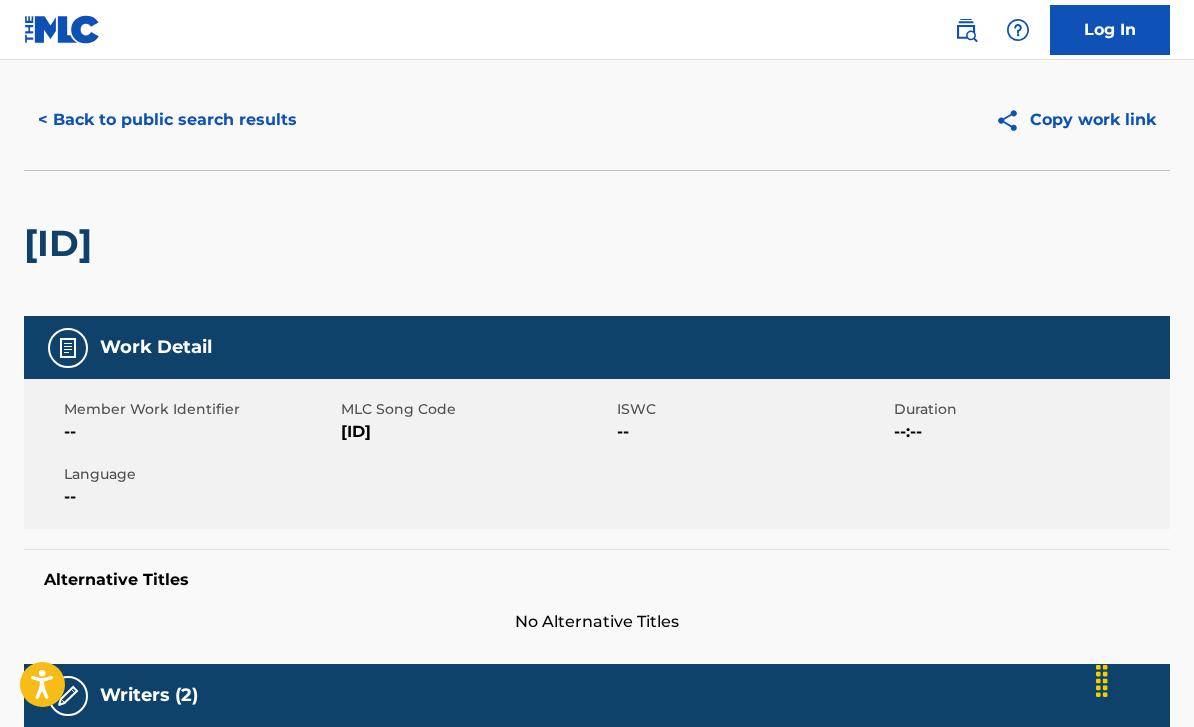 scroll, scrollTop: 0, scrollLeft: 0, axis: both 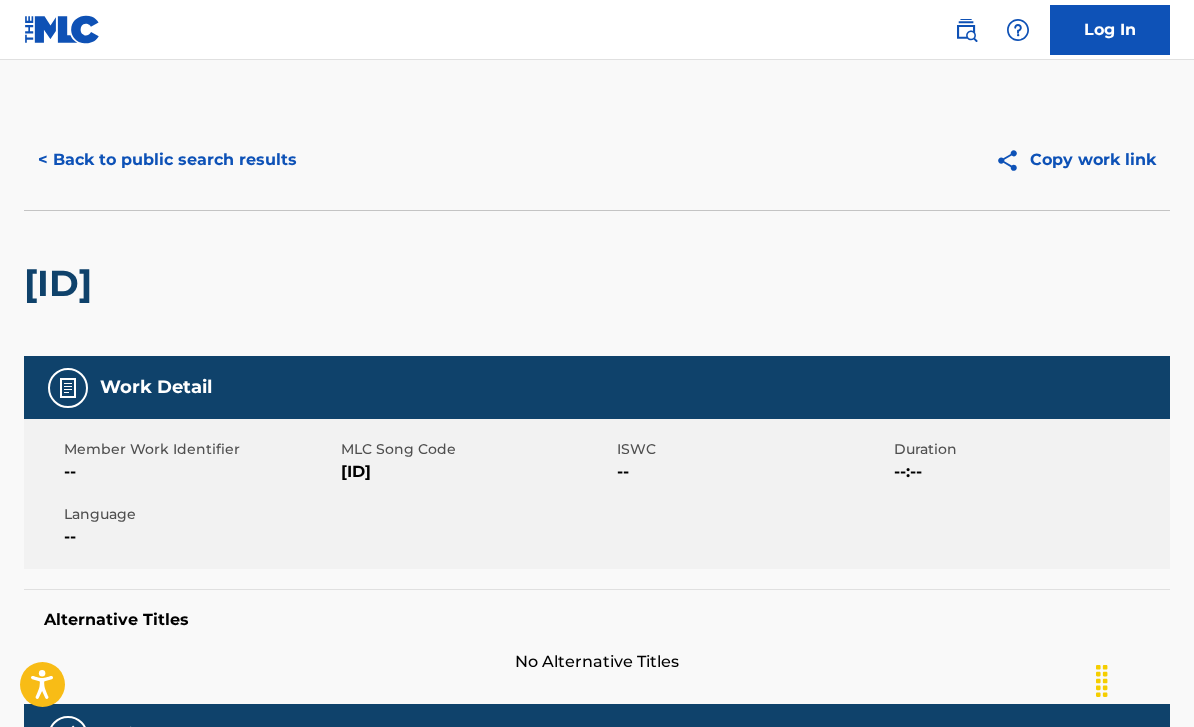click on "< Back to public search results" at bounding box center [167, 160] 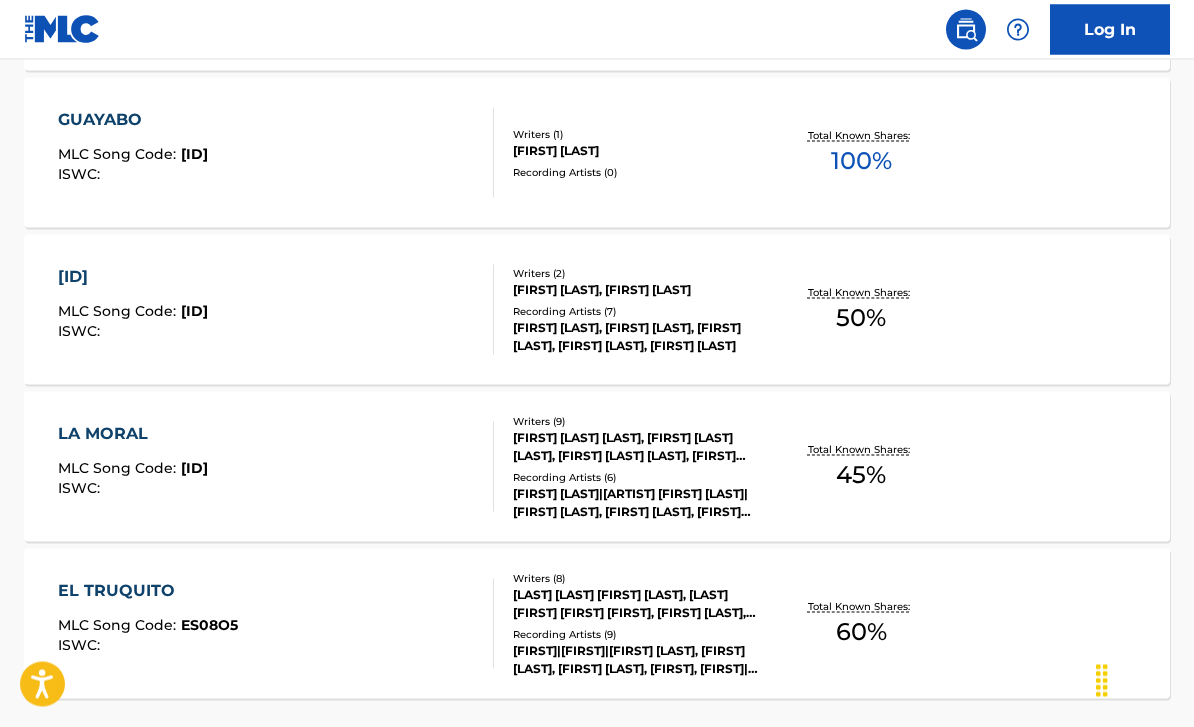 scroll, scrollTop: 1539, scrollLeft: 0, axis: vertical 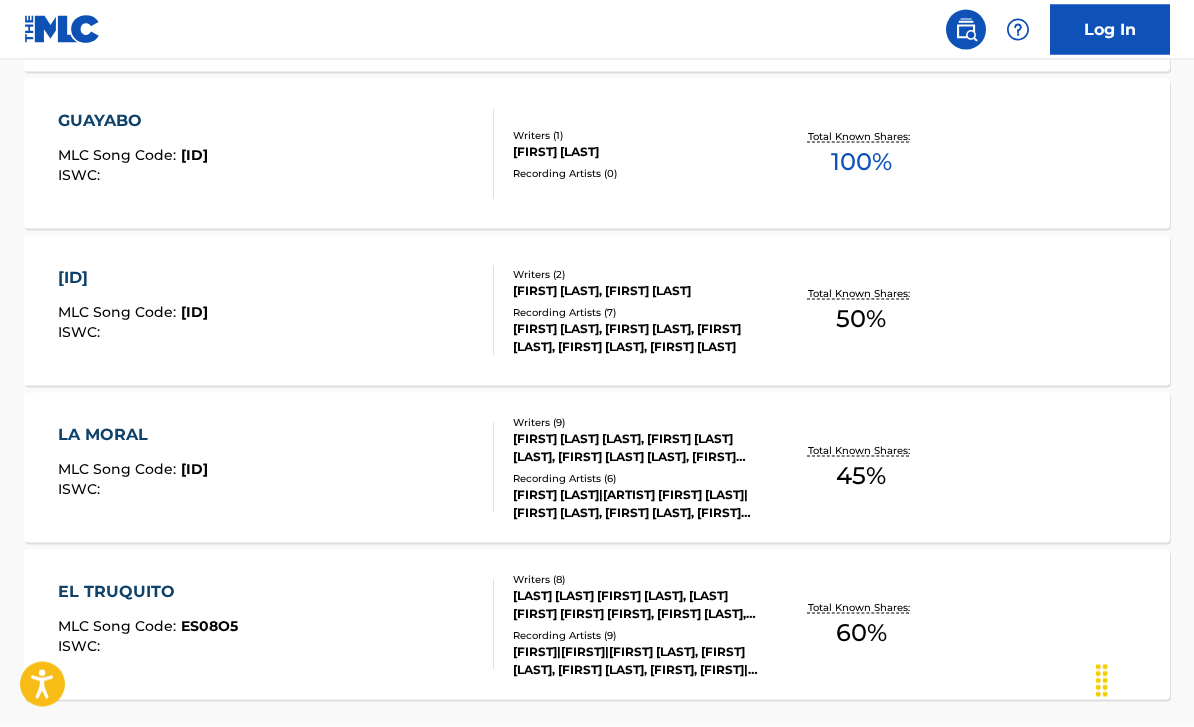 click on "EL TRUQUITO" at bounding box center (148, 592) 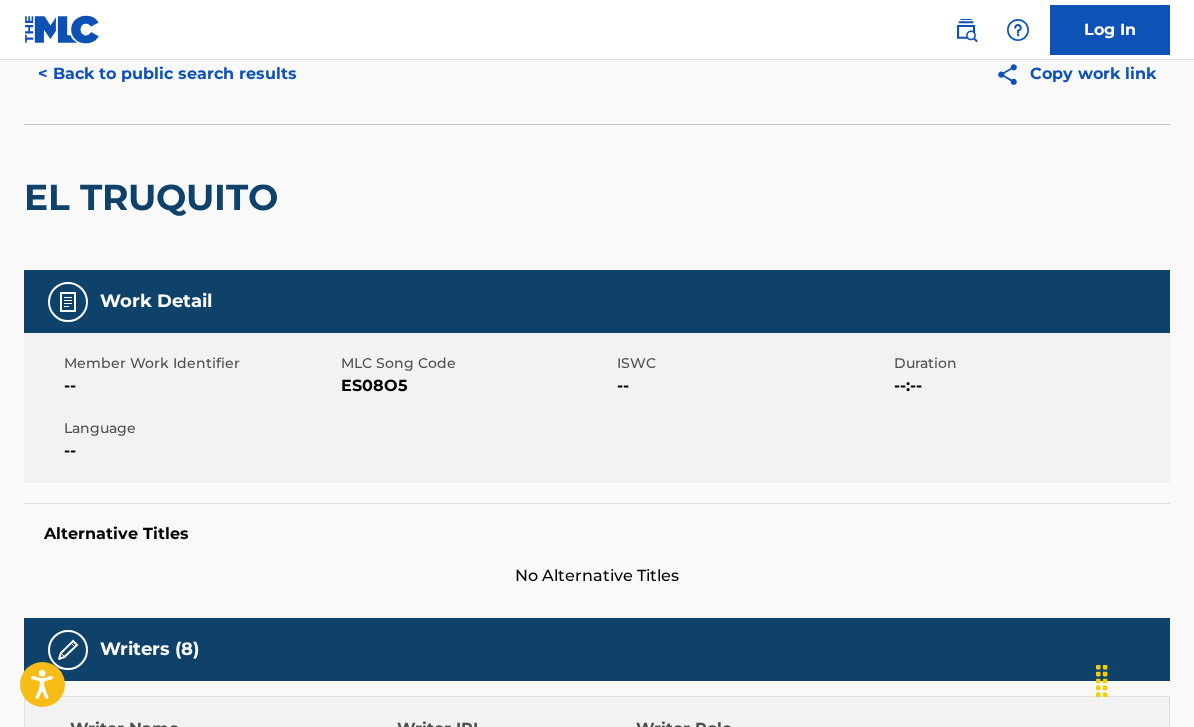 scroll, scrollTop: 0, scrollLeft: 0, axis: both 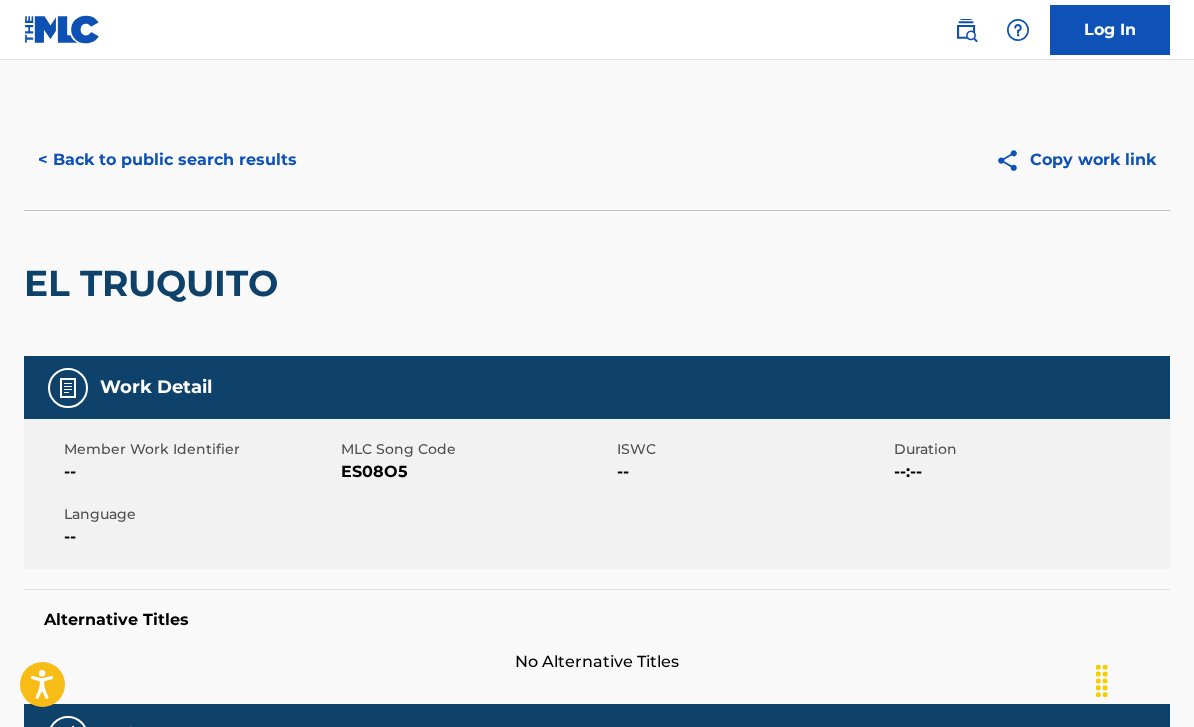 click on "< Back to public search results" at bounding box center [167, 160] 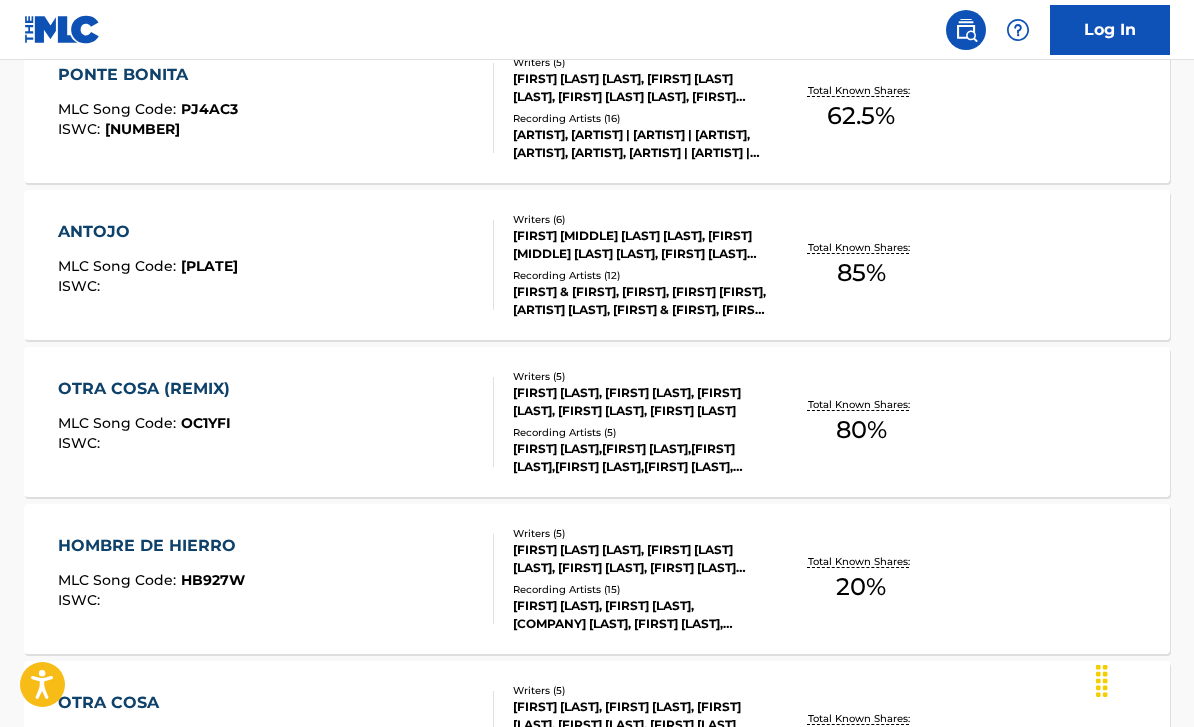scroll, scrollTop: 995, scrollLeft: 0, axis: vertical 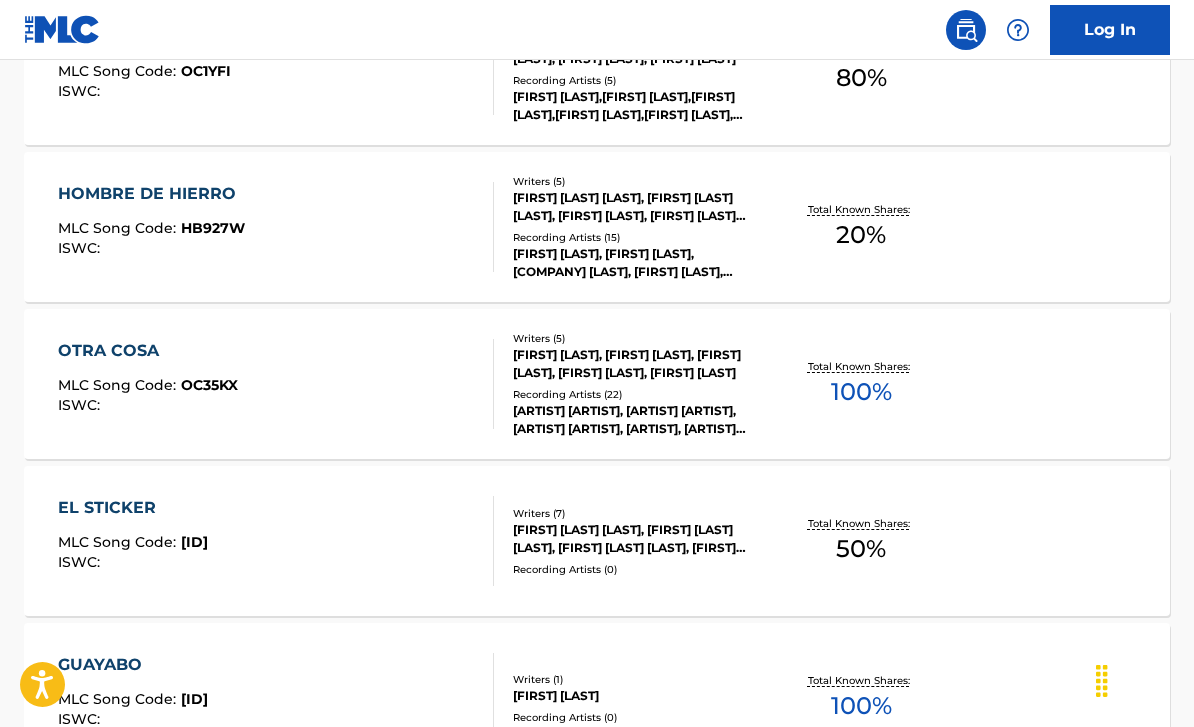 click on "OTRA COSA" at bounding box center (148, 351) 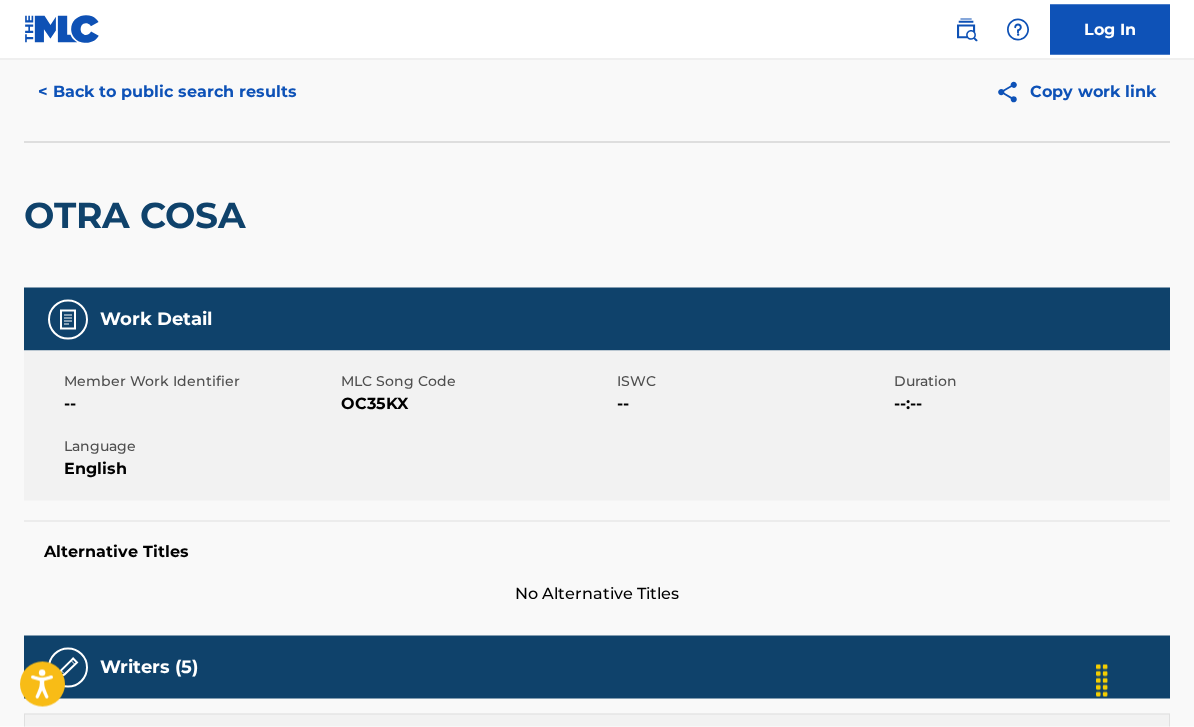 scroll, scrollTop: 60, scrollLeft: 0, axis: vertical 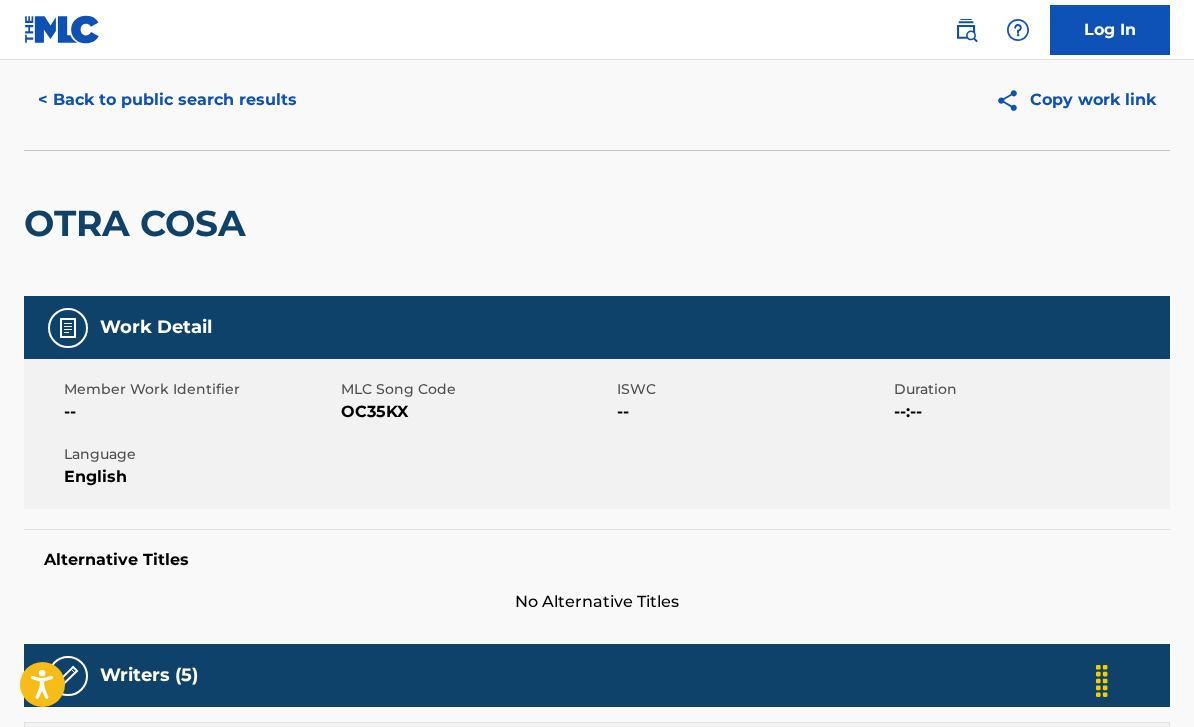 click on "< Back to public search results" at bounding box center (167, 100) 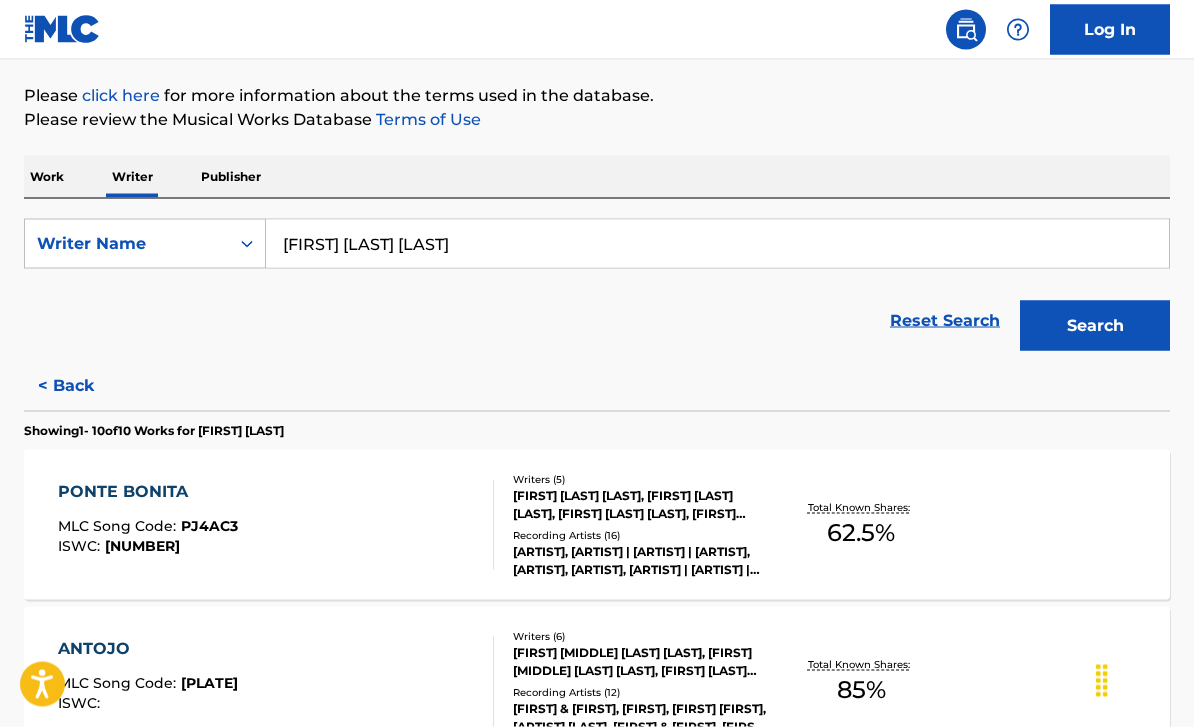 scroll, scrollTop: 0, scrollLeft: 0, axis: both 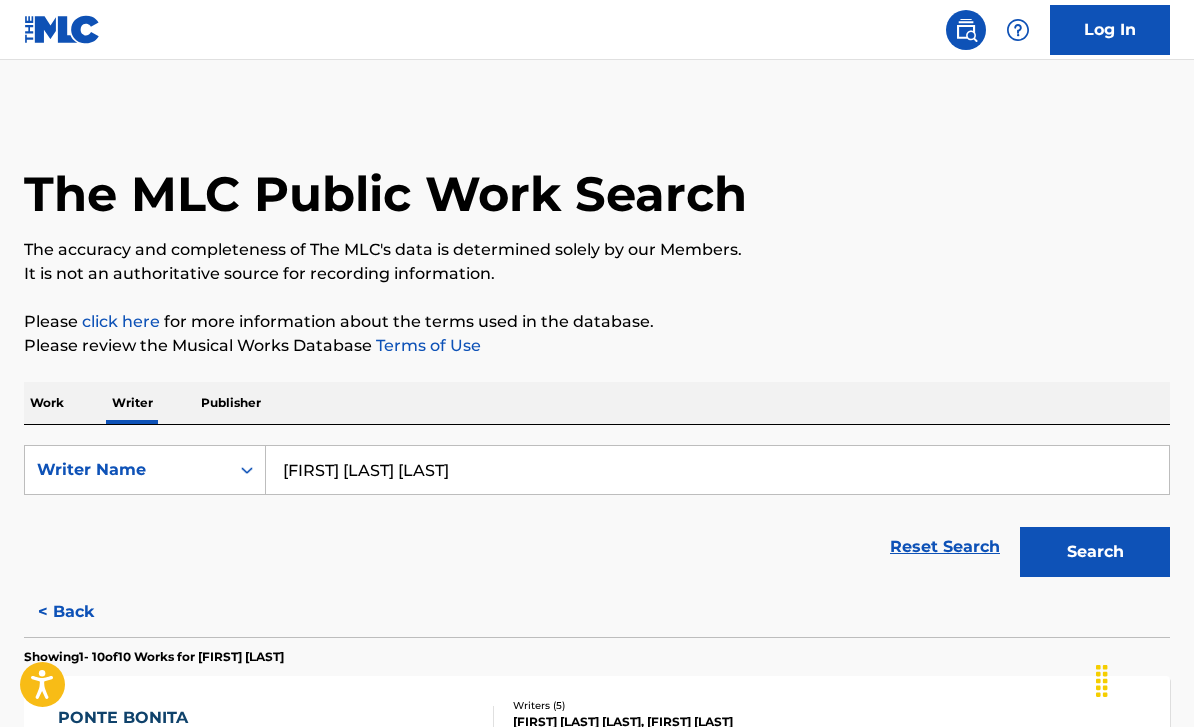 click on "< Back" at bounding box center [84, 612] 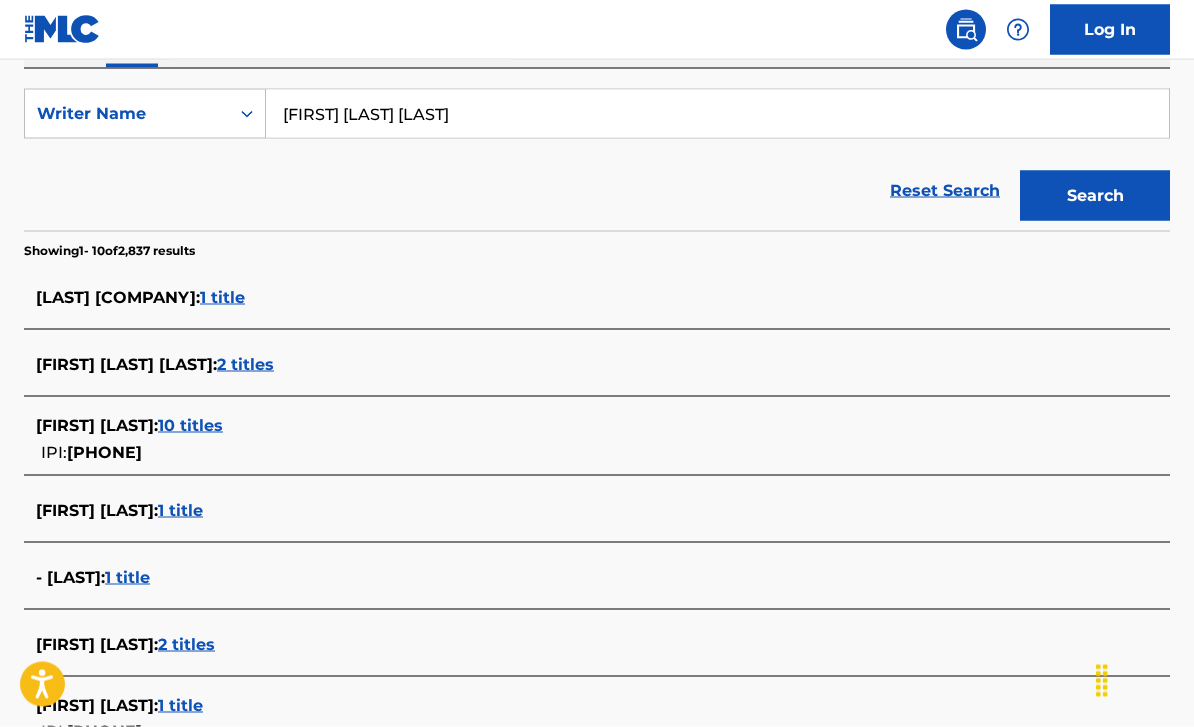 click on "1 title" at bounding box center [127, 577] 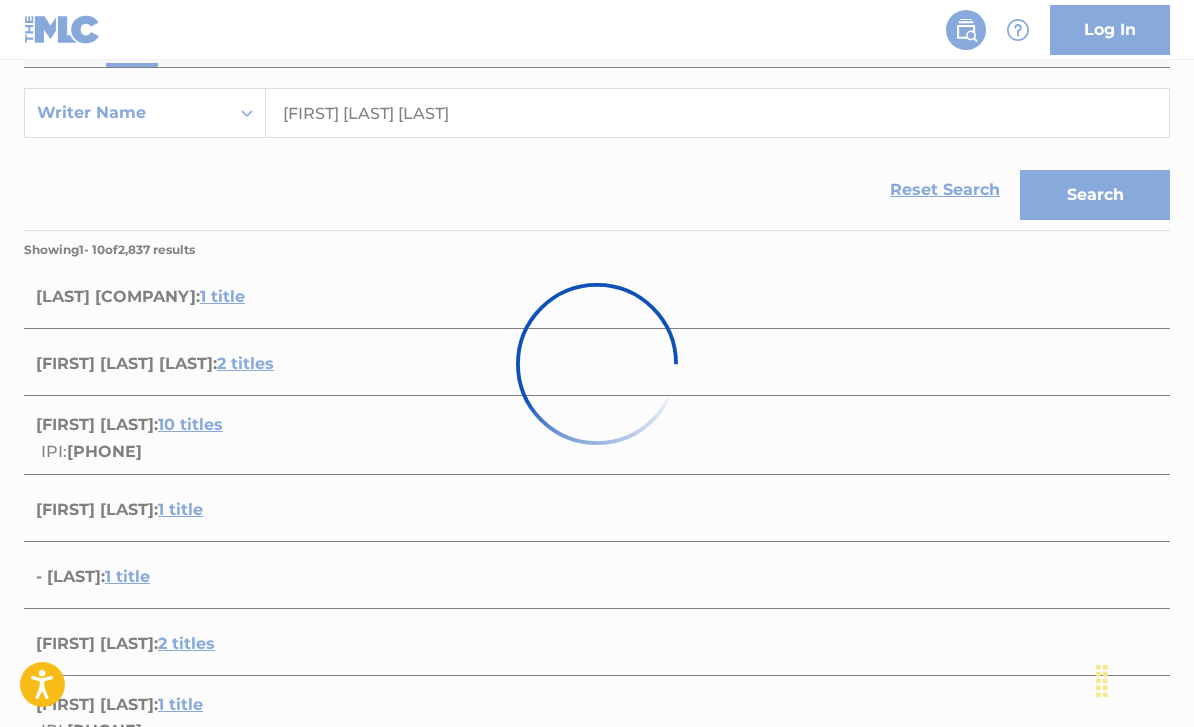 scroll, scrollTop: 235, scrollLeft: 0, axis: vertical 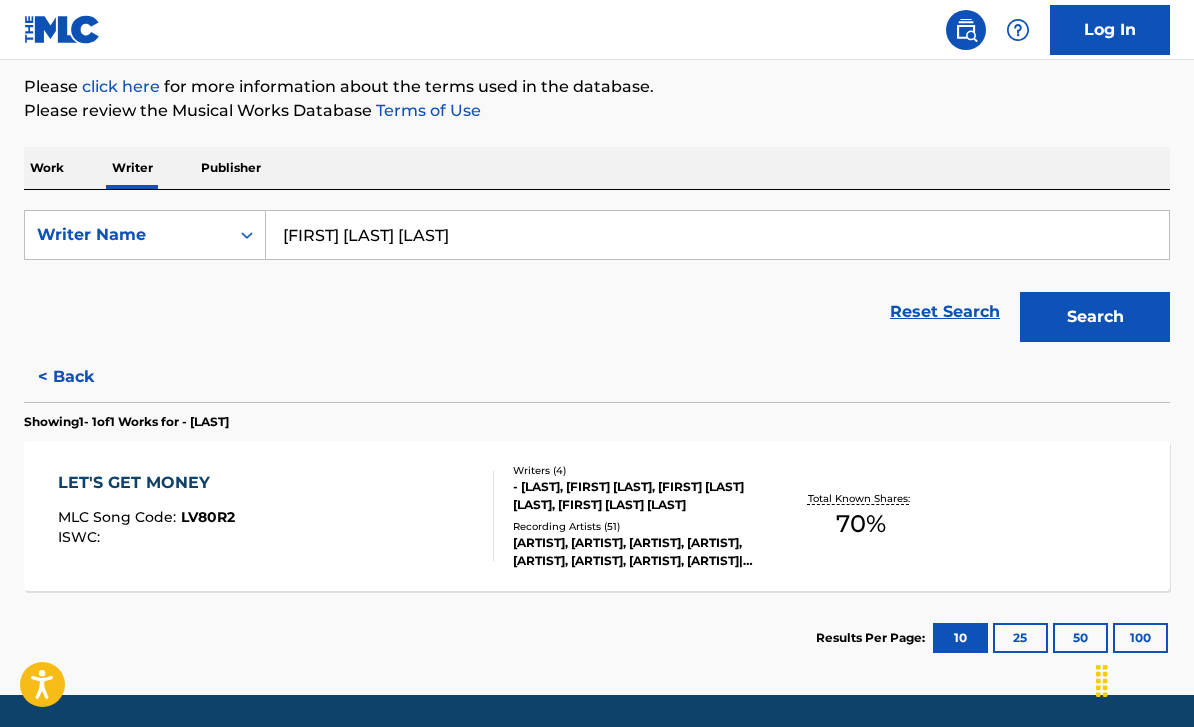 click on "< Back" at bounding box center (84, 377) 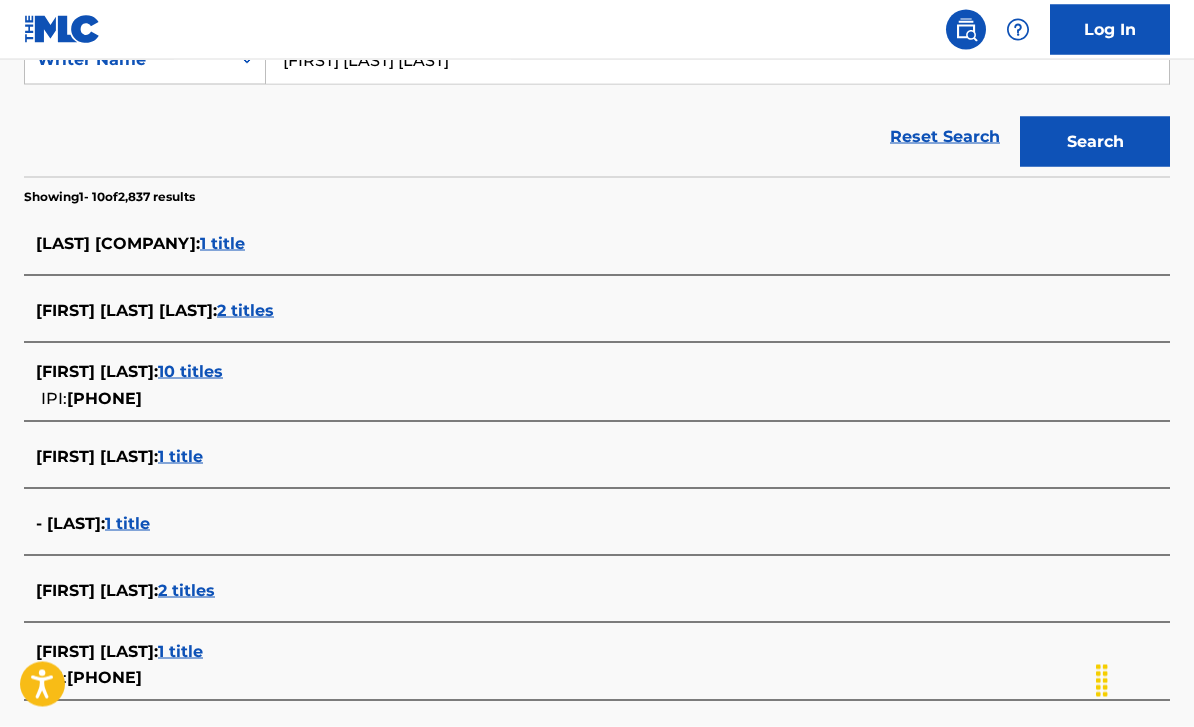 scroll, scrollTop: 444, scrollLeft: 0, axis: vertical 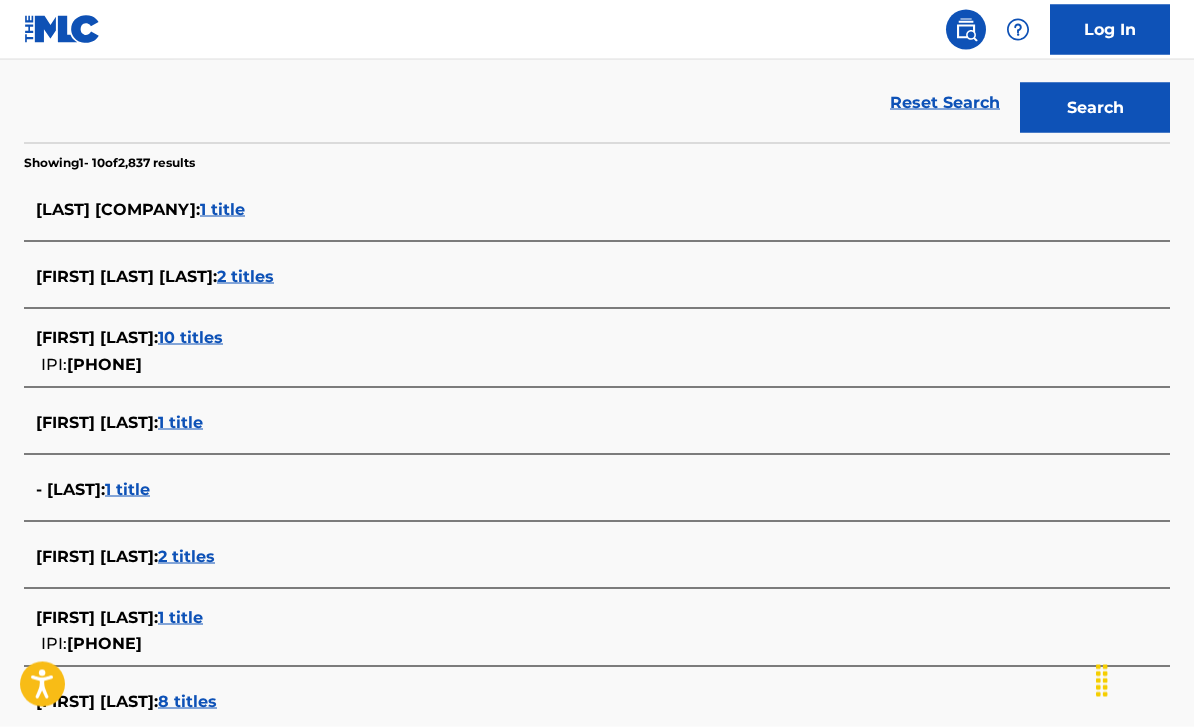 click on "2 titles" at bounding box center [186, 556] 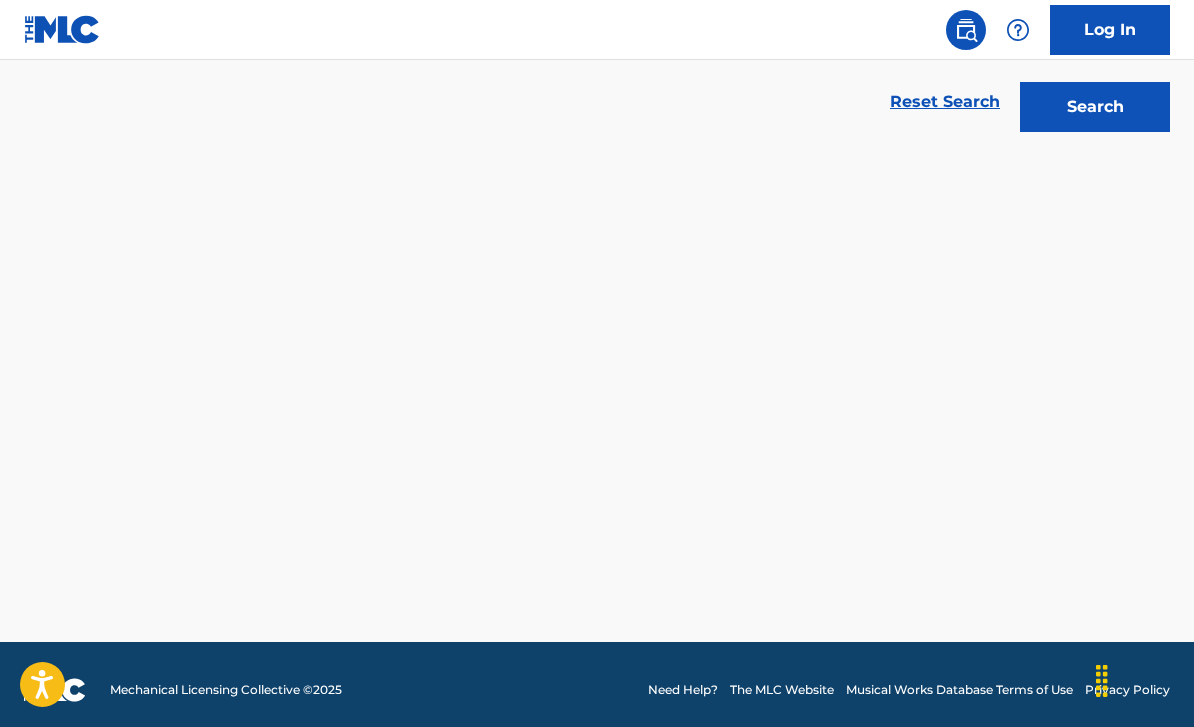 scroll, scrollTop: 392, scrollLeft: 0, axis: vertical 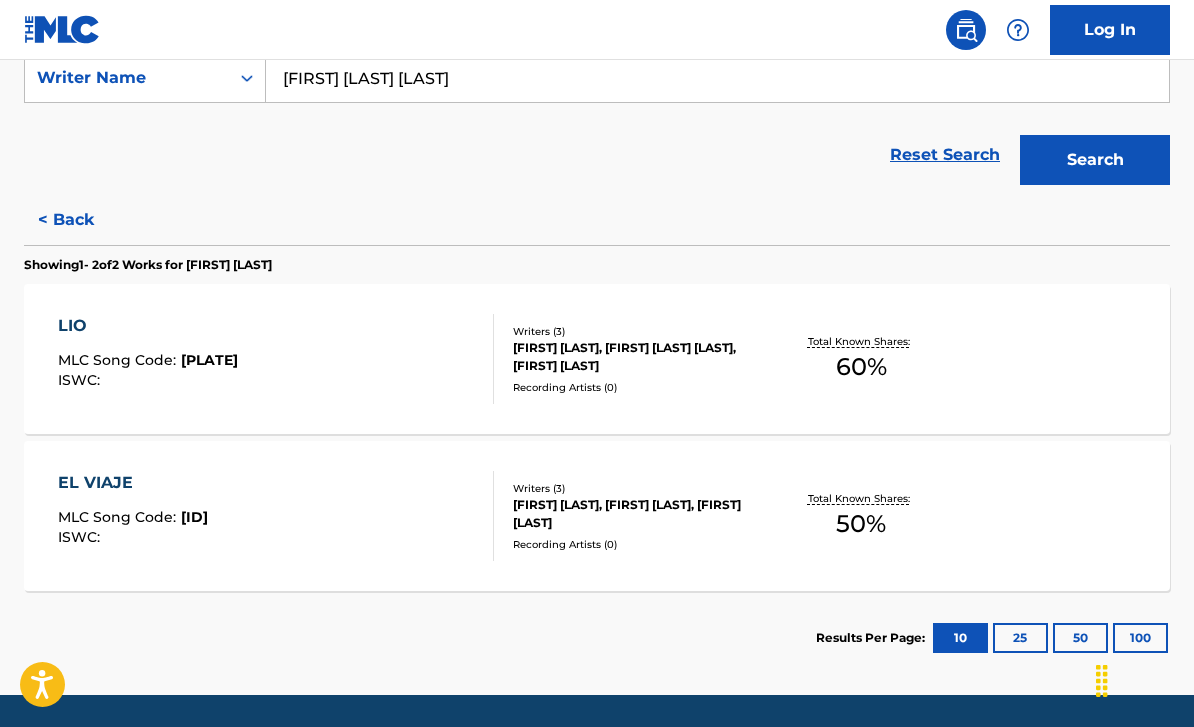 click on "EL VIAJE" at bounding box center [133, 483] 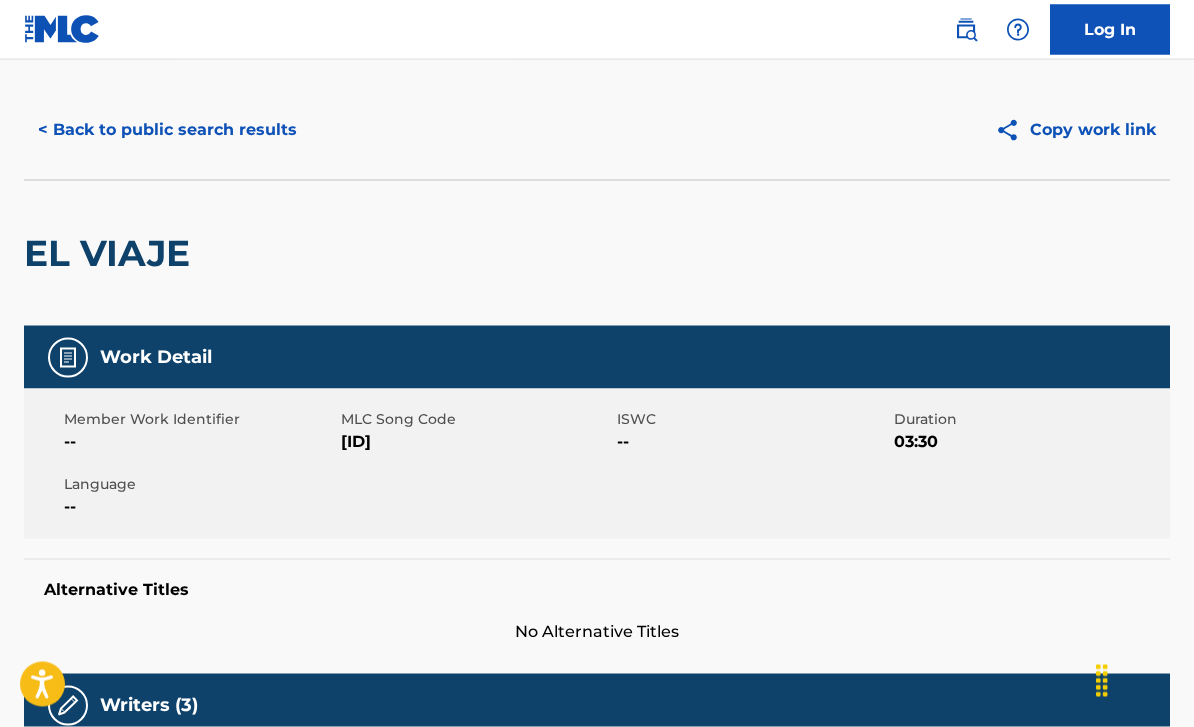 scroll, scrollTop: 0, scrollLeft: 0, axis: both 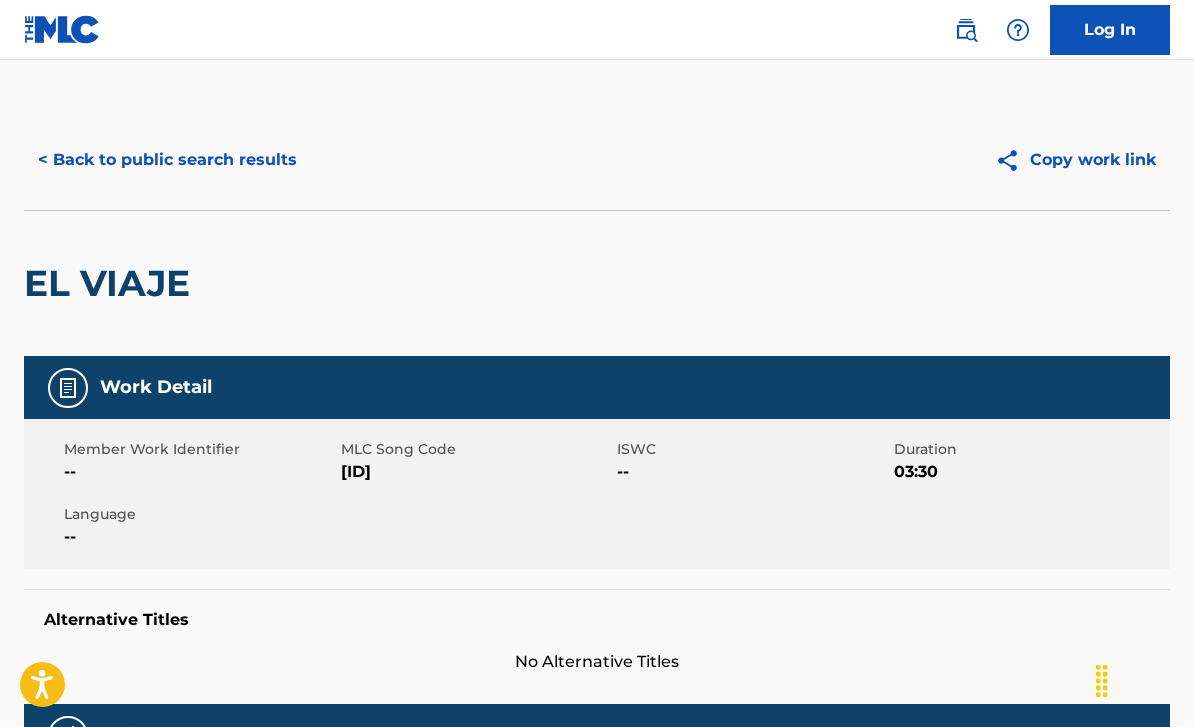 click on "< Back to public search results" at bounding box center (167, 160) 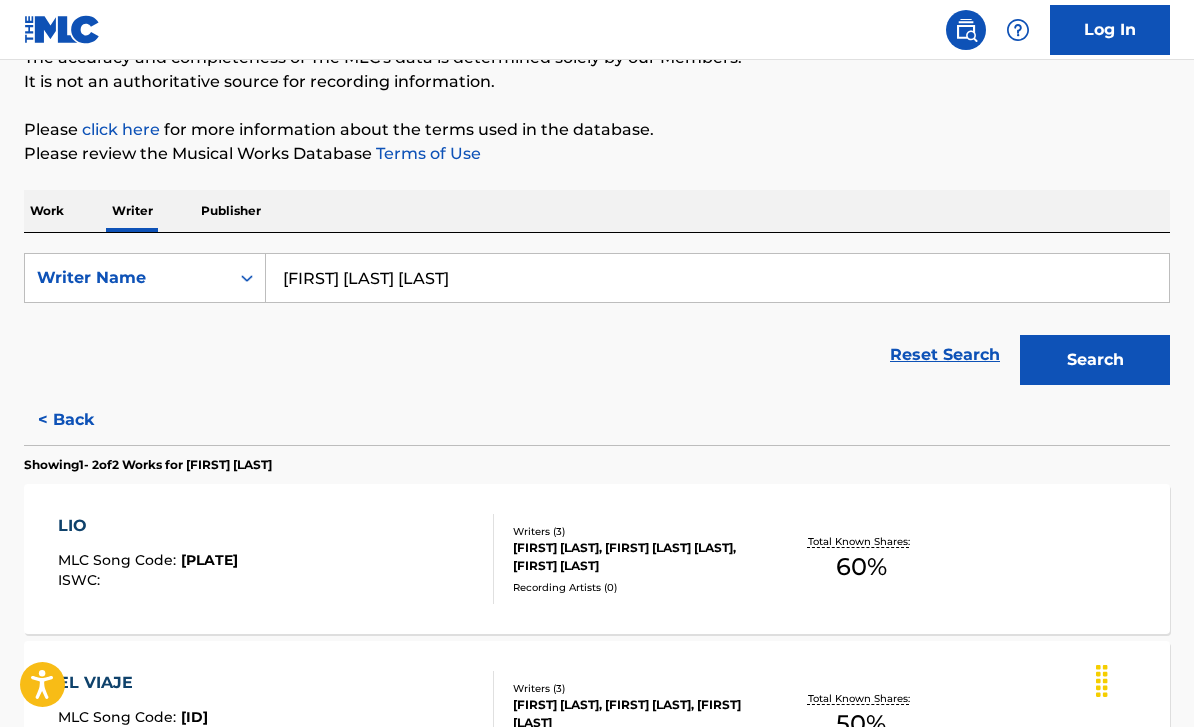 scroll, scrollTop: 278, scrollLeft: 0, axis: vertical 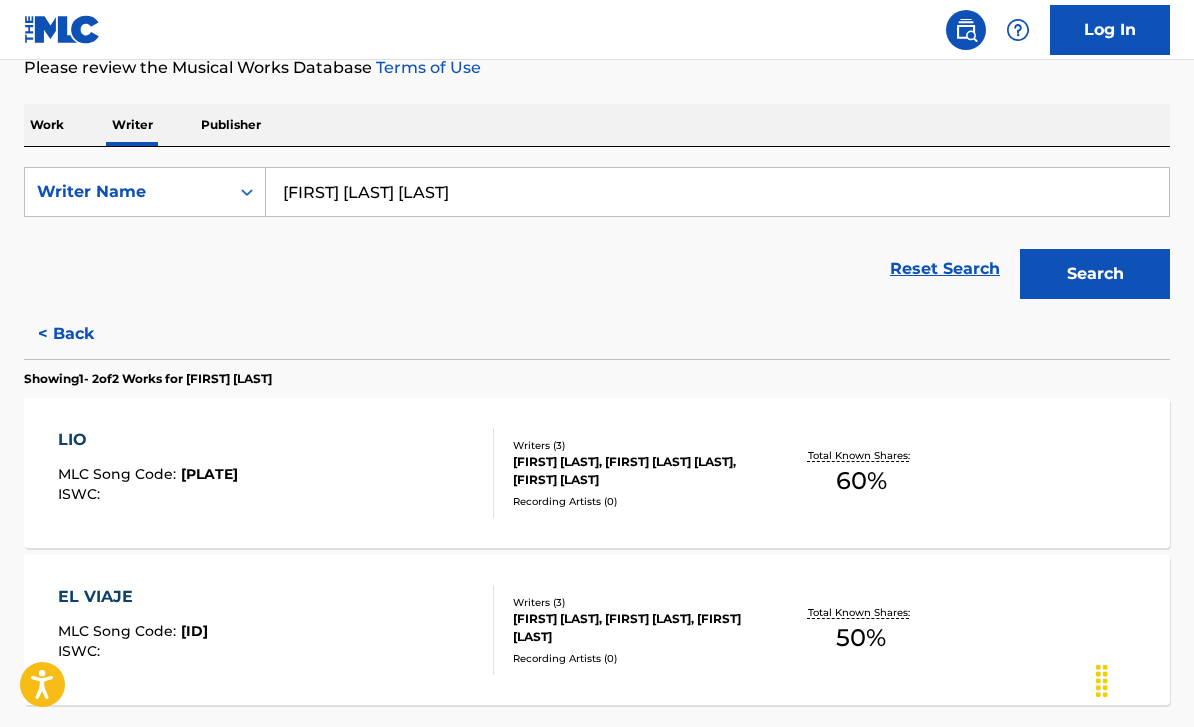 click on "LIO" at bounding box center [148, 440] 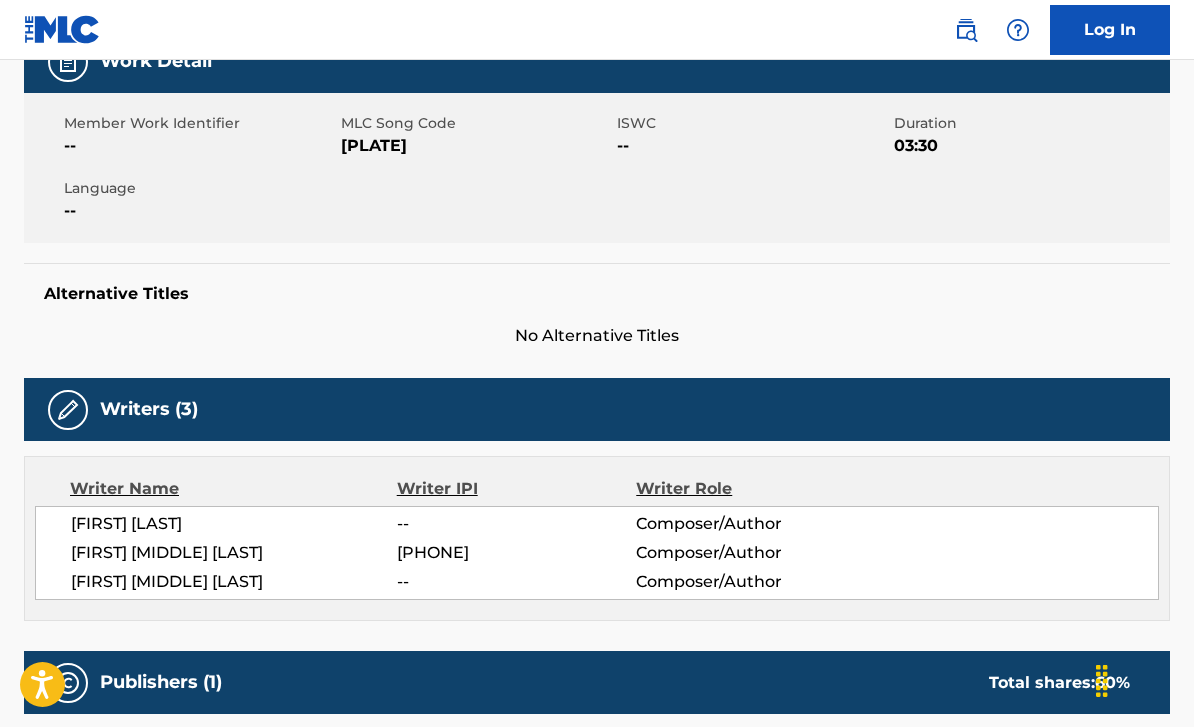 scroll, scrollTop: 0, scrollLeft: 0, axis: both 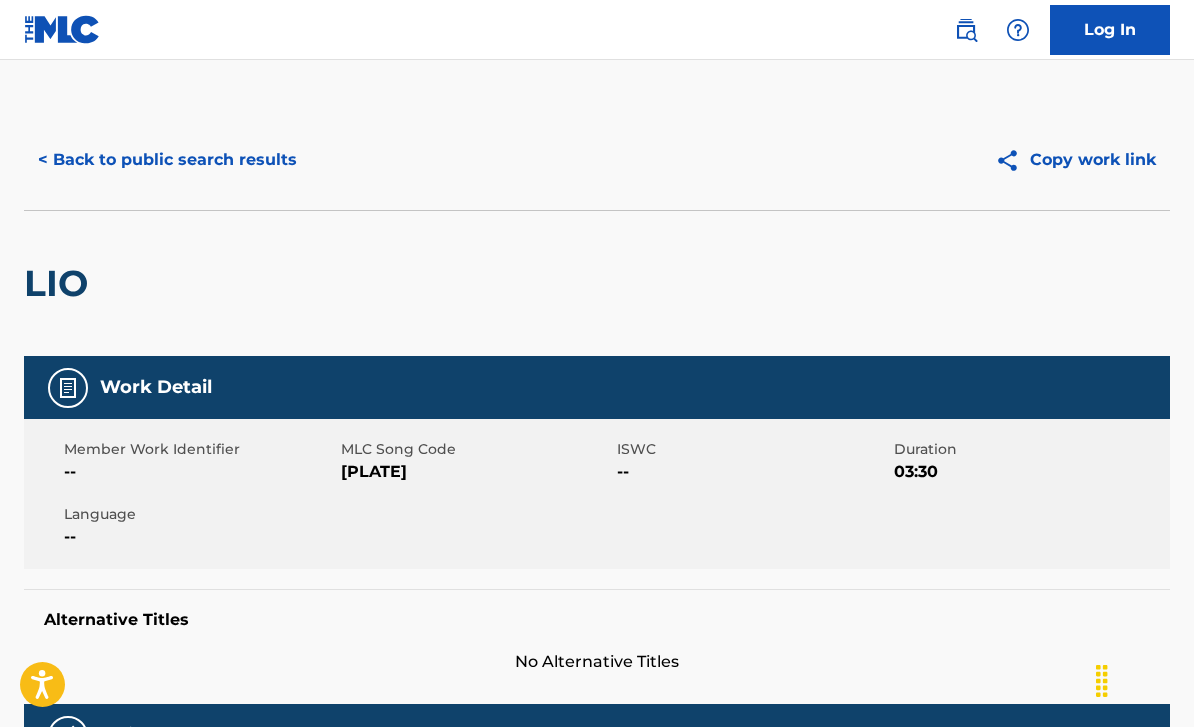 click on "< Back to public search results" at bounding box center (167, 160) 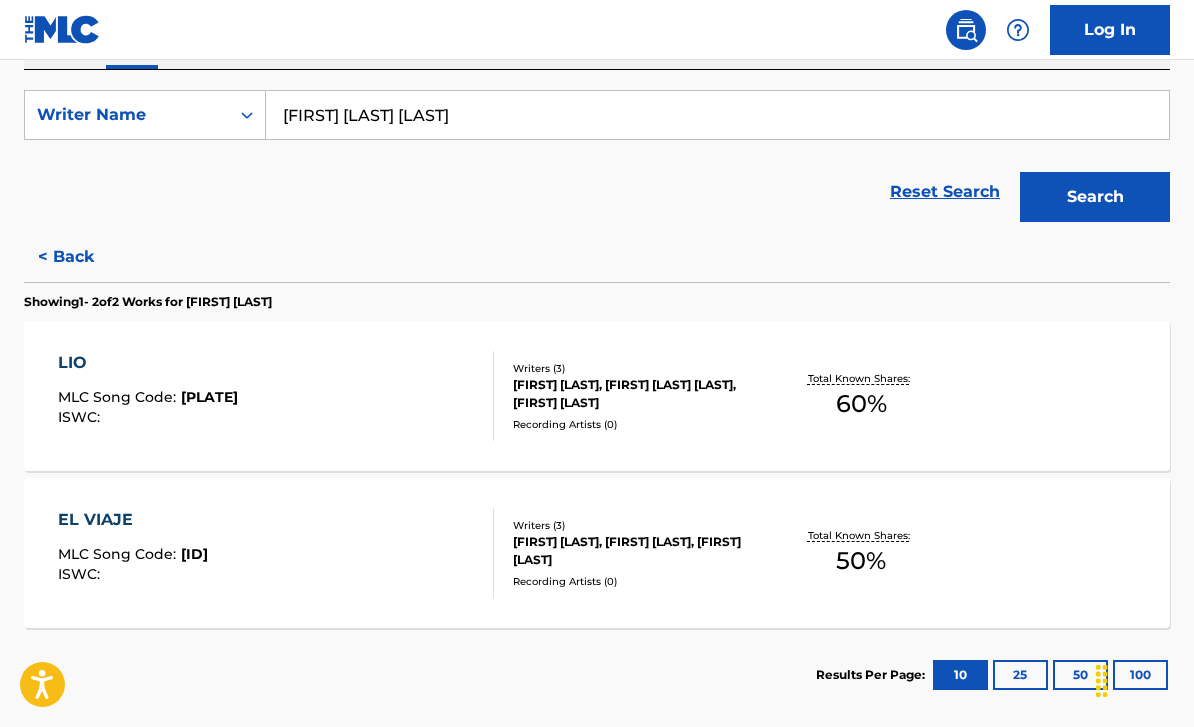 scroll, scrollTop: 381, scrollLeft: 0, axis: vertical 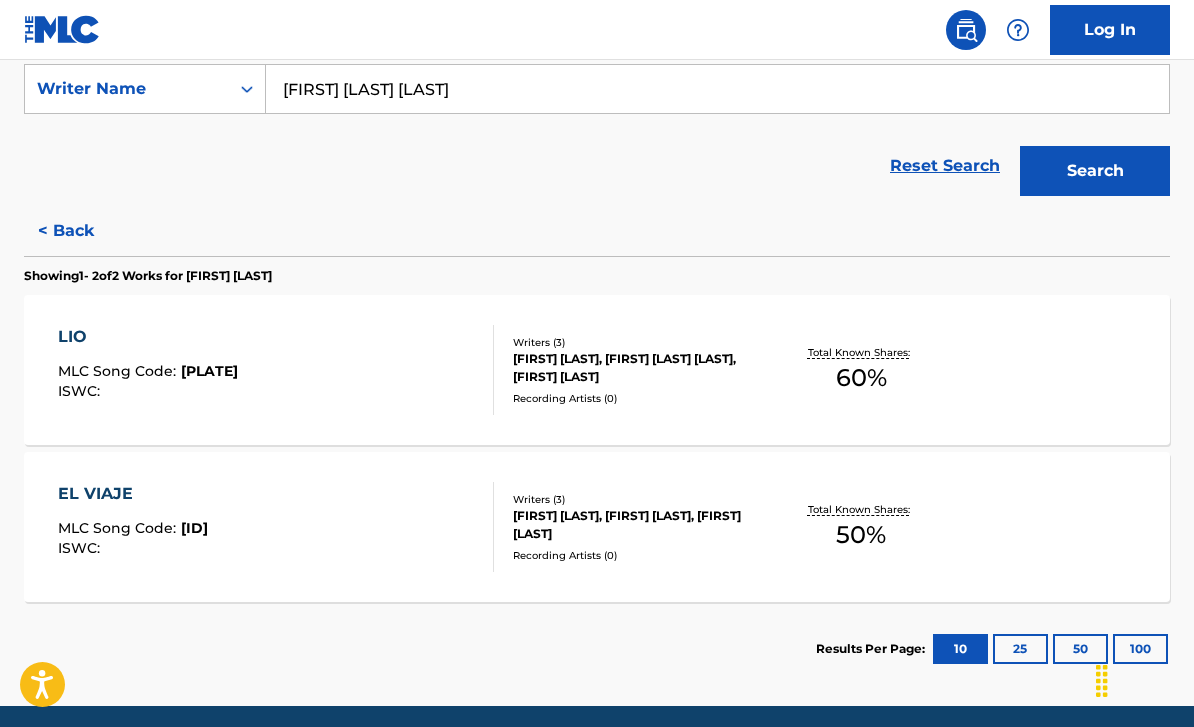 click on "< Back" at bounding box center [84, 231] 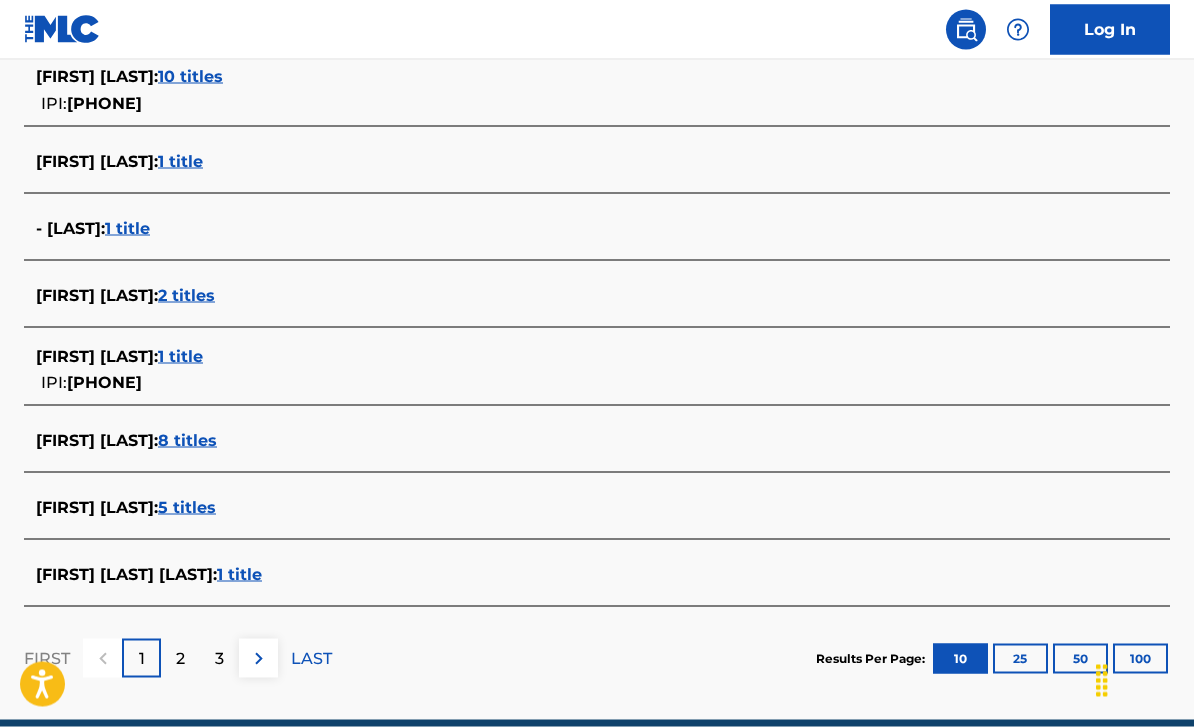 scroll, scrollTop: 708, scrollLeft: 0, axis: vertical 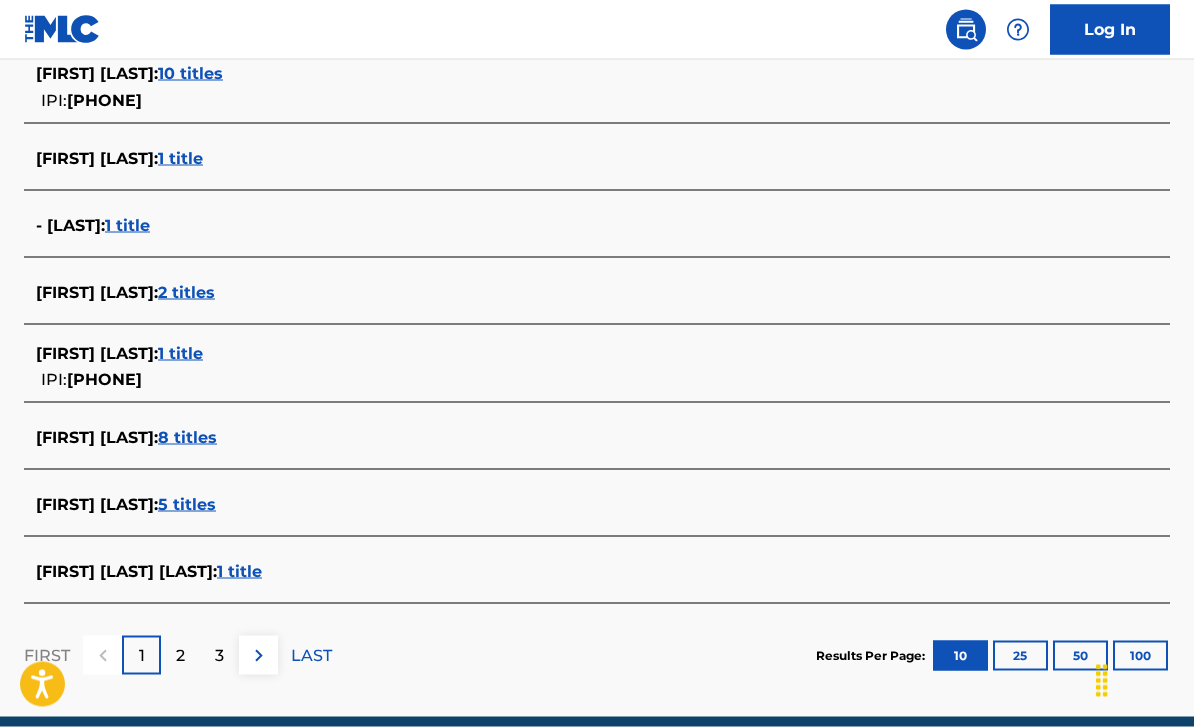 click on "1 title" at bounding box center [180, 353] 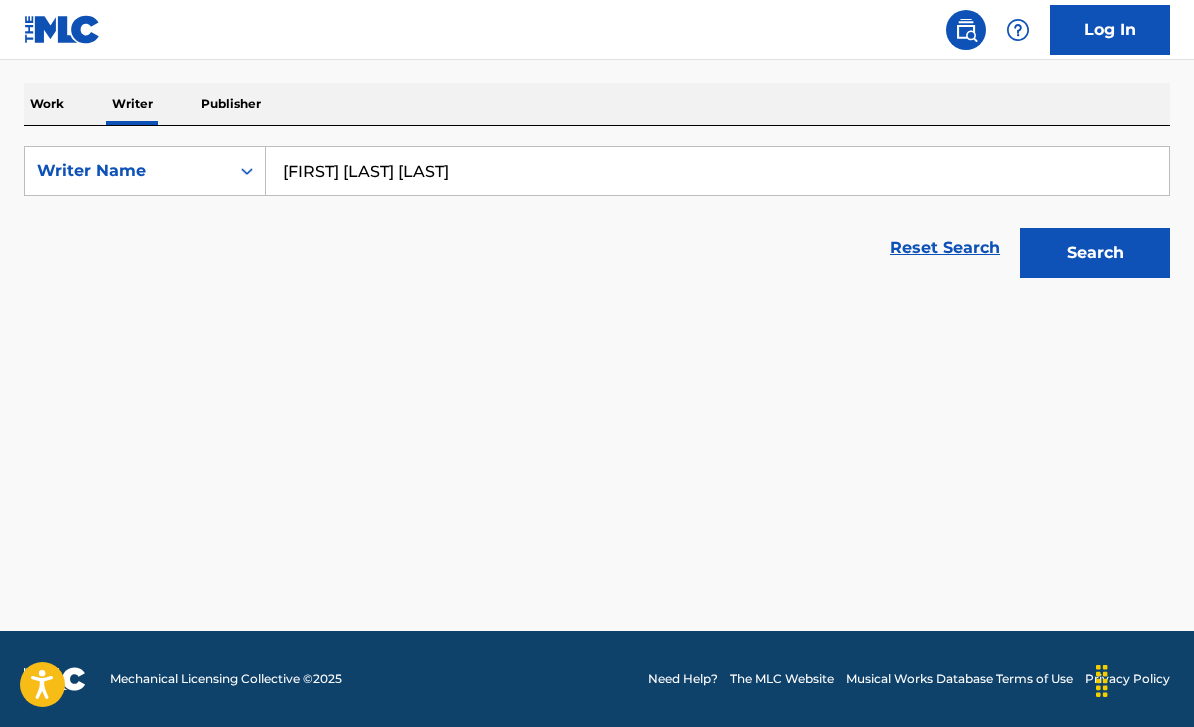 scroll, scrollTop: 235, scrollLeft: 0, axis: vertical 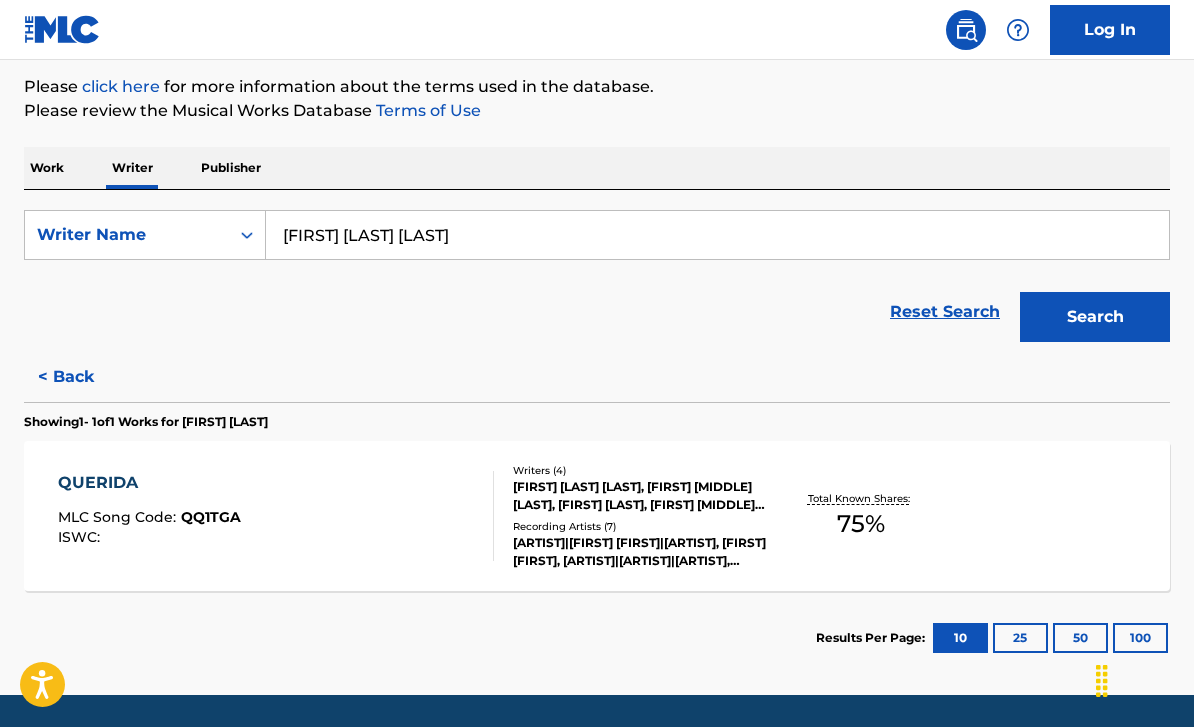 click on "QUERIDA" at bounding box center (149, 483) 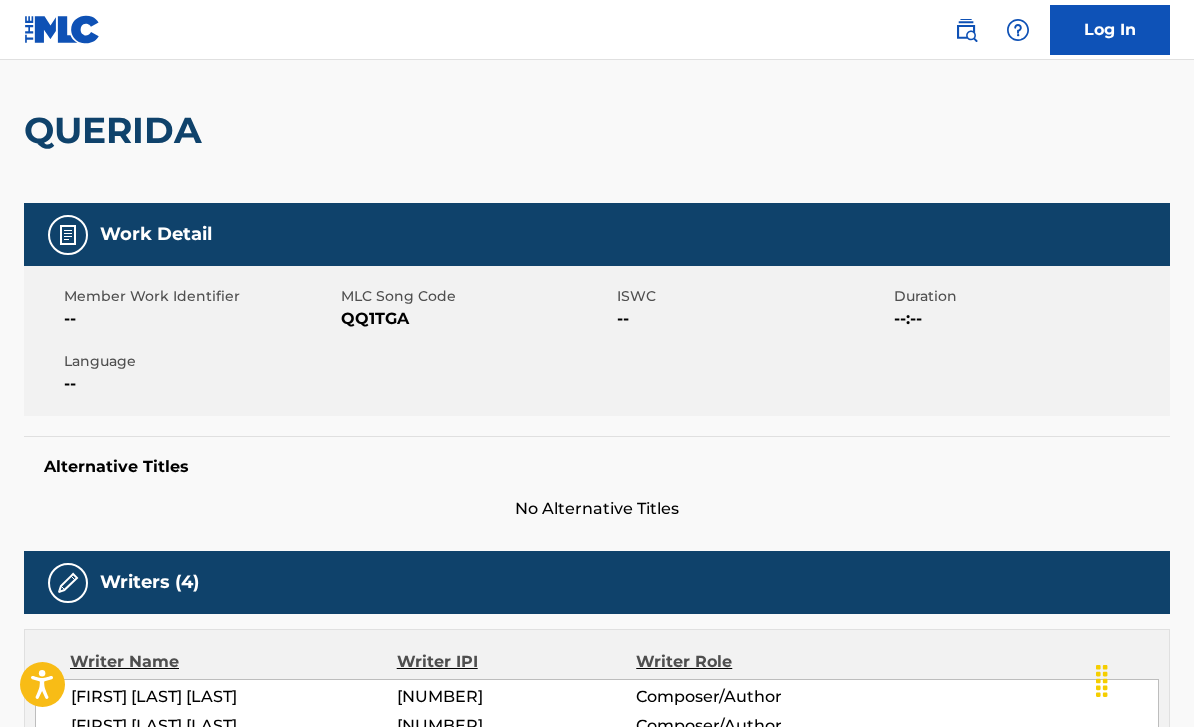 scroll, scrollTop: 73, scrollLeft: 0, axis: vertical 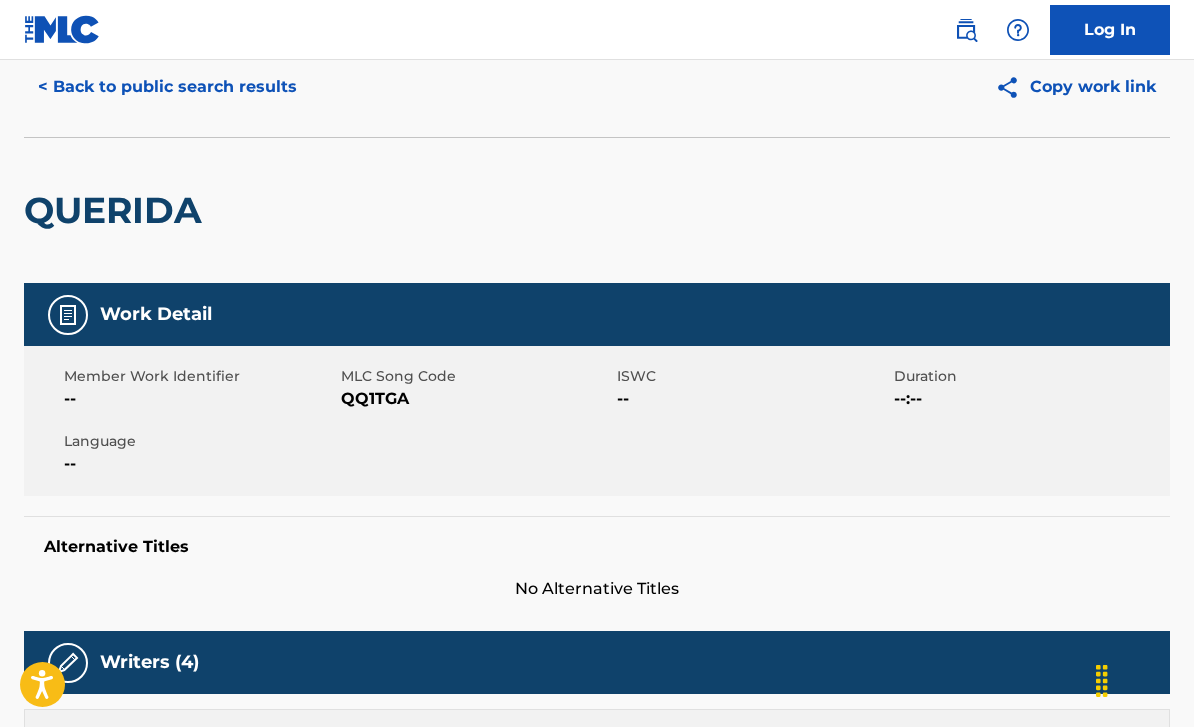 click on "< Back to public search results" at bounding box center (167, 87) 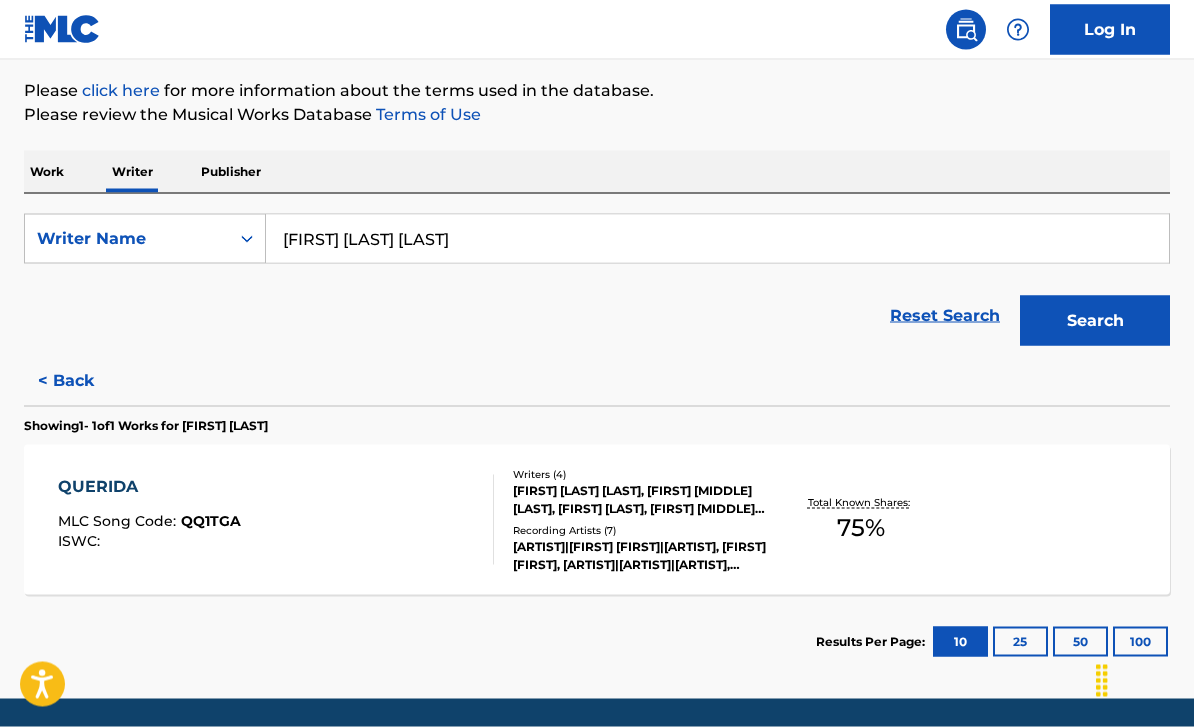 scroll, scrollTop: 232, scrollLeft: 0, axis: vertical 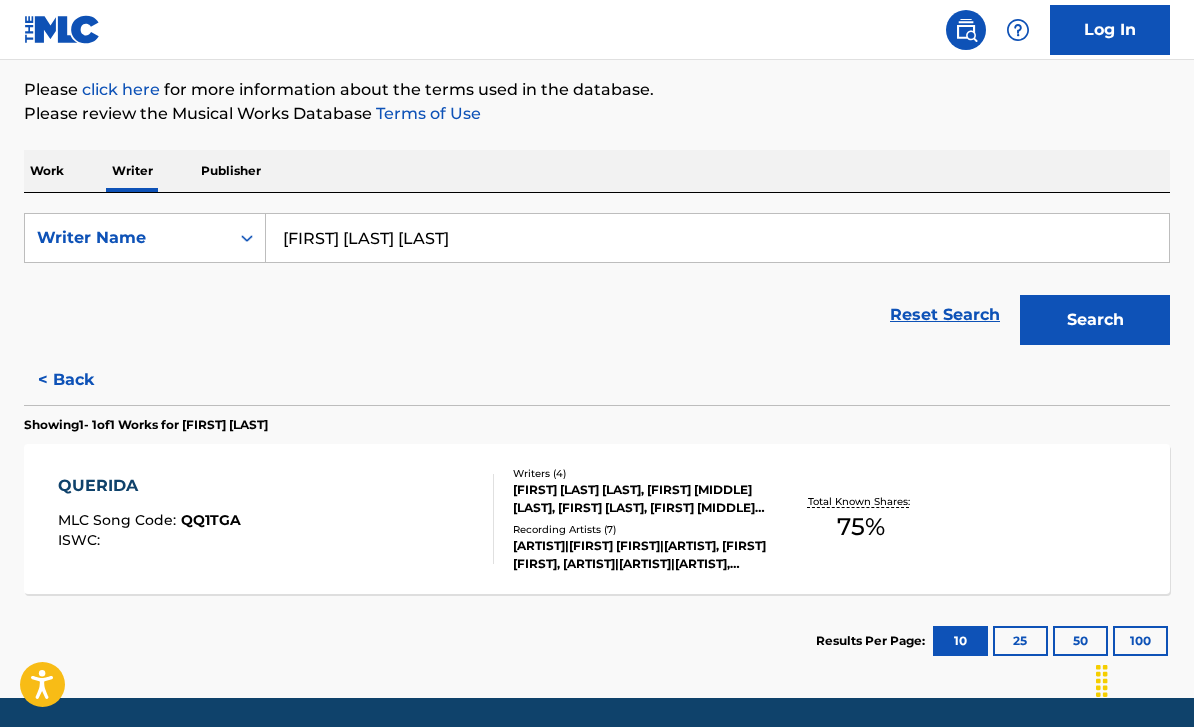 click on "QUERIDA" at bounding box center (149, 486) 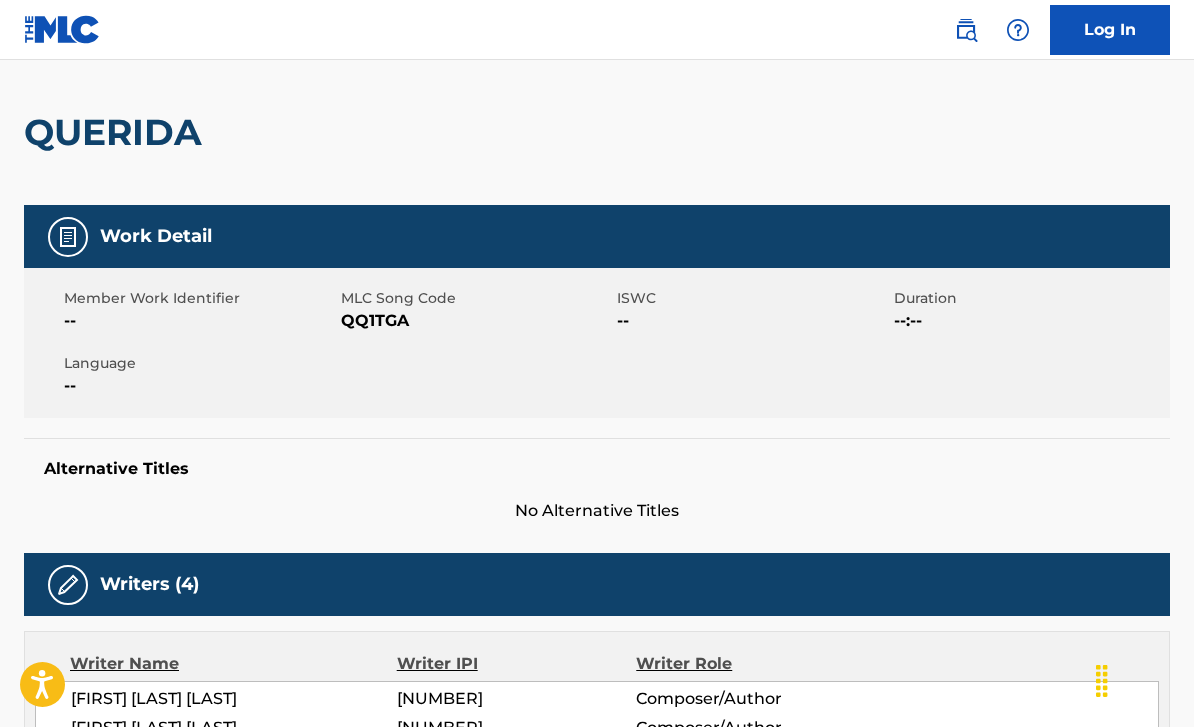 scroll, scrollTop: 0, scrollLeft: 0, axis: both 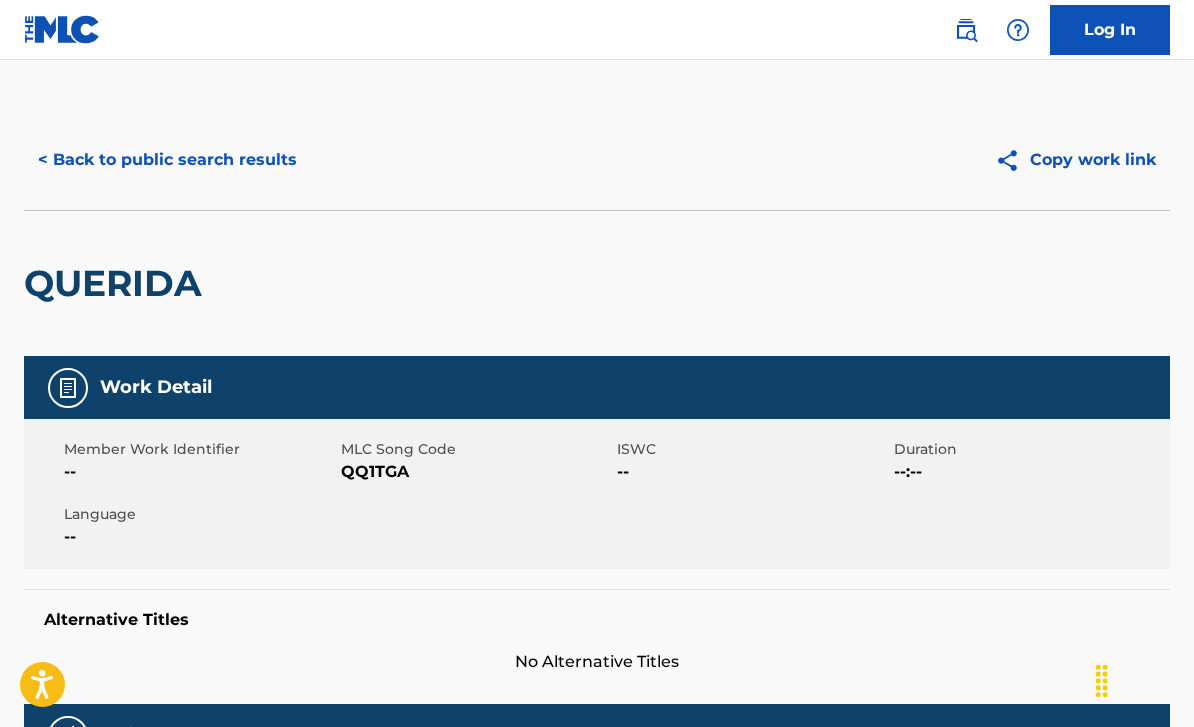 click on "< Back to public search results" at bounding box center (167, 160) 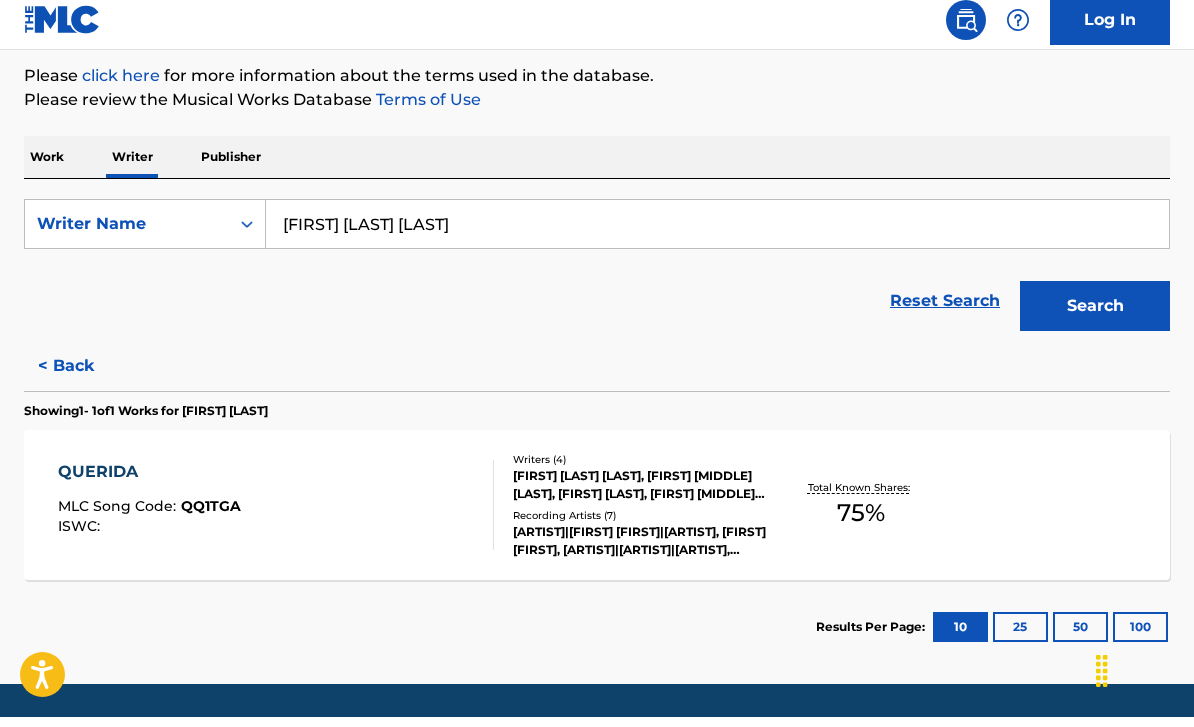 scroll, scrollTop: 235, scrollLeft: 0, axis: vertical 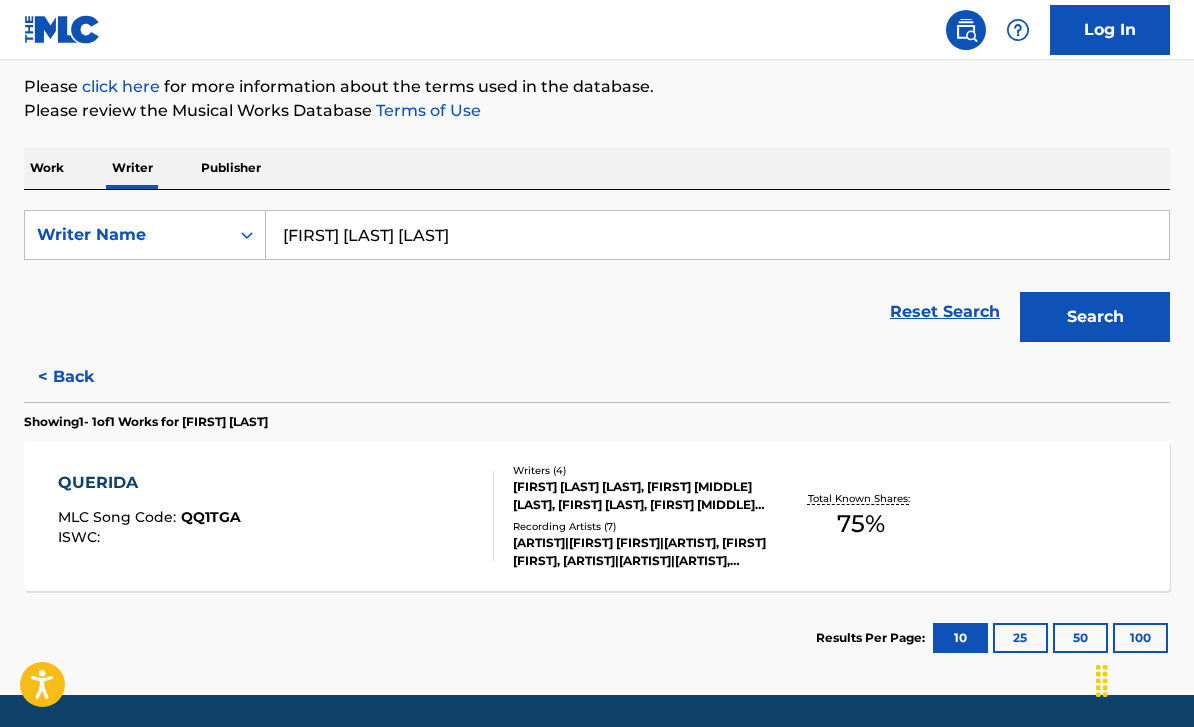 click on "< Back" at bounding box center [84, 377] 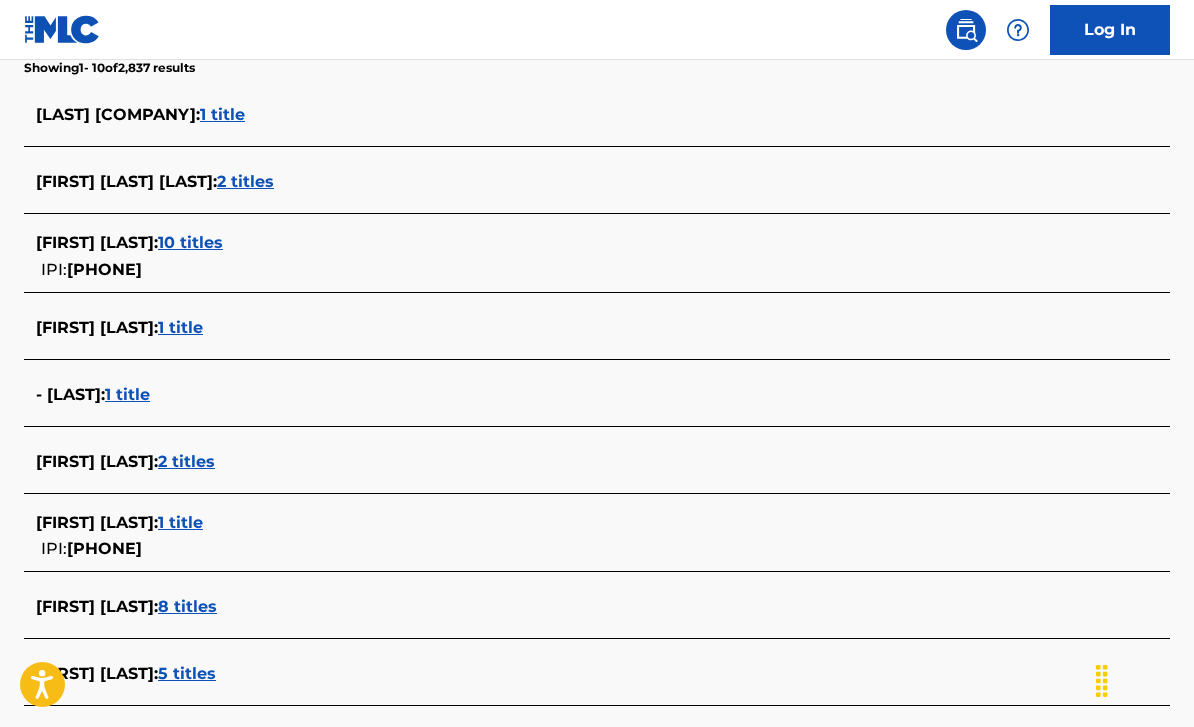 scroll, scrollTop: 518, scrollLeft: 0, axis: vertical 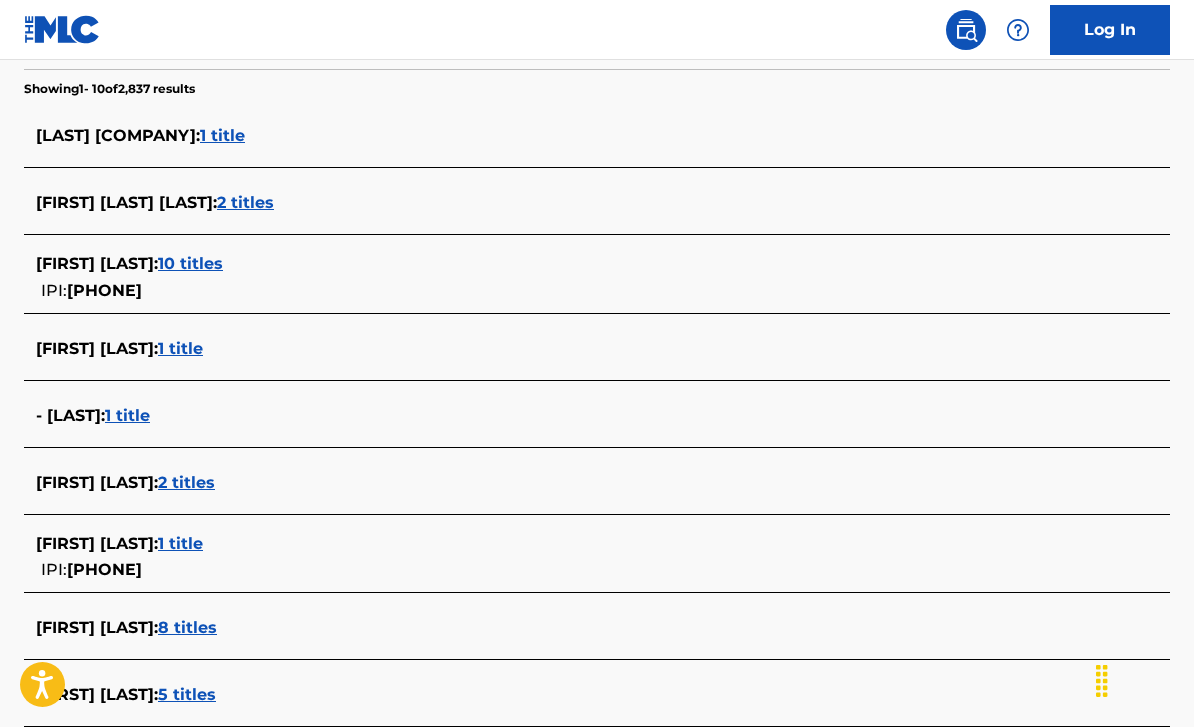 click on "10 titles" at bounding box center (190, 263) 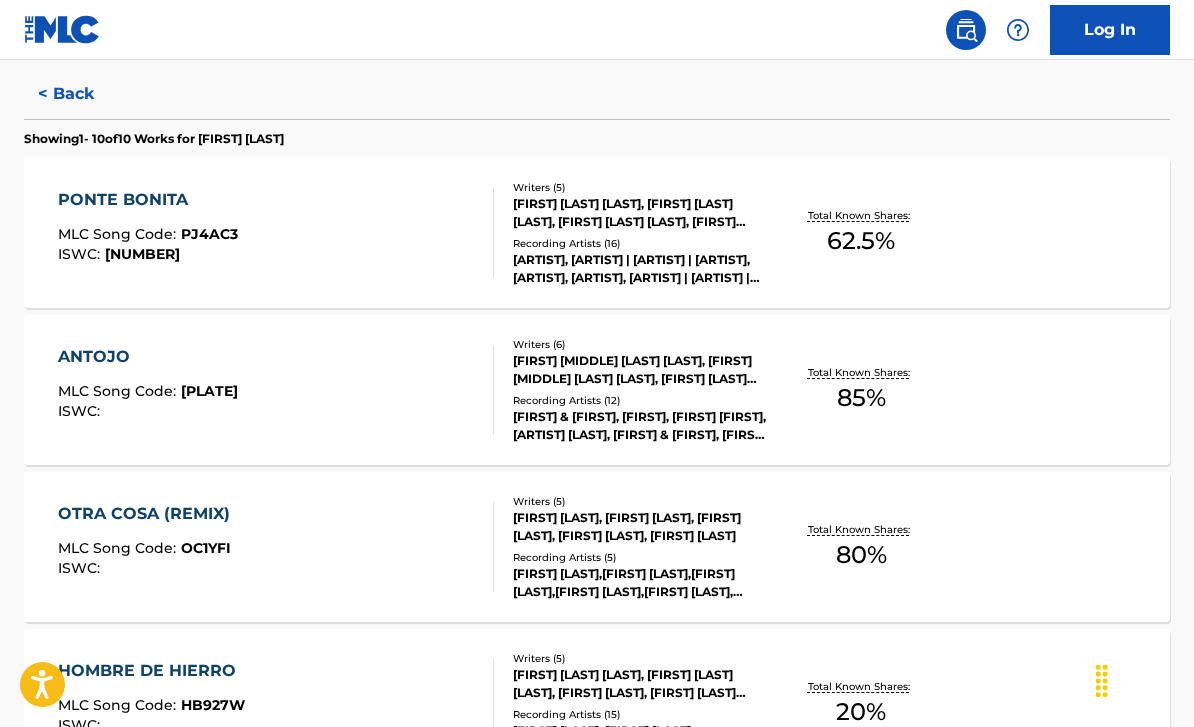 click on "< Back" at bounding box center (84, 94) 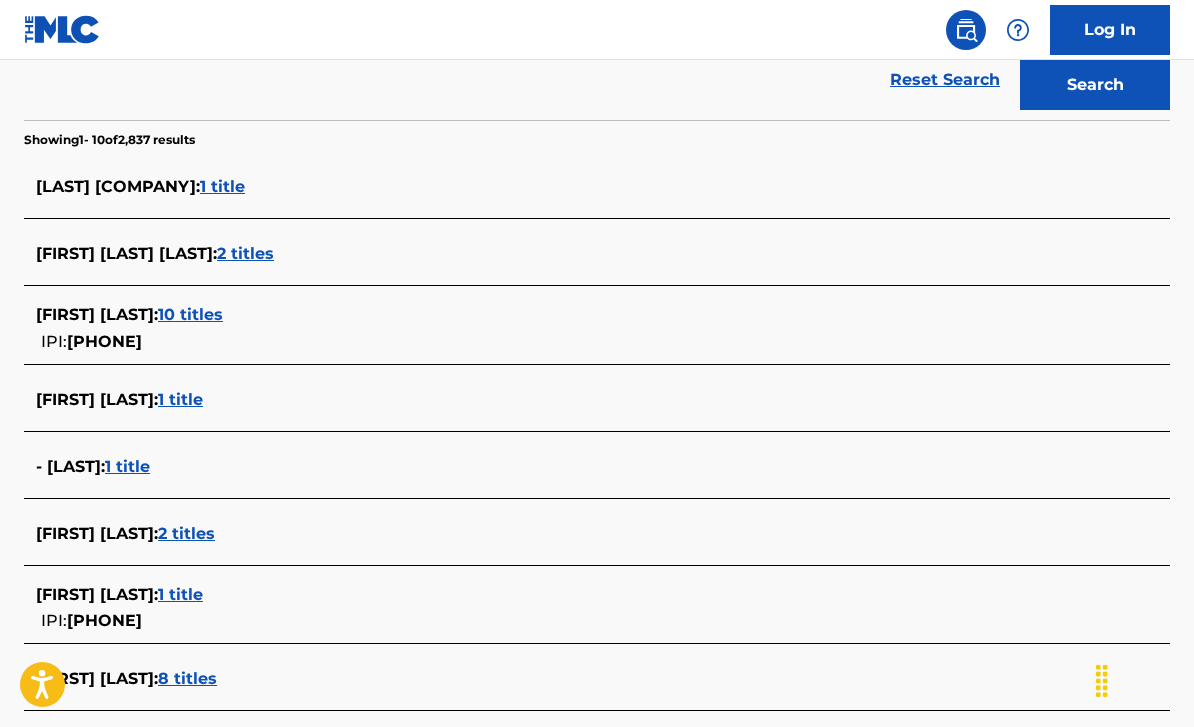 click on "1 title" at bounding box center (127, 466) 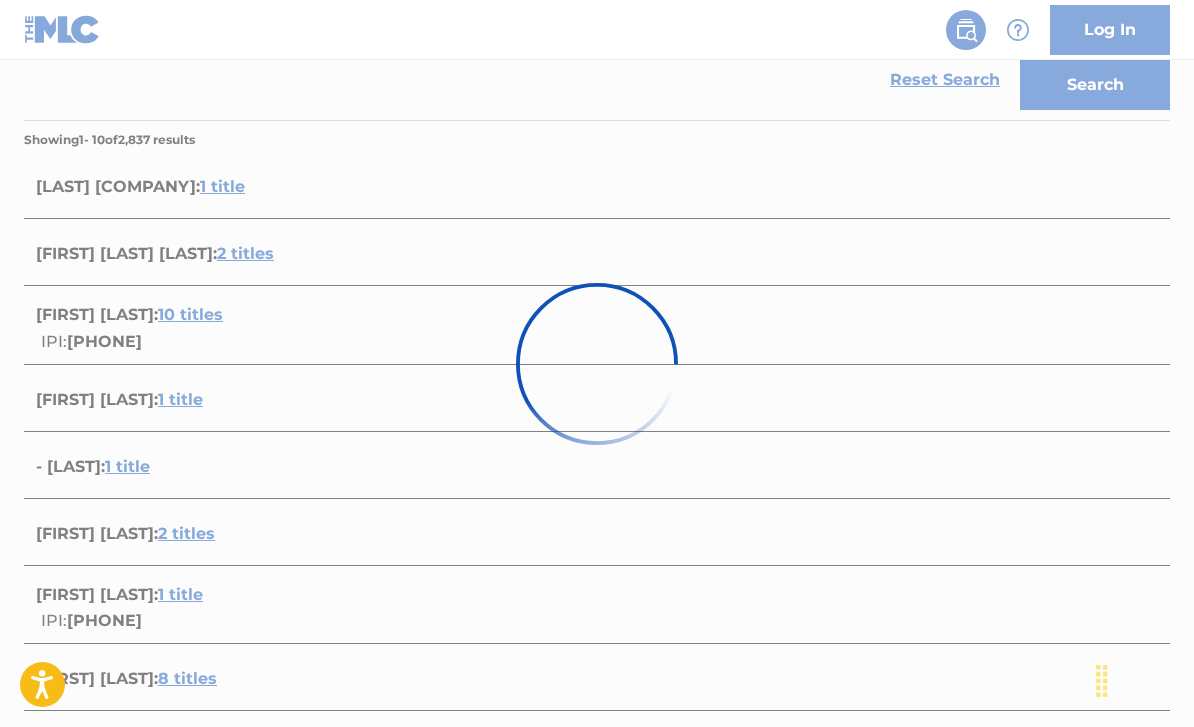 scroll, scrollTop: 235, scrollLeft: 0, axis: vertical 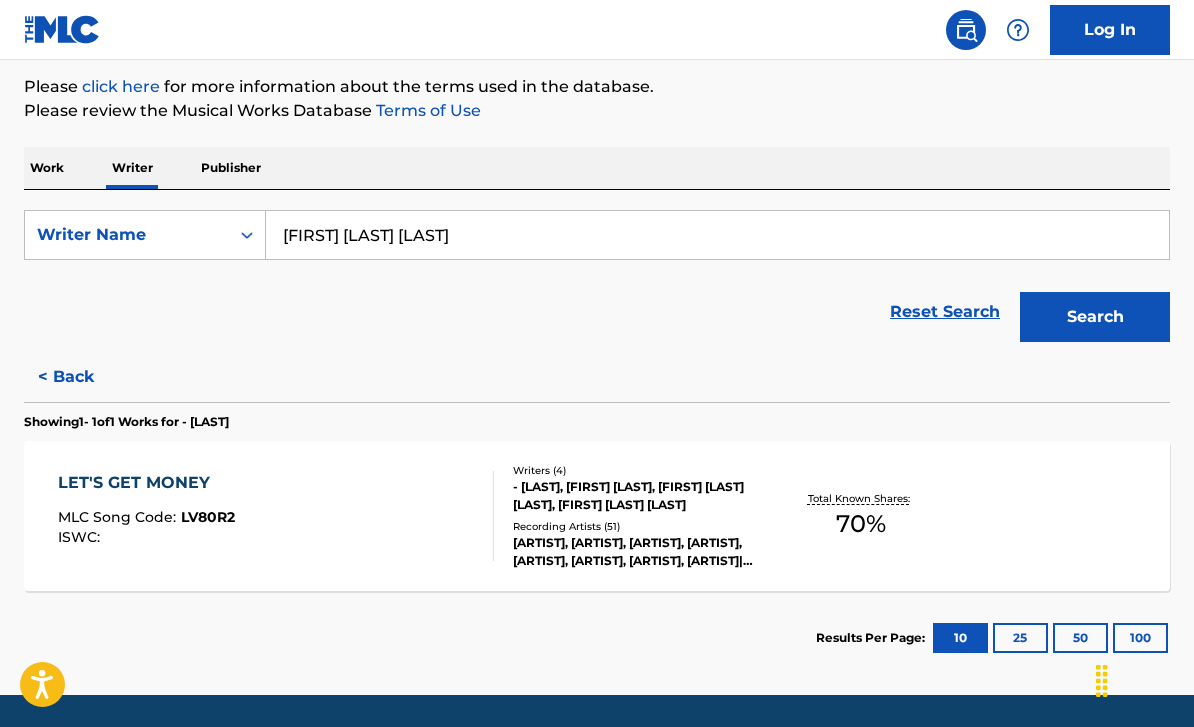 click on "< Back" at bounding box center (84, 377) 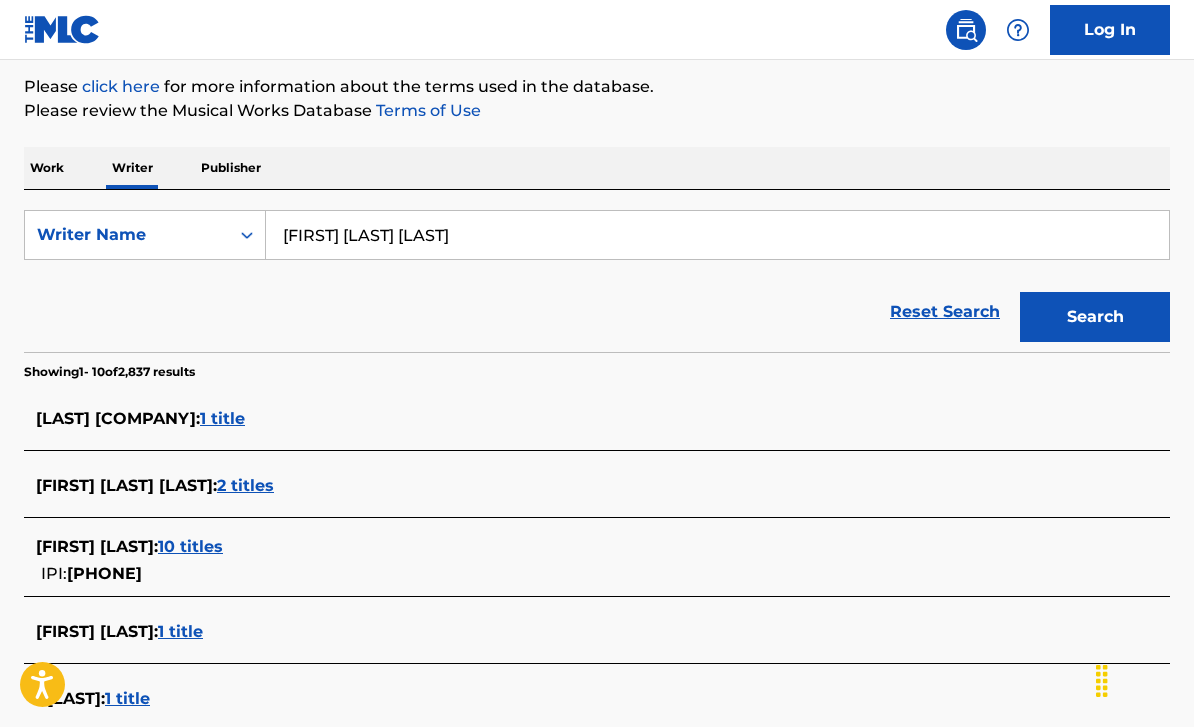 click on "2 titles" at bounding box center (245, 485) 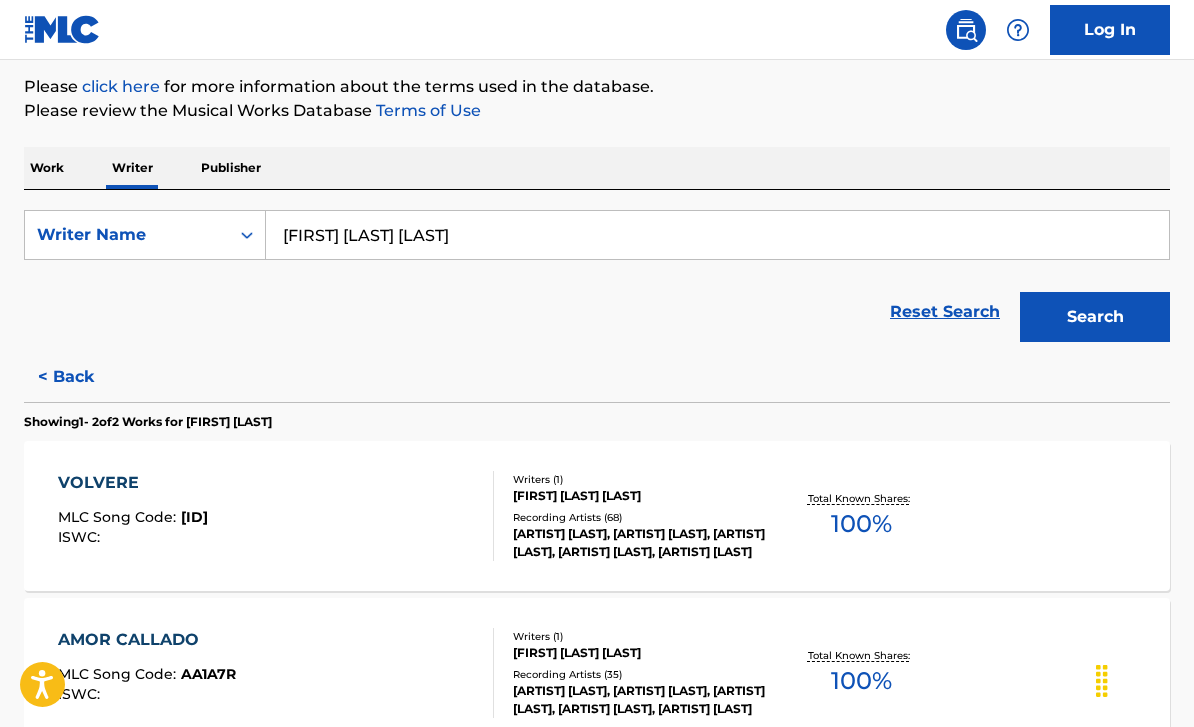 click on "VOLVERE" at bounding box center (133, 483) 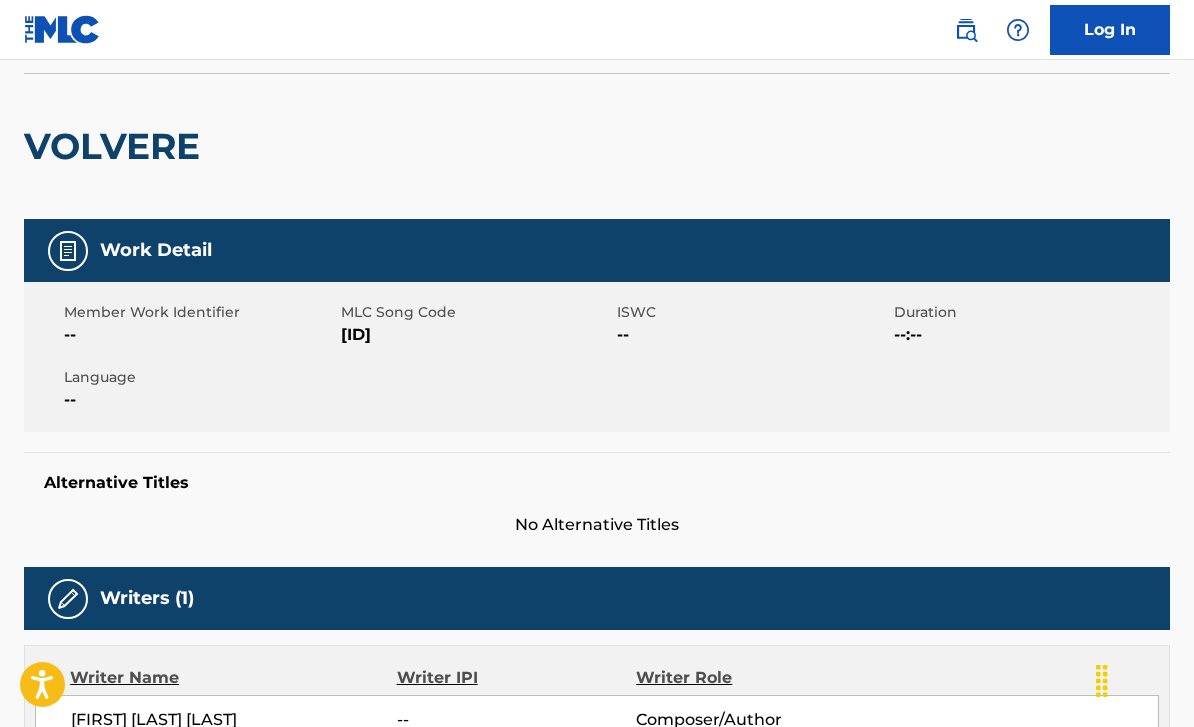 scroll, scrollTop: 0, scrollLeft: 0, axis: both 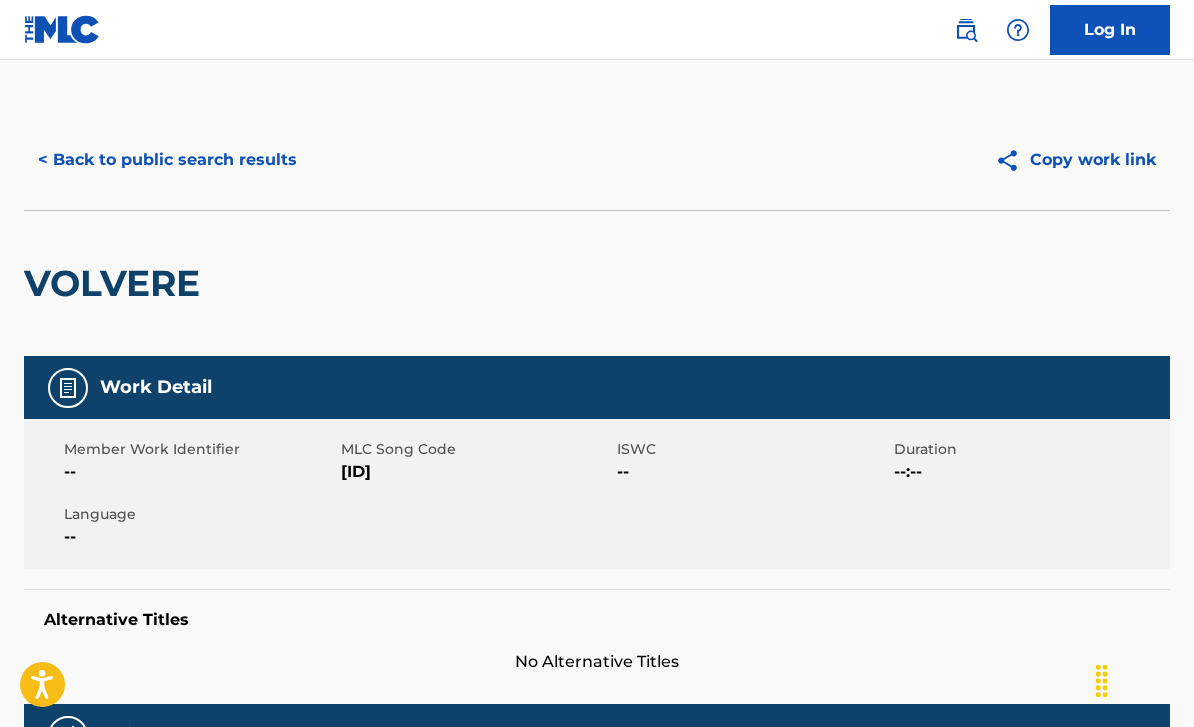 click on "< Back to public search results" at bounding box center [167, 160] 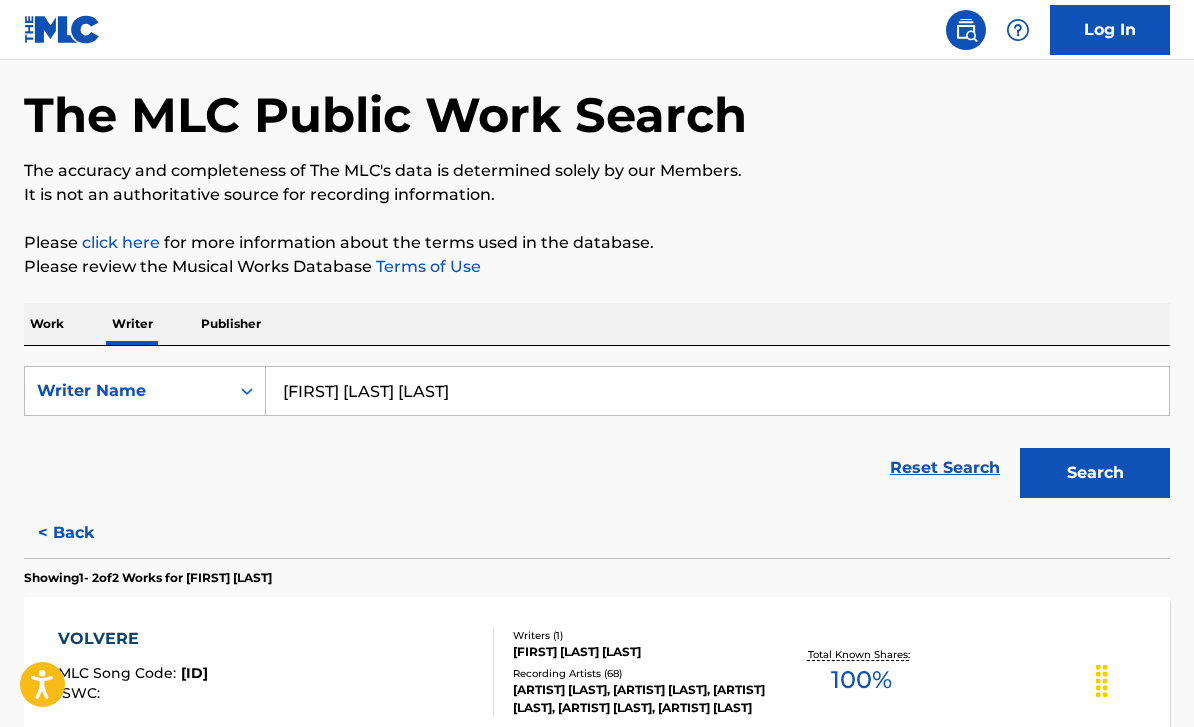 scroll, scrollTop: 95, scrollLeft: 0, axis: vertical 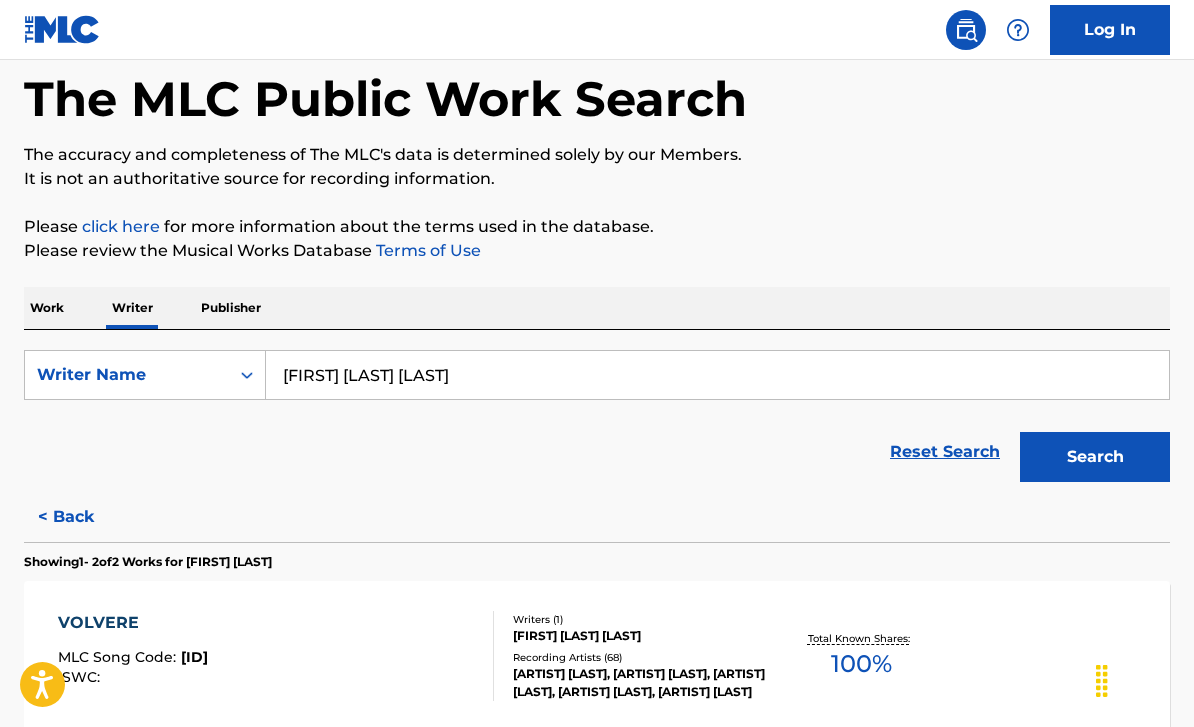 click on "< Back" at bounding box center (84, 517) 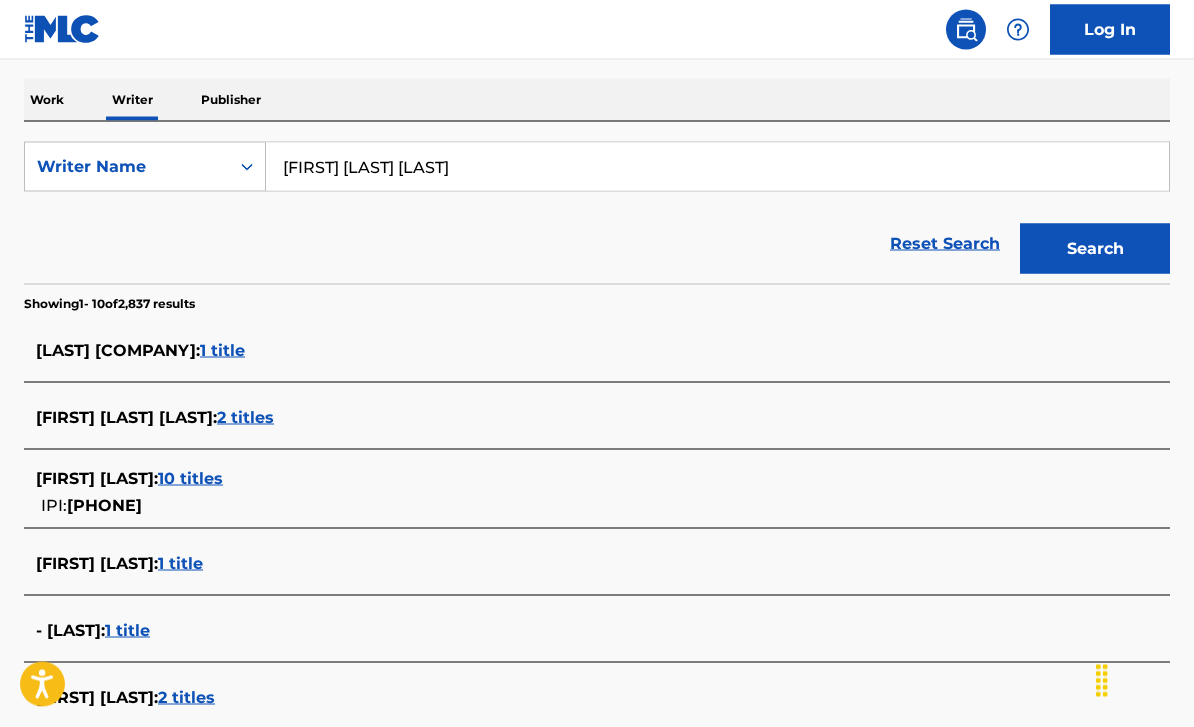scroll, scrollTop: 304, scrollLeft: 0, axis: vertical 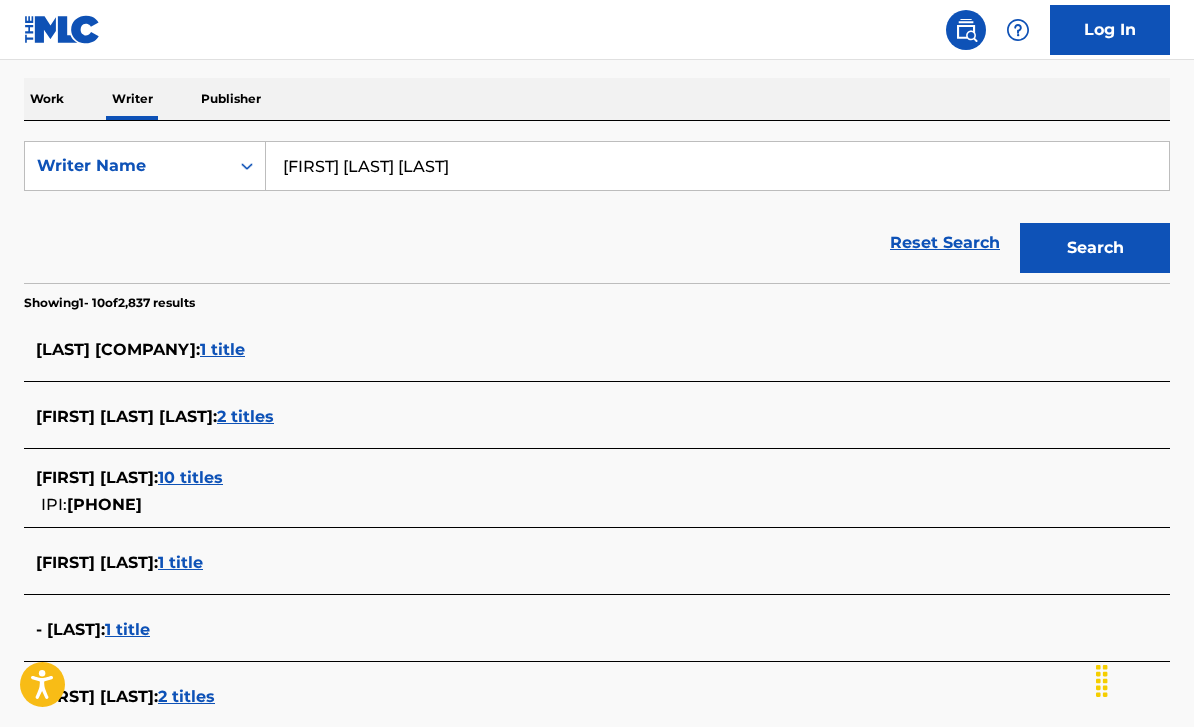 click on "1 title" at bounding box center [180, 562] 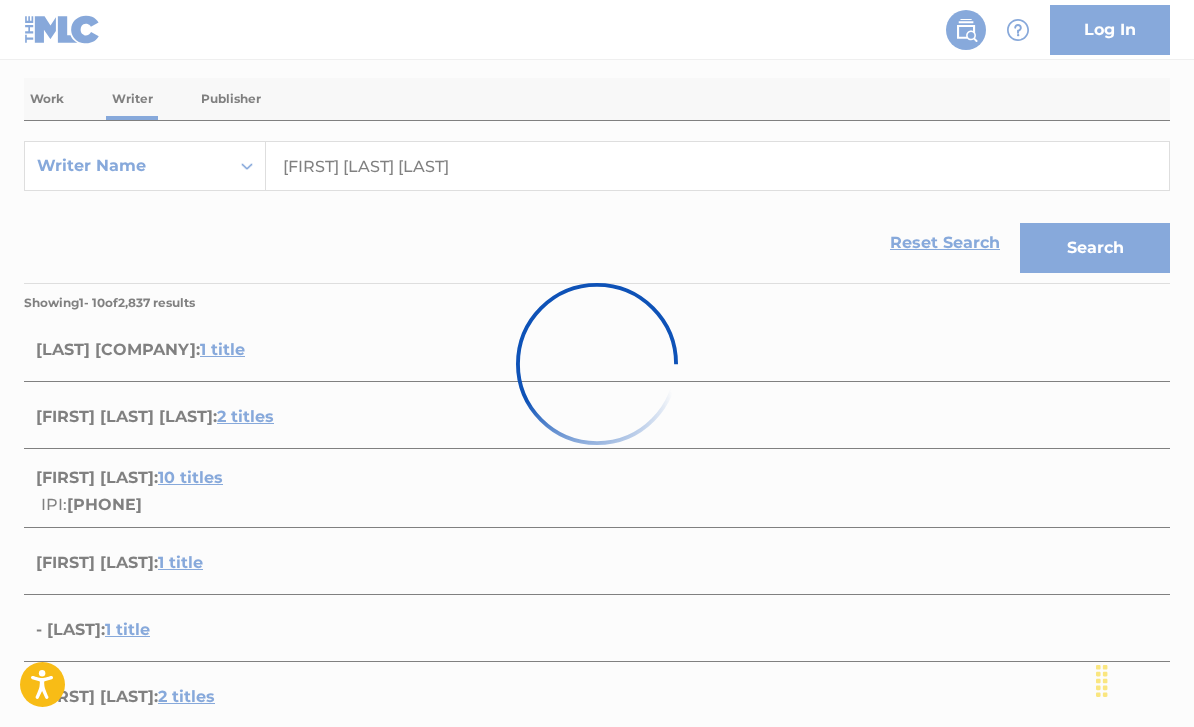 scroll, scrollTop: 235, scrollLeft: 0, axis: vertical 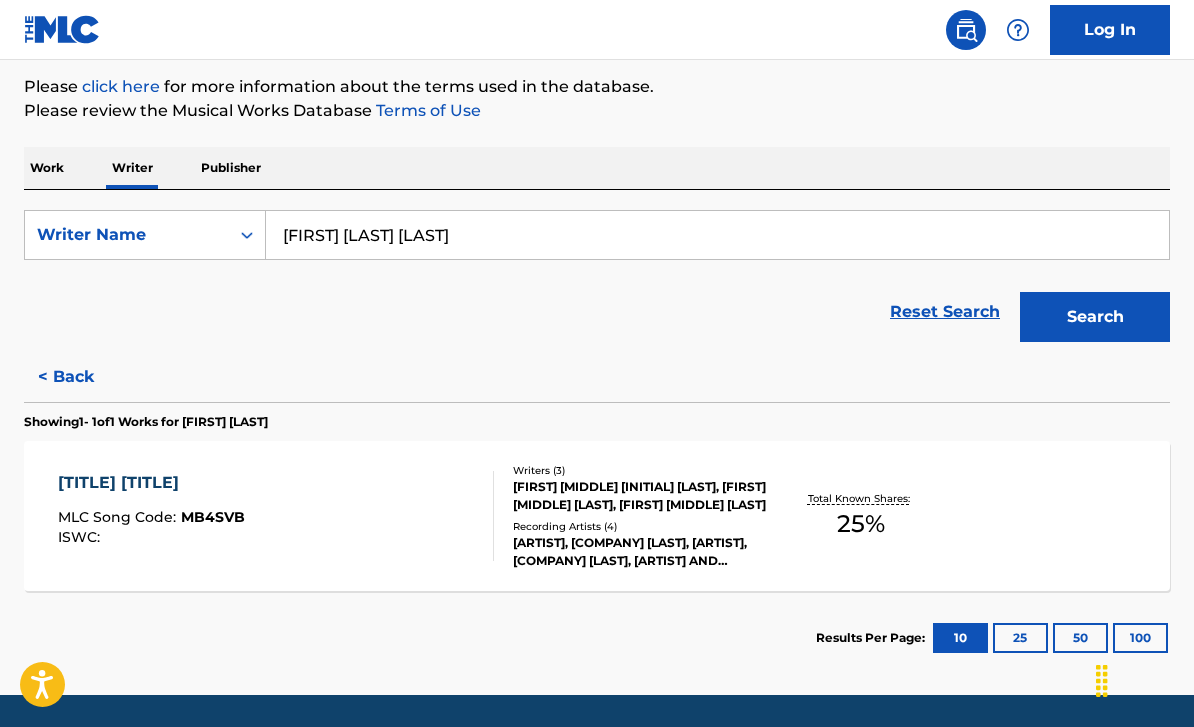 click on "[TITLE] [TITLE]" at bounding box center [151, 483] 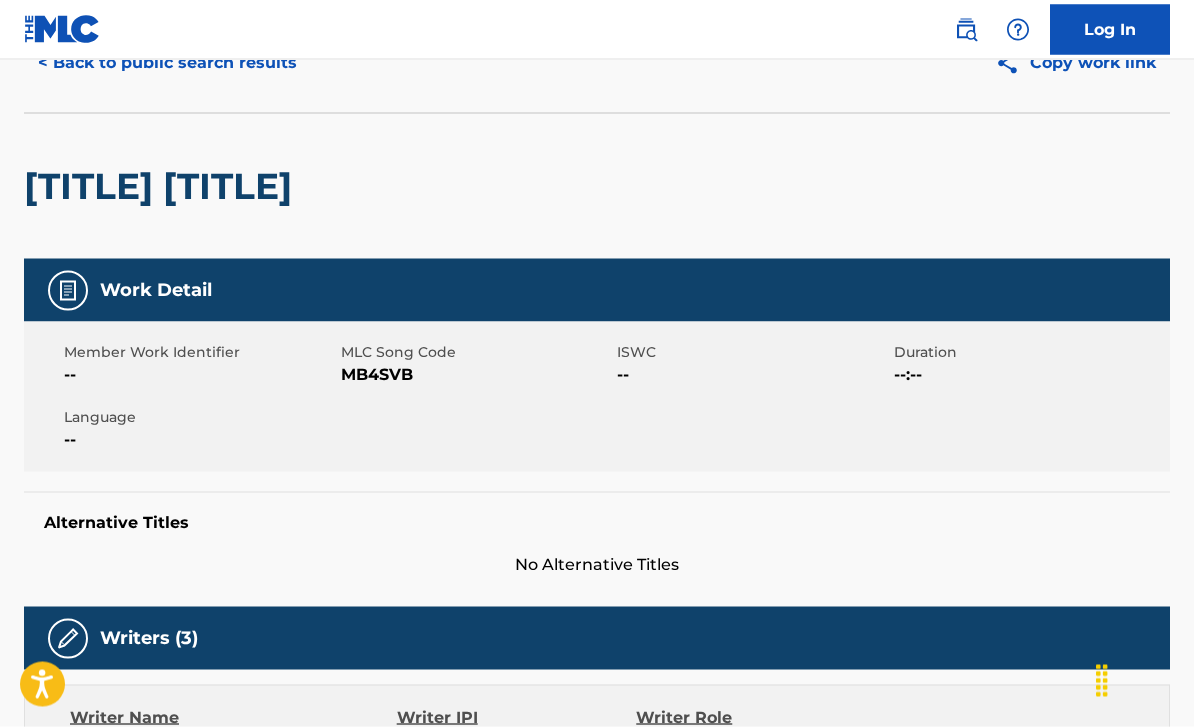 scroll, scrollTop: 0, scrollLeft: 0, axis: both 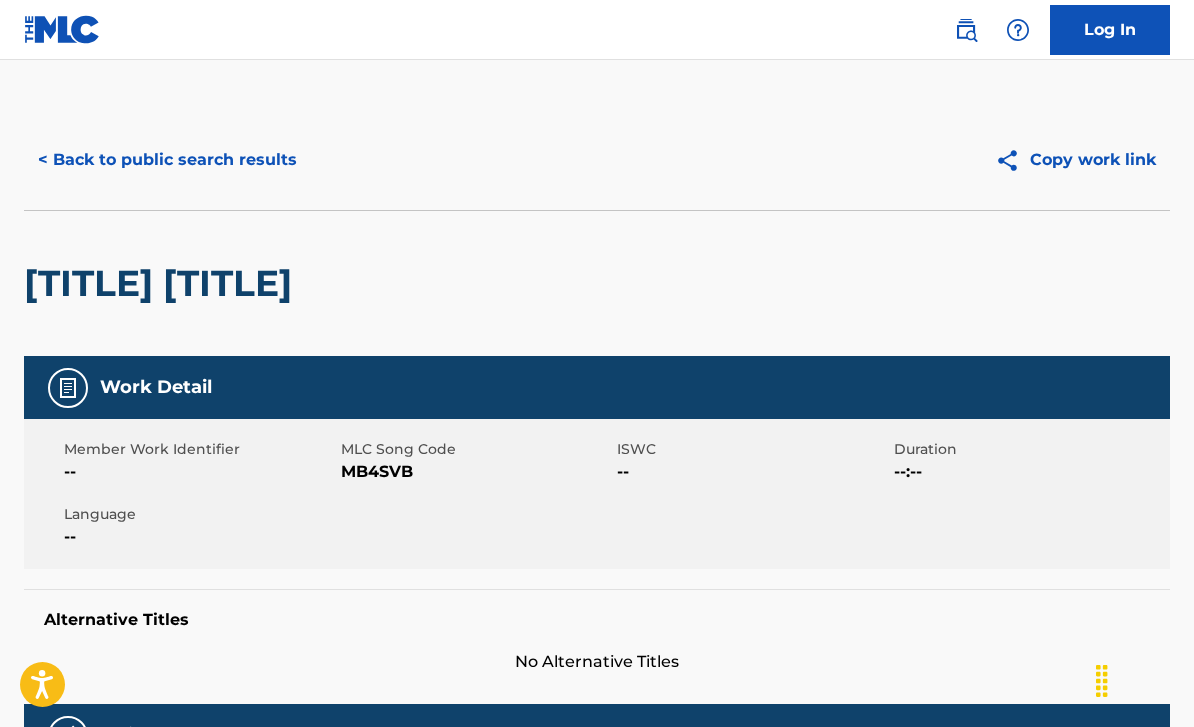 click on "< Back to public search results" at bounding box center [167, 160] 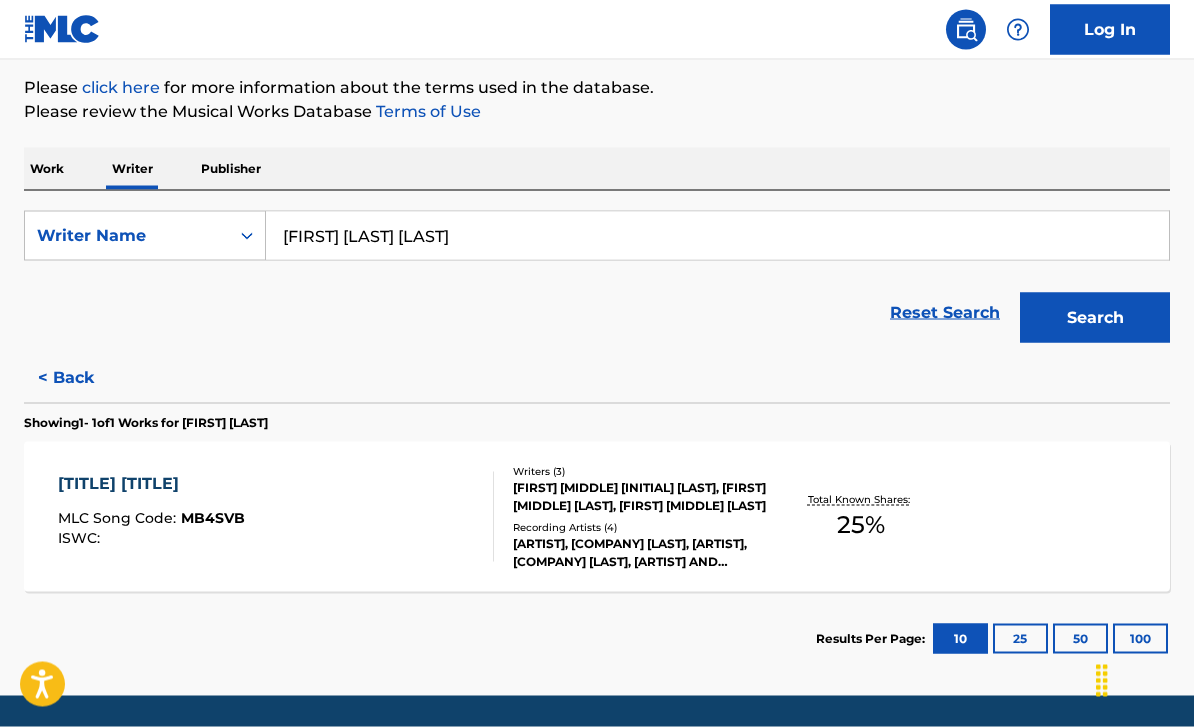 scroll, scrollTop: 235, scrollLeft: 0, axis: vertical 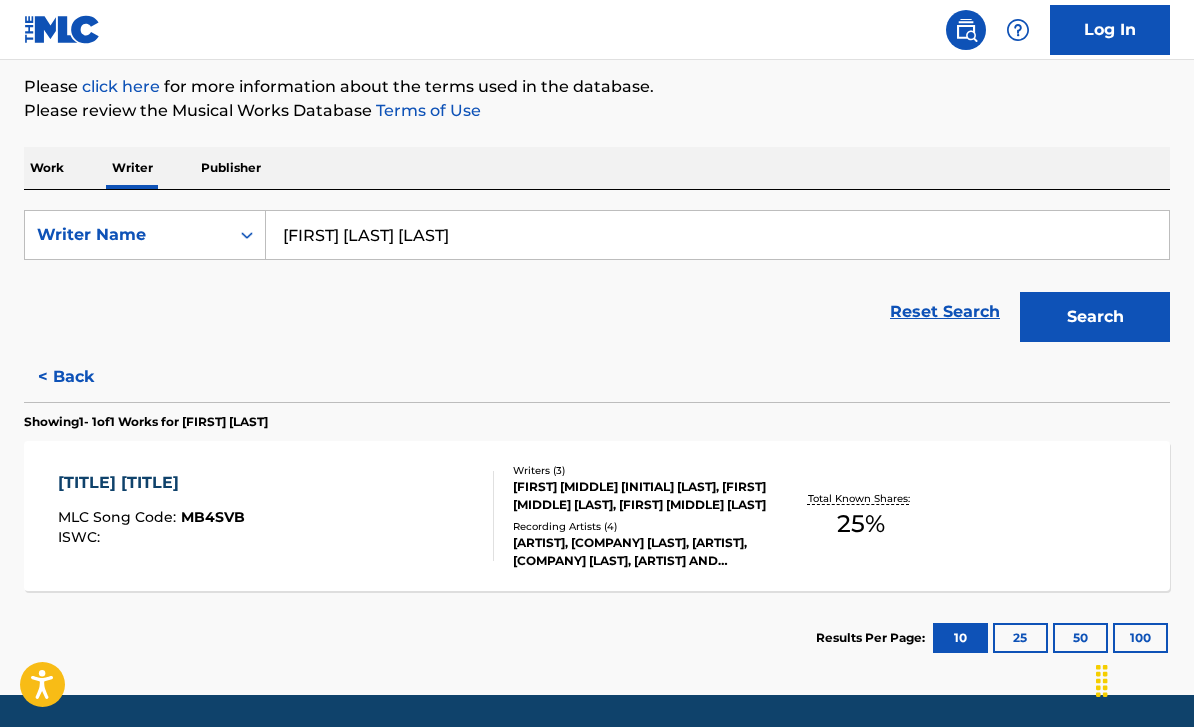 click on "< Back" at bounding box center [84, 377] 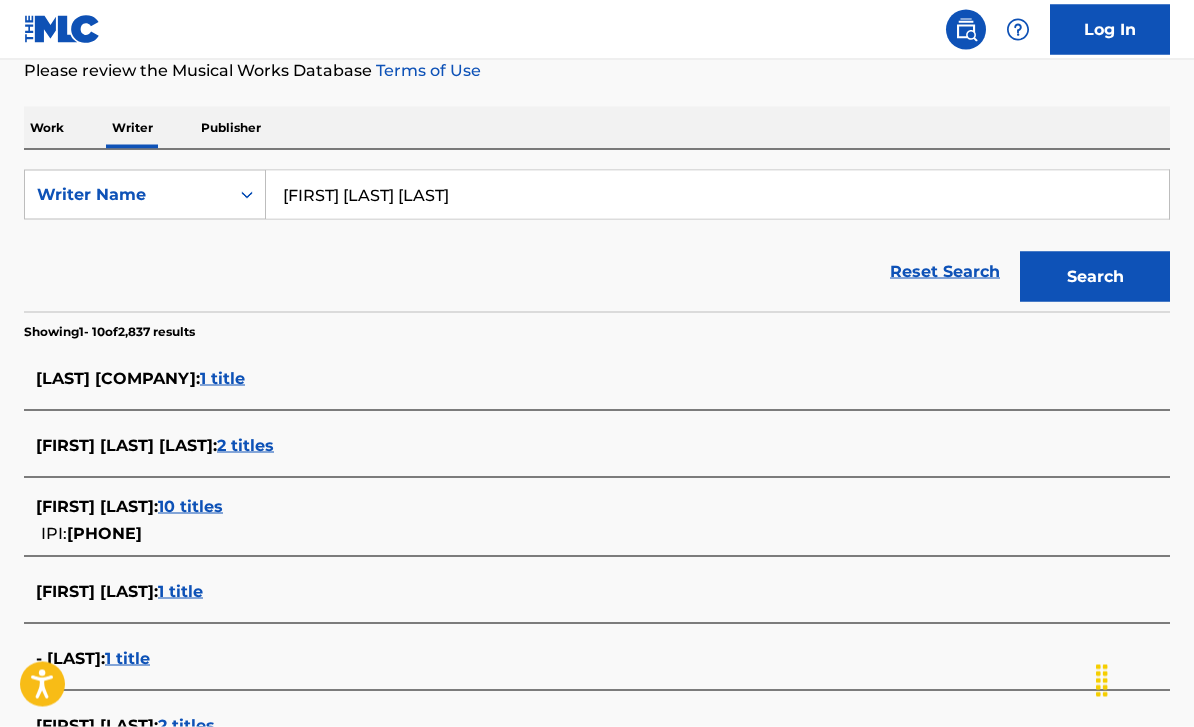 scroll, scrollTop: 276, scrollLeft: 0, axis: vertical 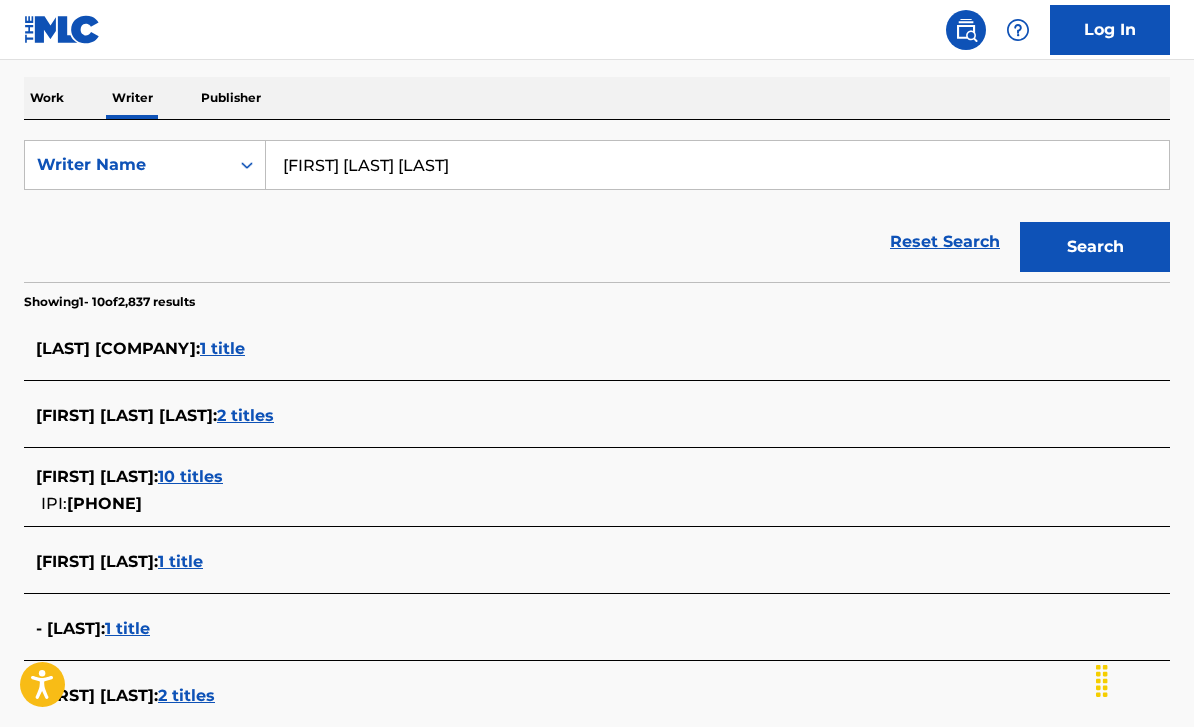 click on "1 title" at bounding box center (180, 561) 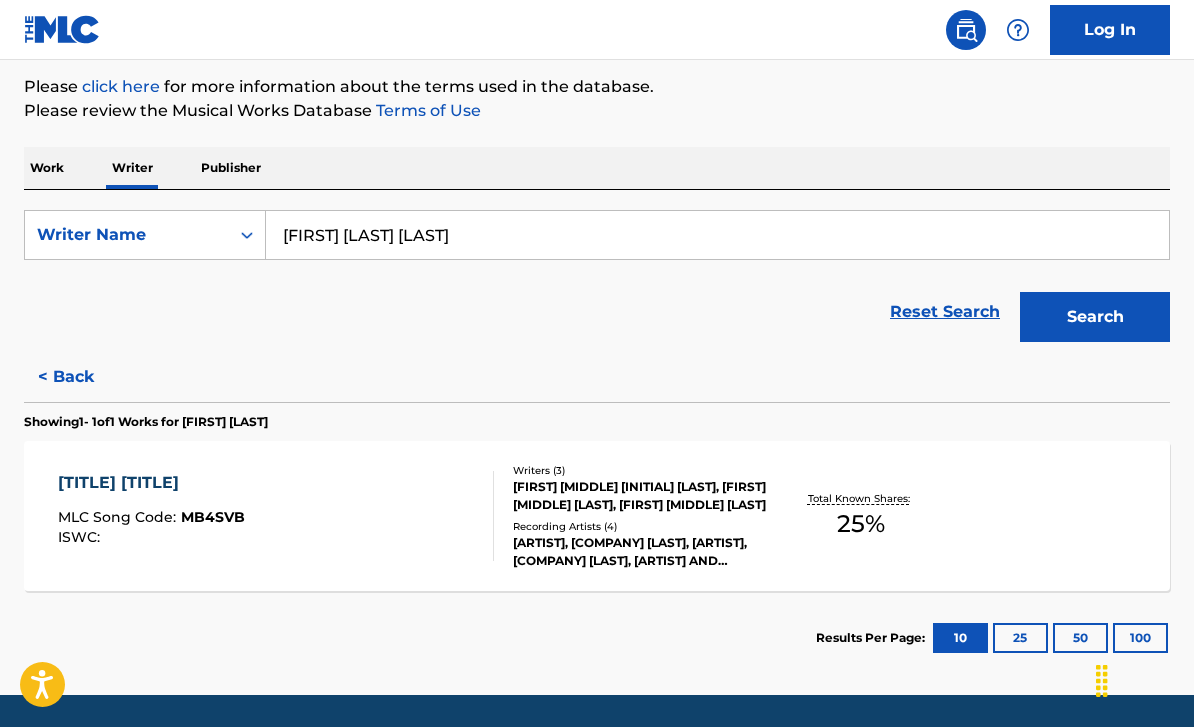 click on "< Back" at bounding box center (84, 377) 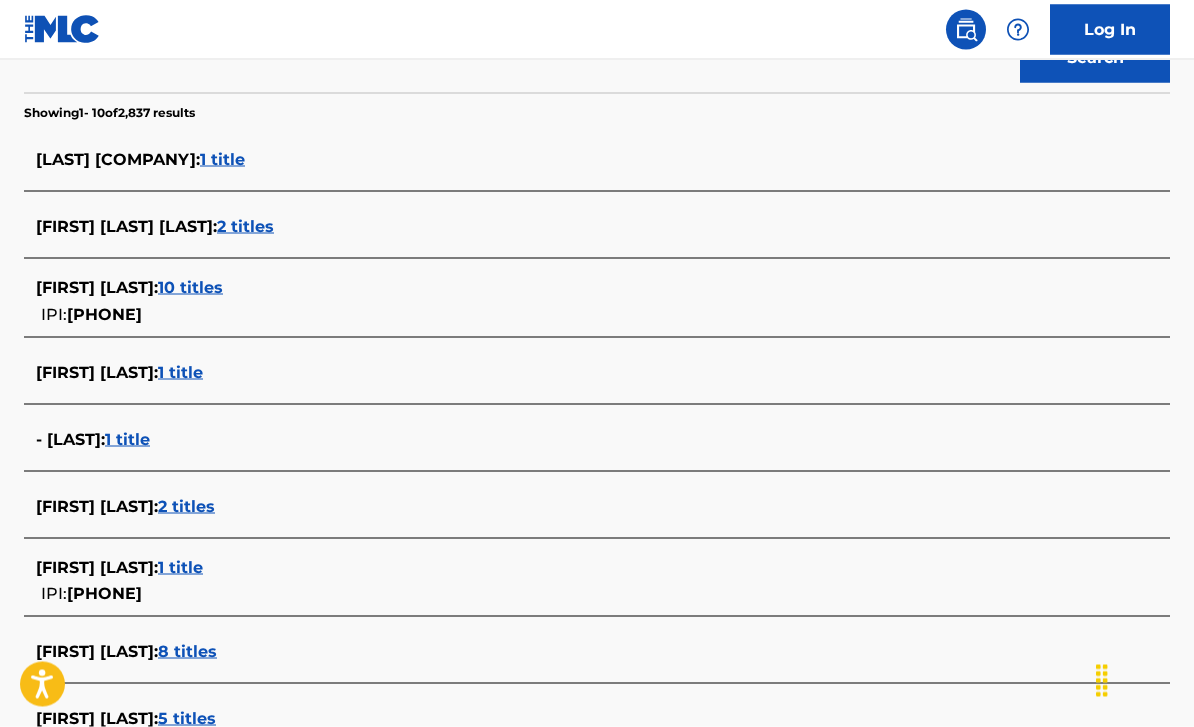 scroll, scrollTop: 495, scrollLeft: 0, axis: vertical 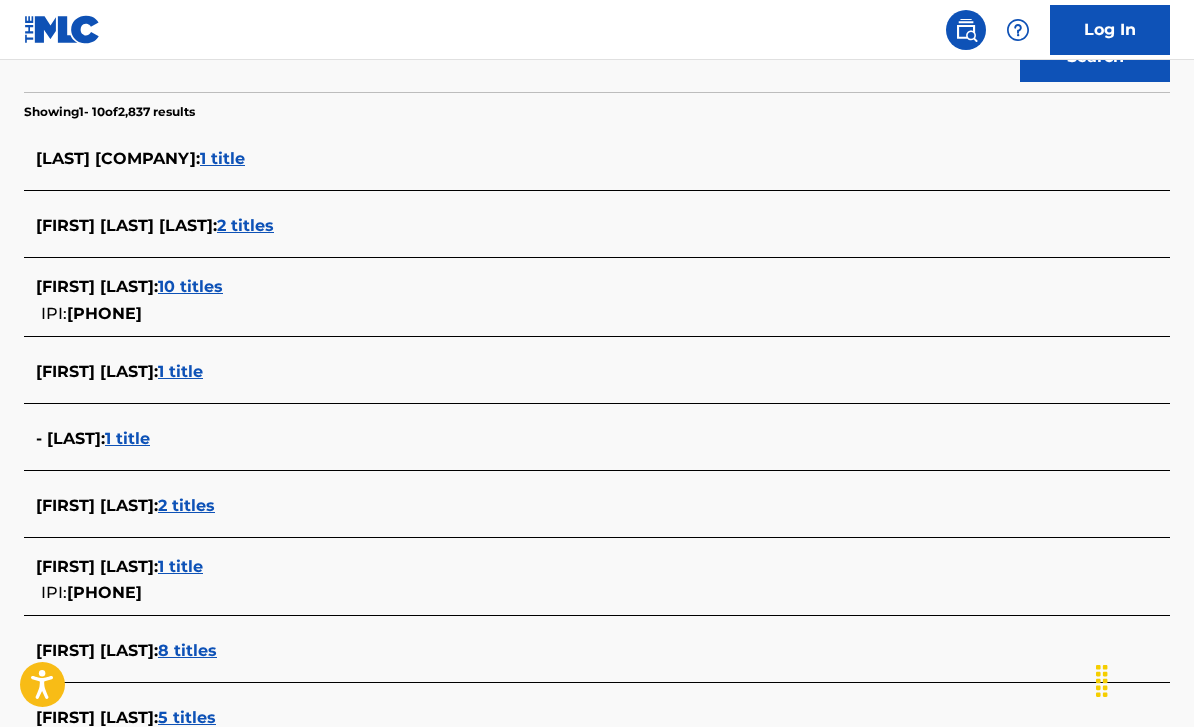click on "2 titles" at bounding box center [186, 505] 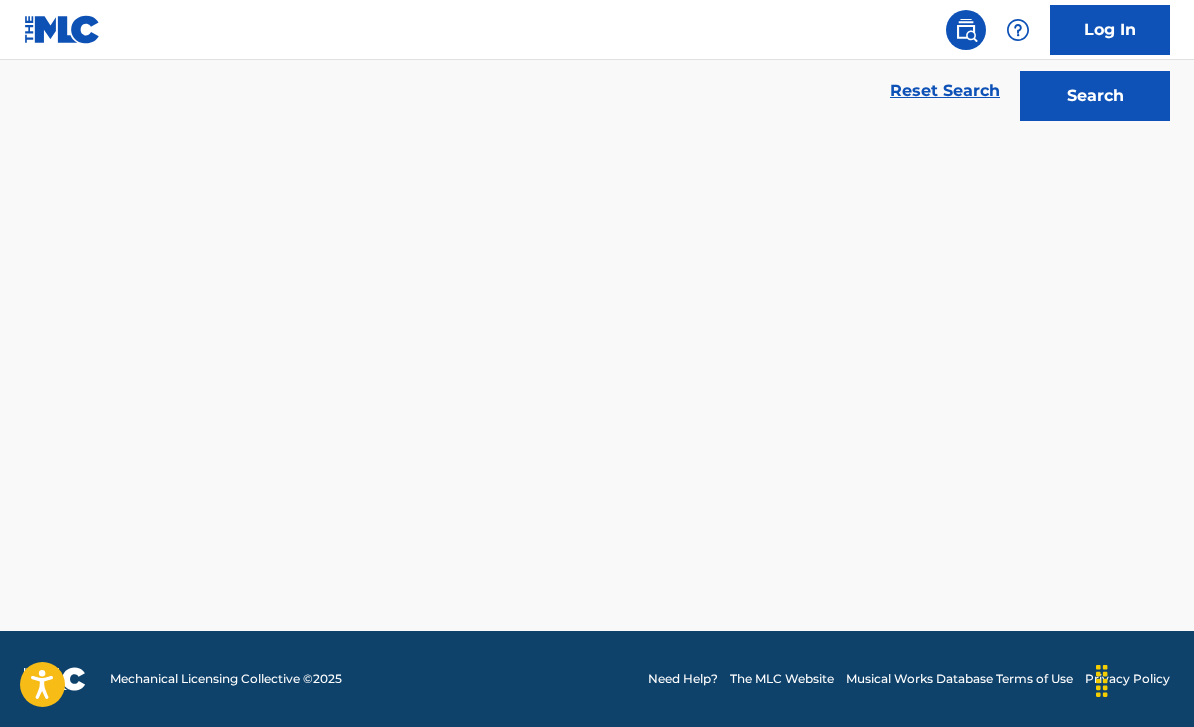scroll, scrollTop: 392, scrollLeft: 0, axis: vertical 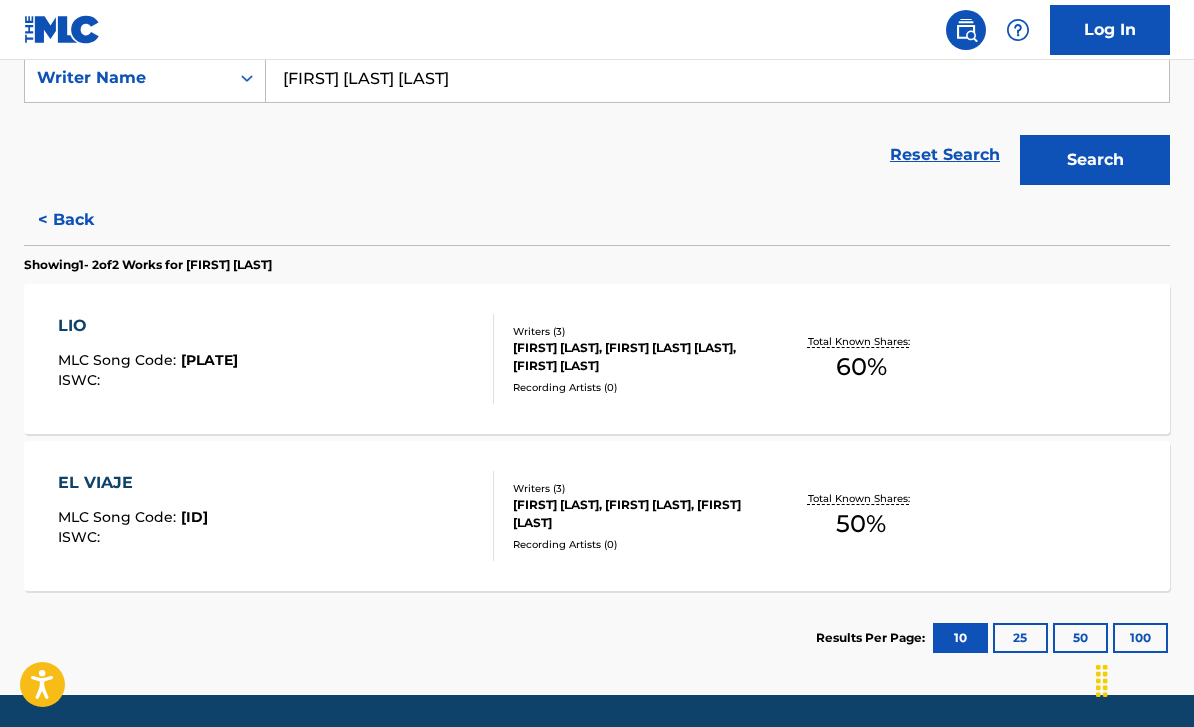 click on "LIO" at bounding box center [148, 326] 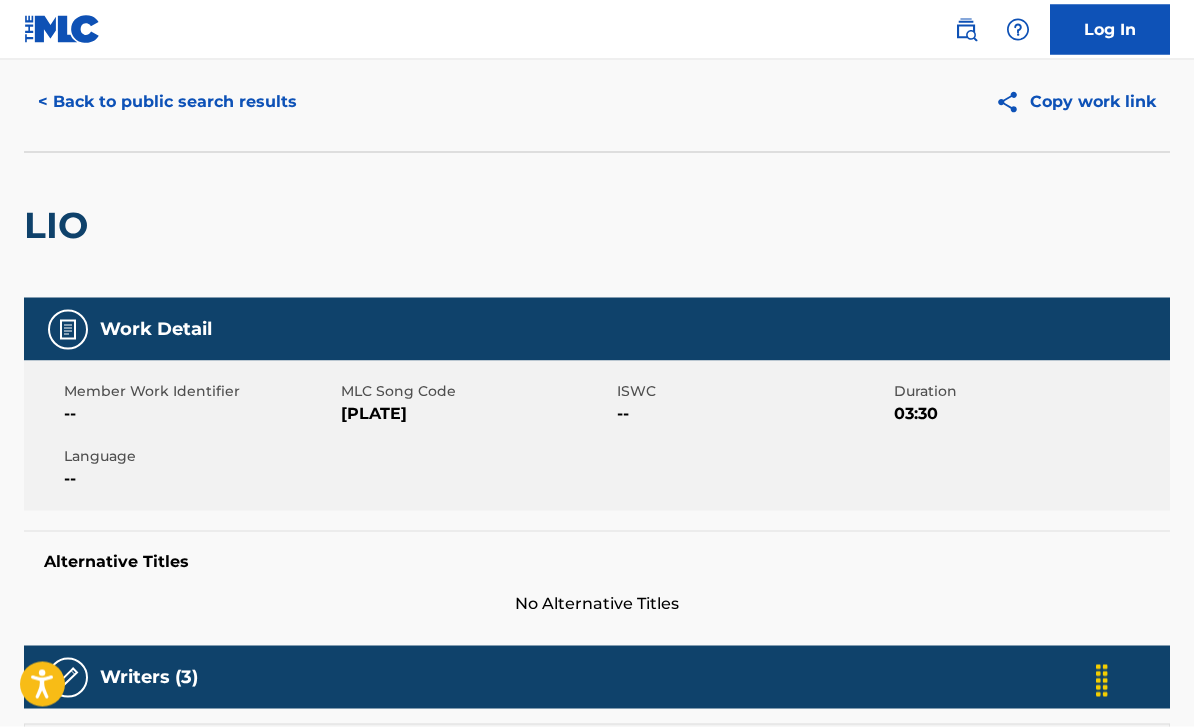 scroll, scrollTop: 0, scrollLeft: 0, axis: both 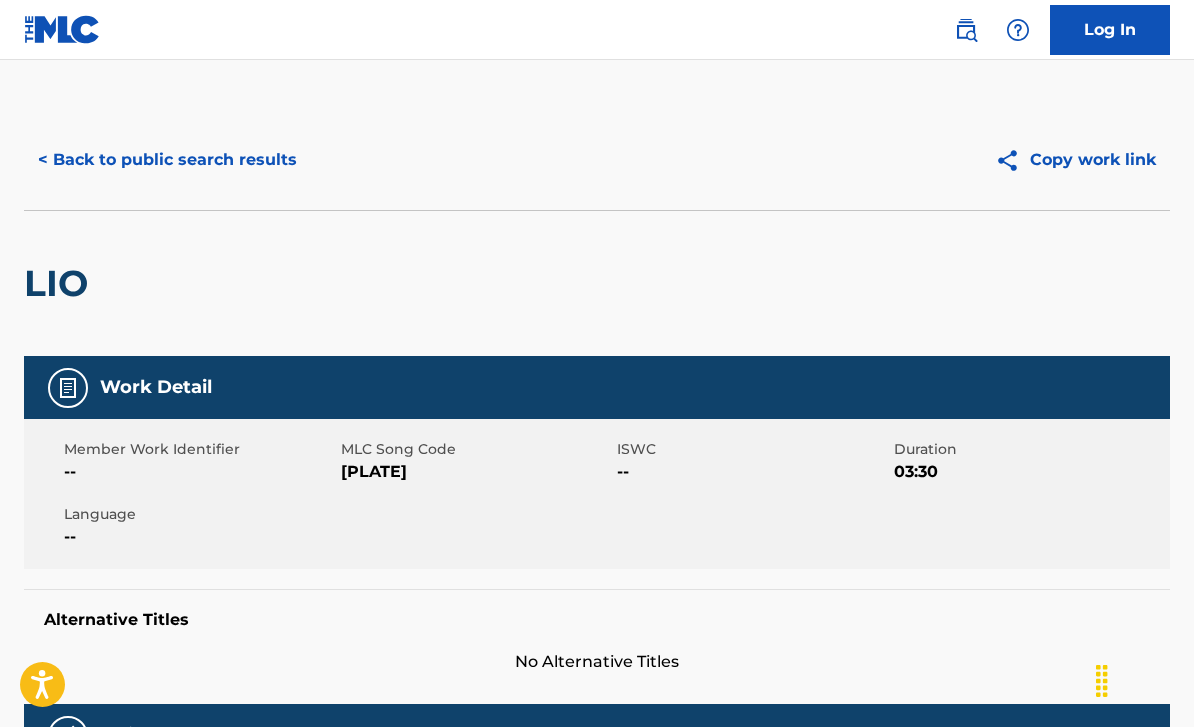 click on "< Back to public search results" at bounding box center (167, 160) 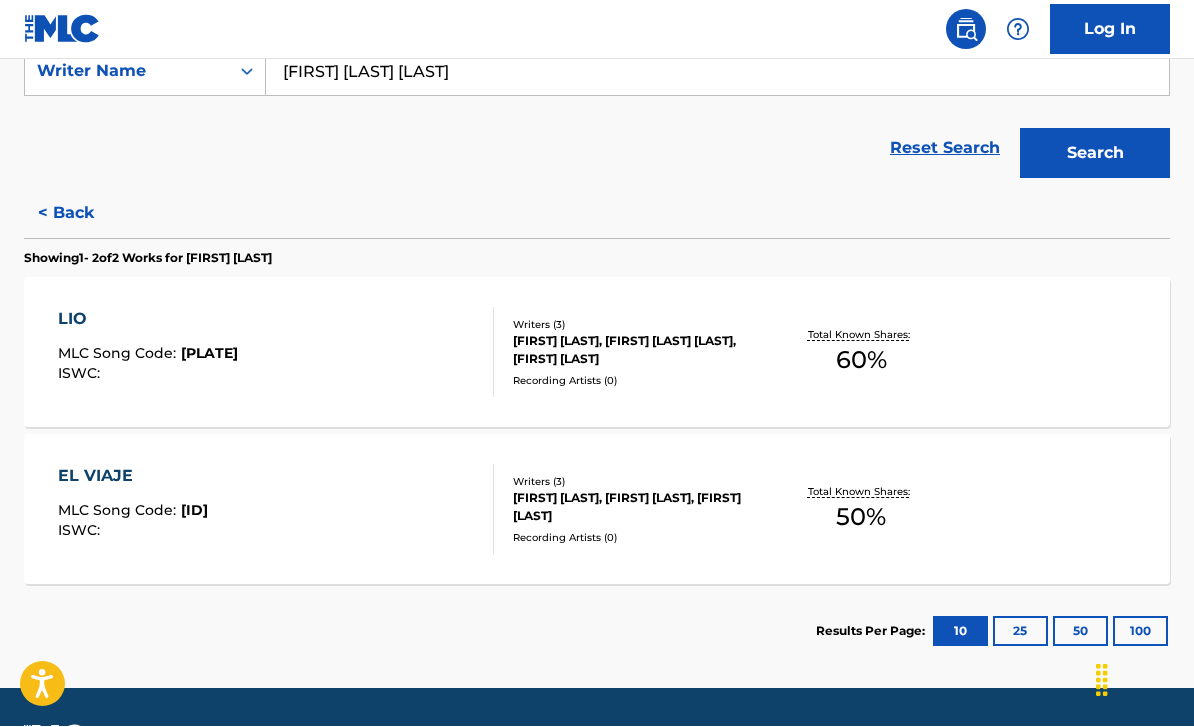 scroll, scrollTop: 392, scrollLeft: 0, axis: vertical 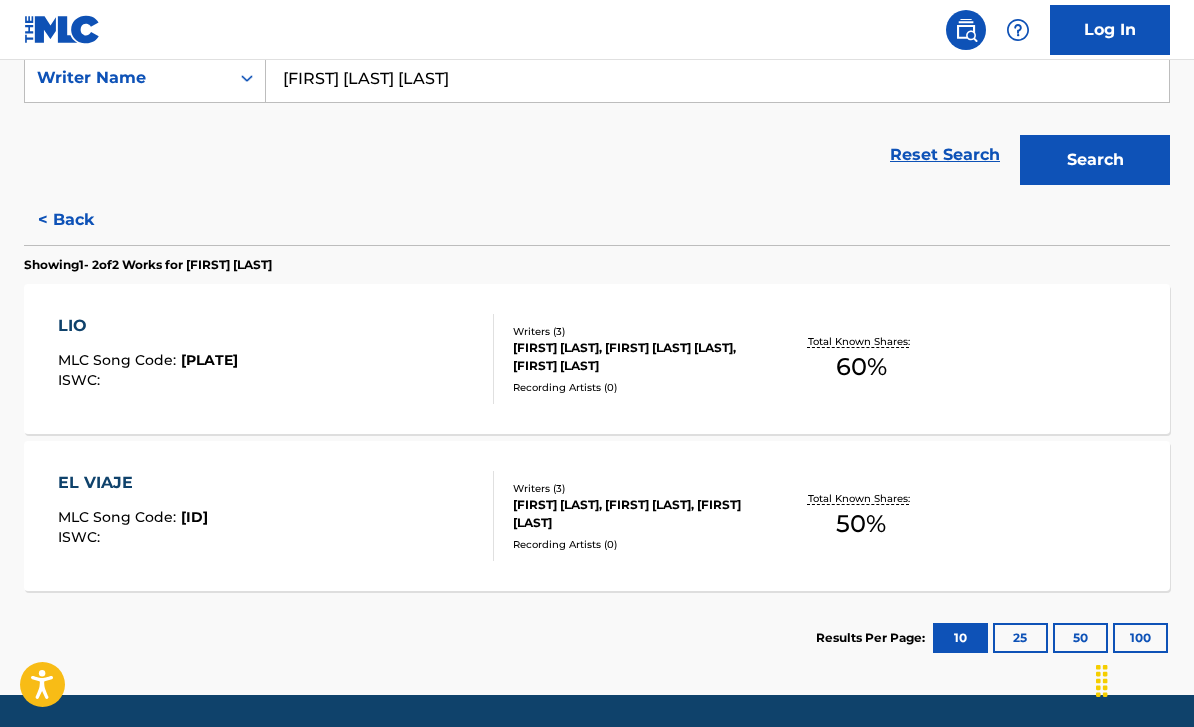click on "< Back" at bounding box center (84, 220) 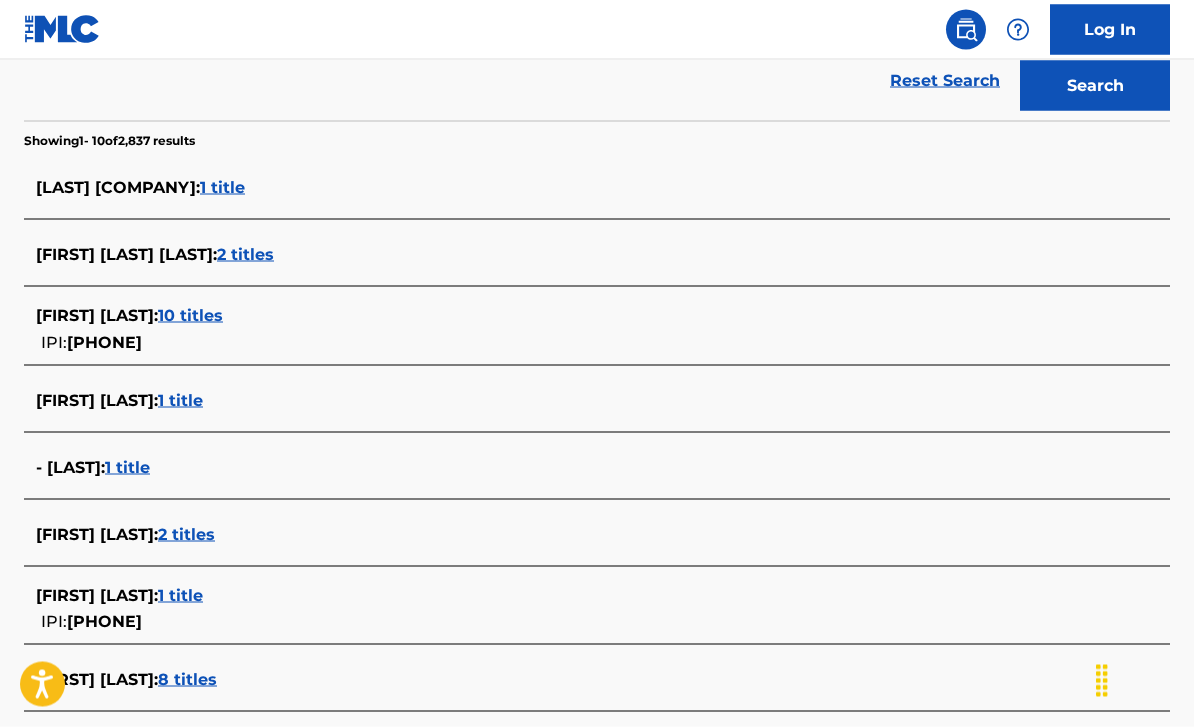 scroll, scrollTop: 467, scrollLeft: 0, axis: vertical 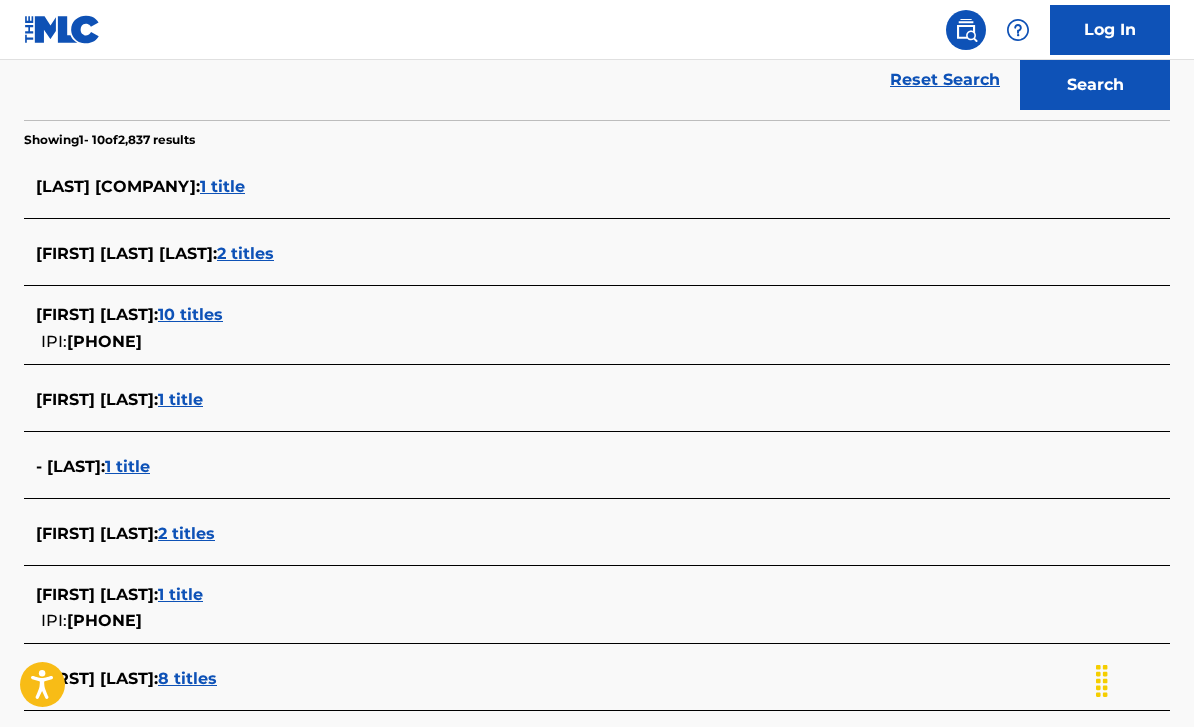 click on "1 title" at bounding box center [180, 594] 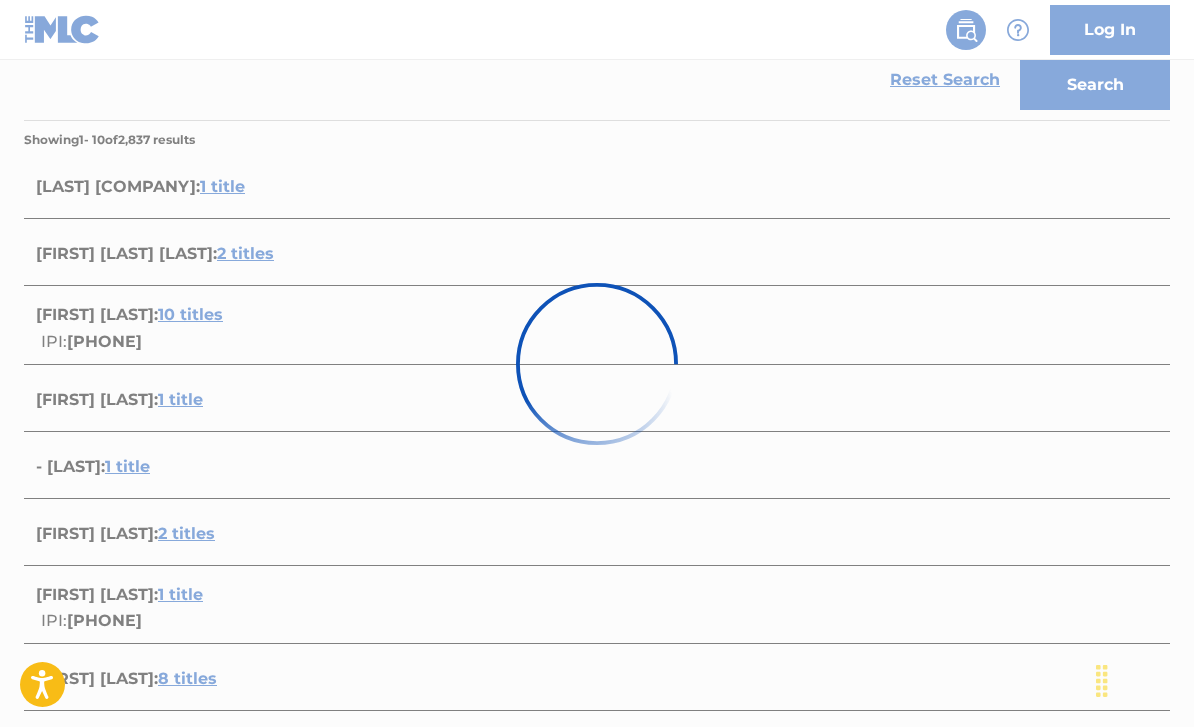 scroll, scrollTop: 235, scrollLeft: 0, axis: vertical 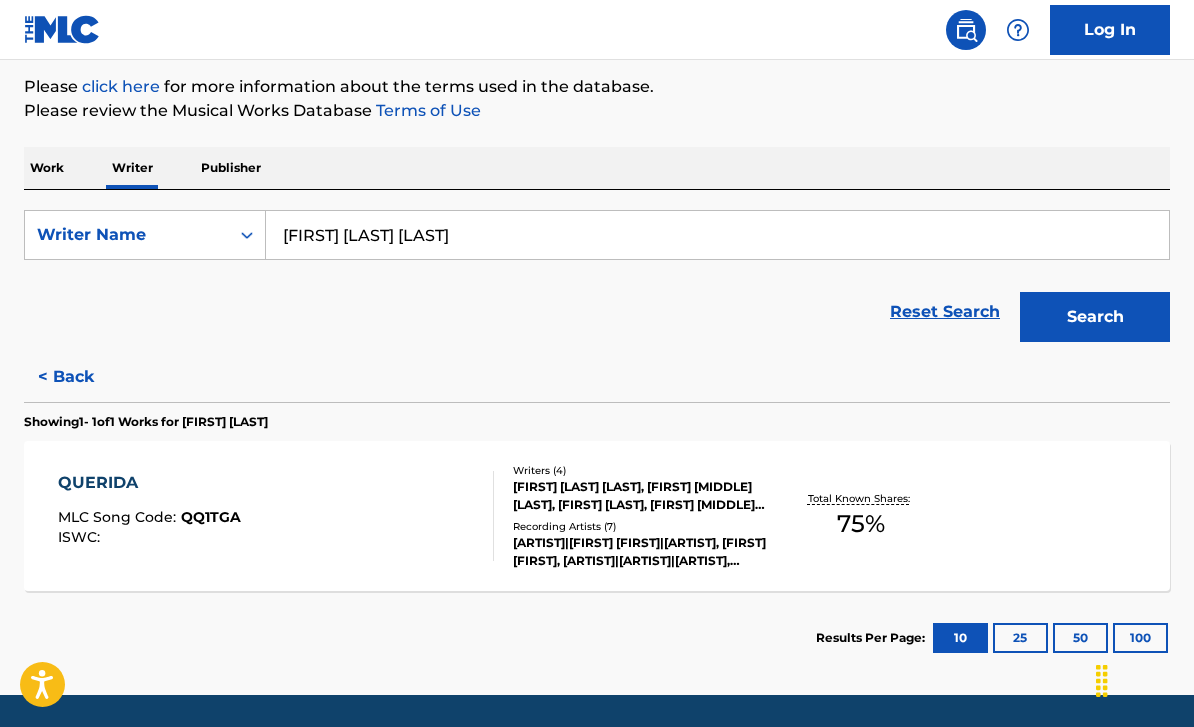click on "[TITLE] [SONG] [CODE] : [PLATE] [ISWC] : [TITLE] ( [NUMBER] ) [FIRST] [LAST], [FIRST] [MIDDLE] [LAST], [FIRST] [LAST], [FIRST] [MIDDLE] [LAST] [RECORDING] ( [NUMBER] ) [FIRST] [LAST] | [COMPANY] [LAST] | [FIRST] [LAST], [FIRST] [LAST] | [FIRST] [LAST] | [FIRST] [LAST], [FIRST] [LAST], [FIRST] [LAST], [FIRST] [LAST] | [FIRST] [LAST] | [FIRST] [LAST] | [FIRST] [LAST] [TITLE] [NUMBER] %" at bounding box center [597, 516] 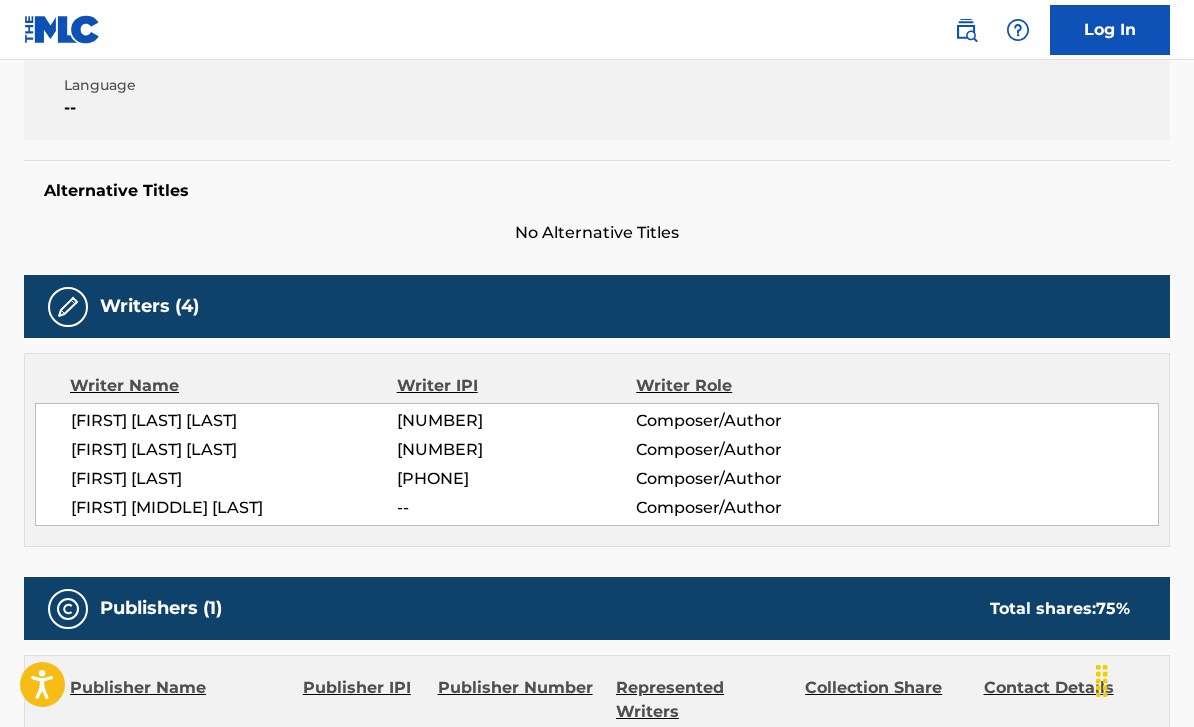 scroll, scrollTop: 0, scrollLeft: 0, axis: both 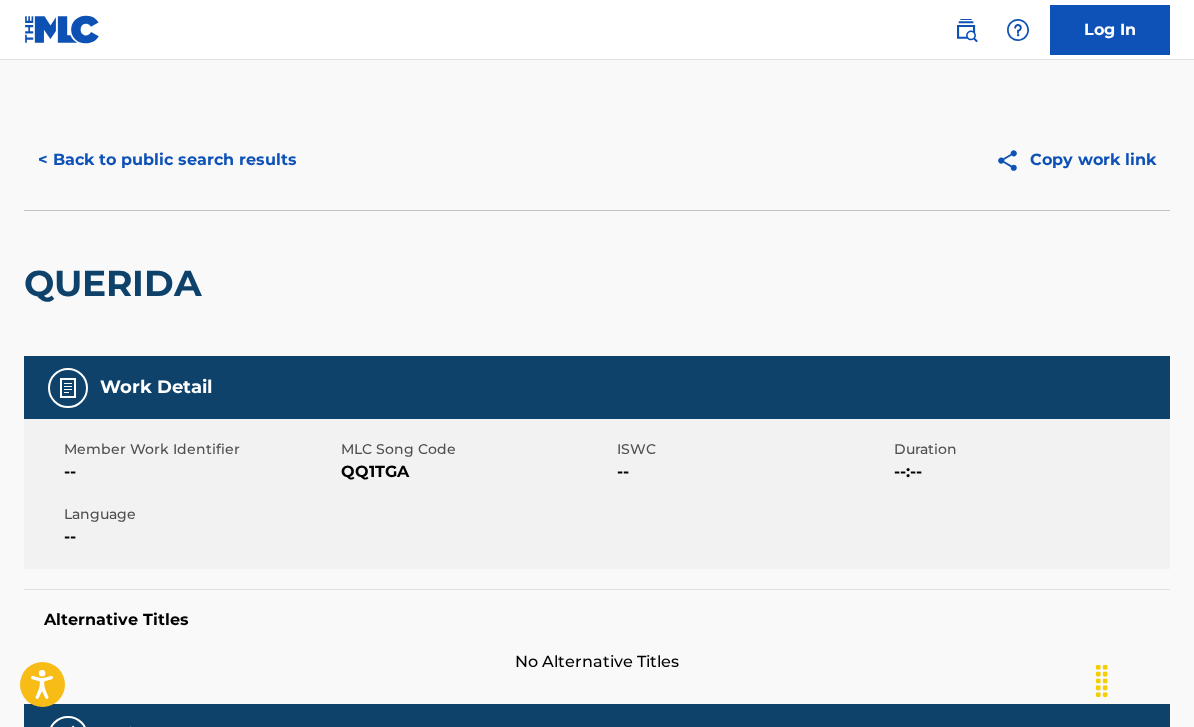 click on "< Back to public search results" at bounding box center [167, 160] 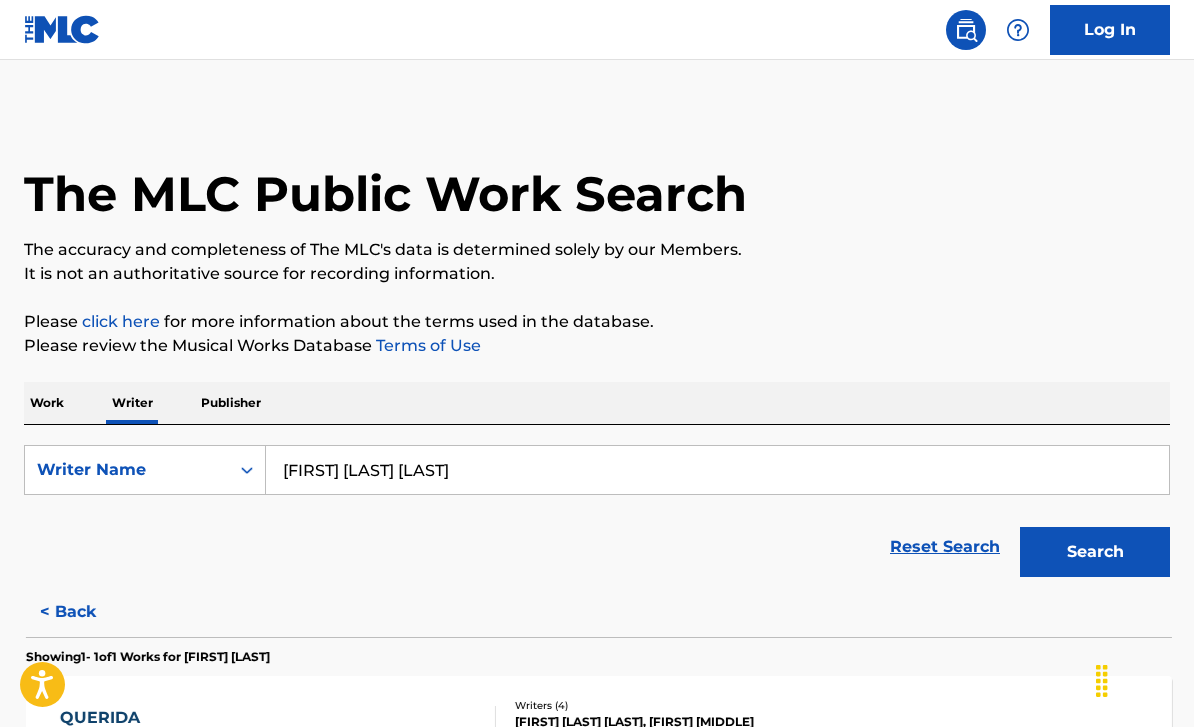 scroll, scrollTop: 235, scrollLeft: 0, axis: vertical 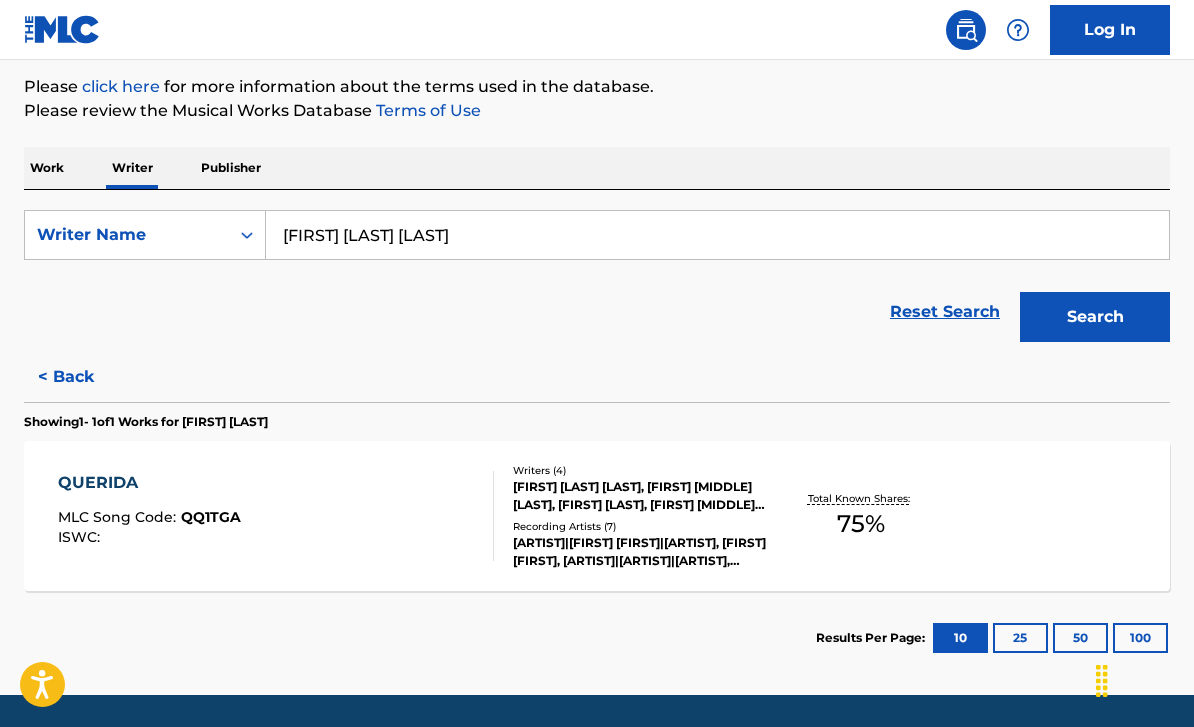 click on "< Back" at bounding box center [84, 377] 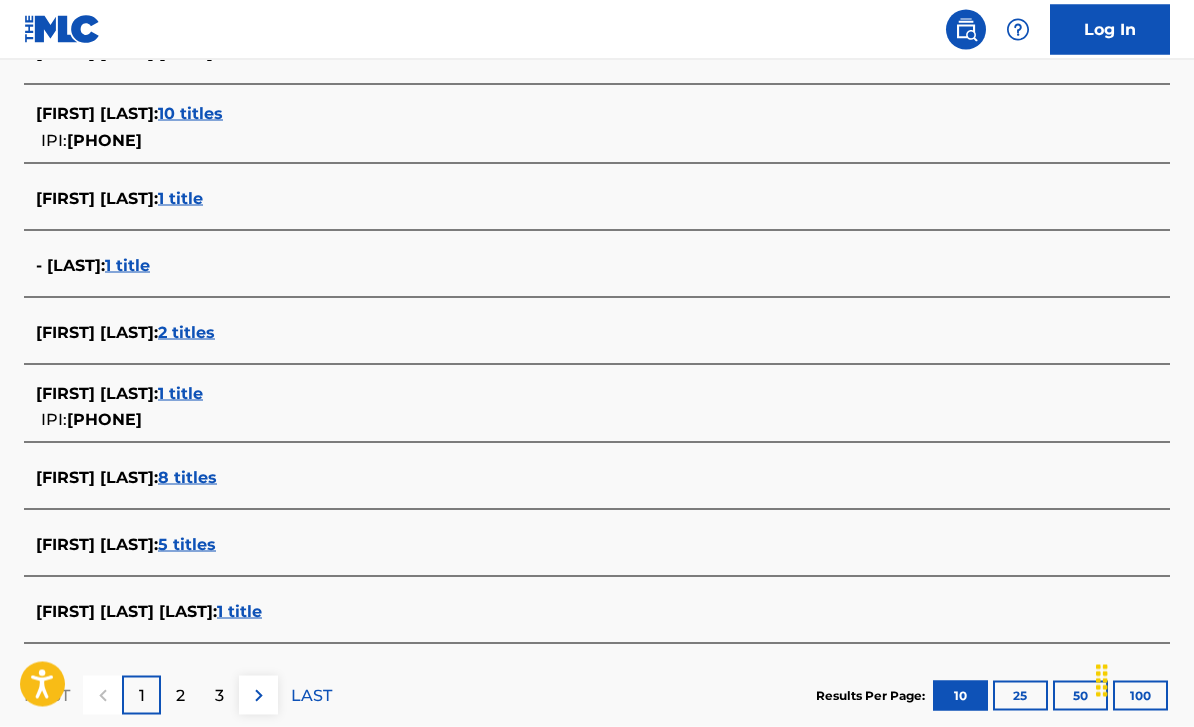 scroll, scrollTop: 669, scrollLeft: 0, axis: vertical 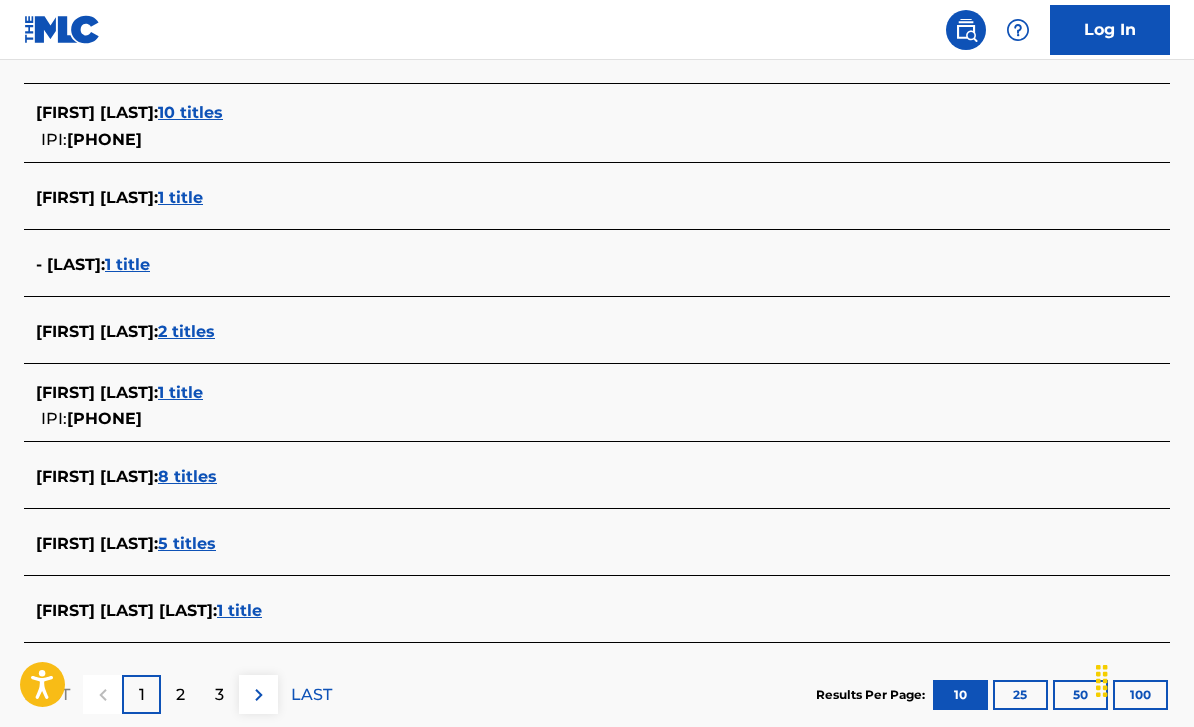 click on "1 title" at bounding box center [239, 610] 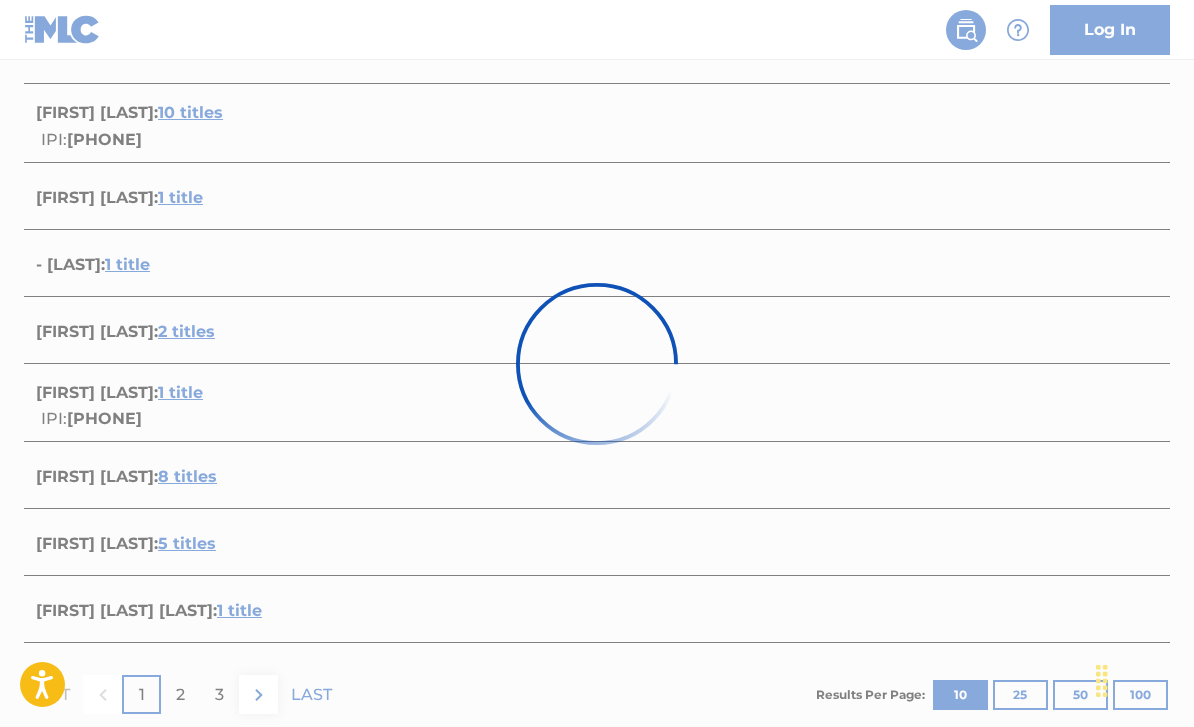 scroll, scrollTop: 235, scrollLeft: 0, axis: vertical 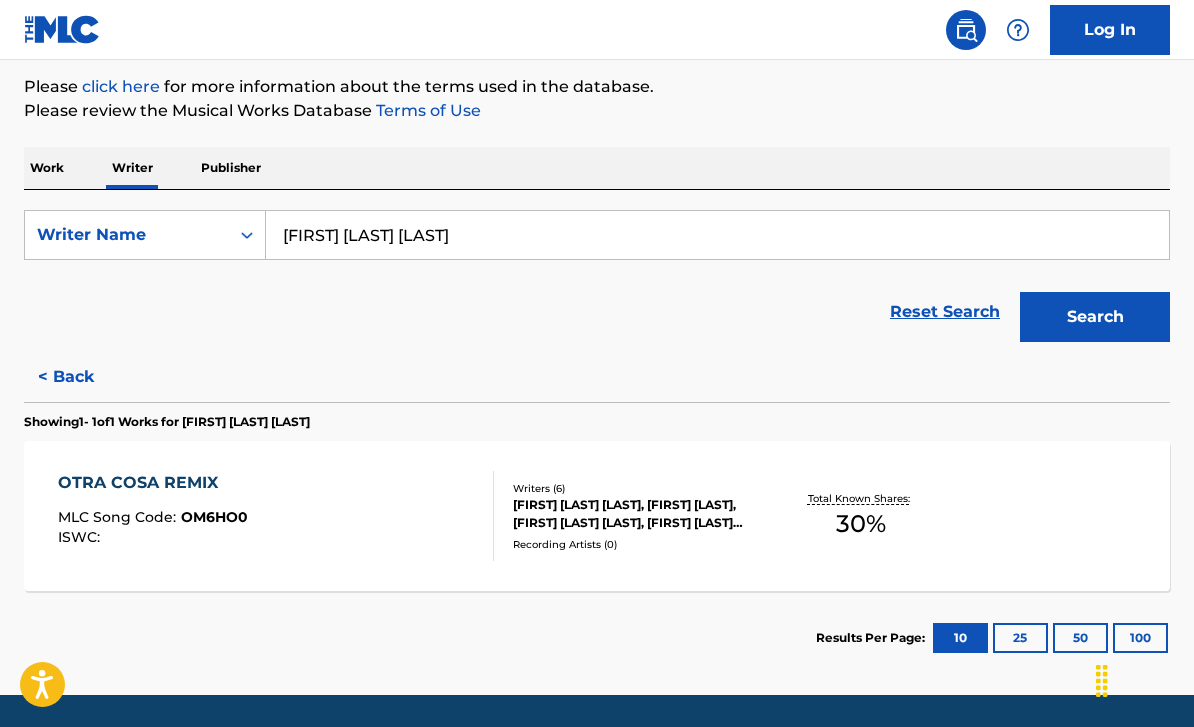 click on "OTRA COSA REMIX" at bounding box center [153, 483] 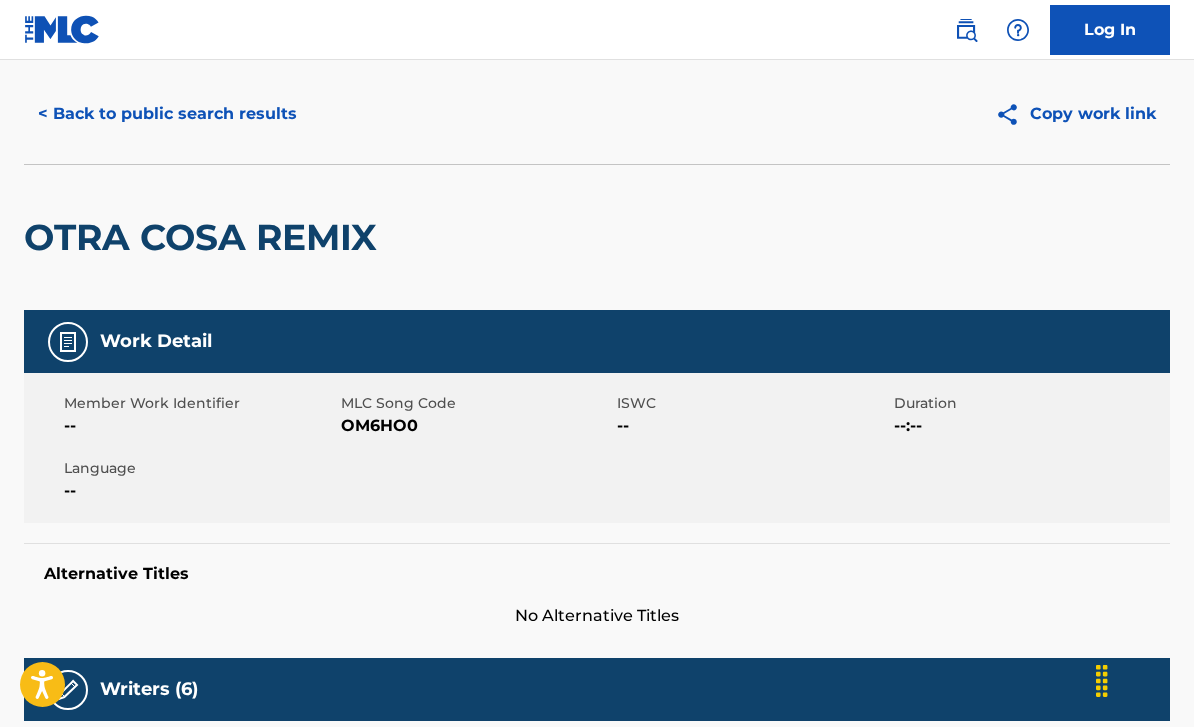 scroll, scrollTop: 35, scrollLeft: 0, axis: vertical 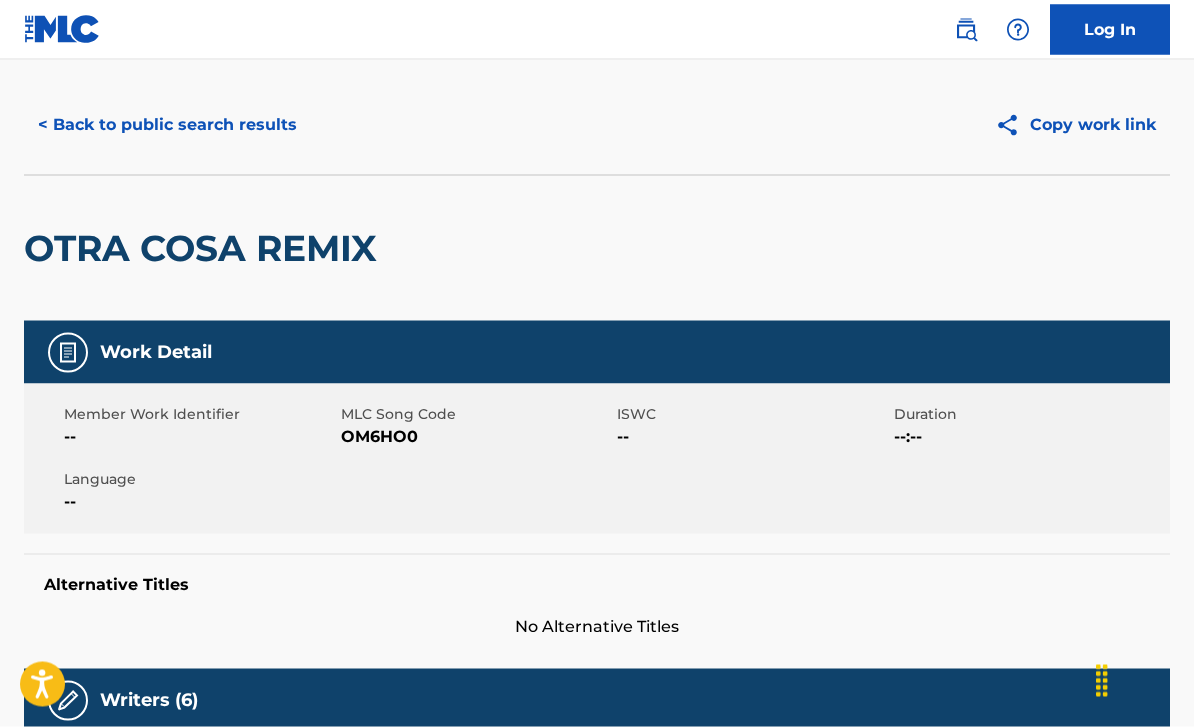 click on "< Back to public search results" at bounding box center (167, 125) 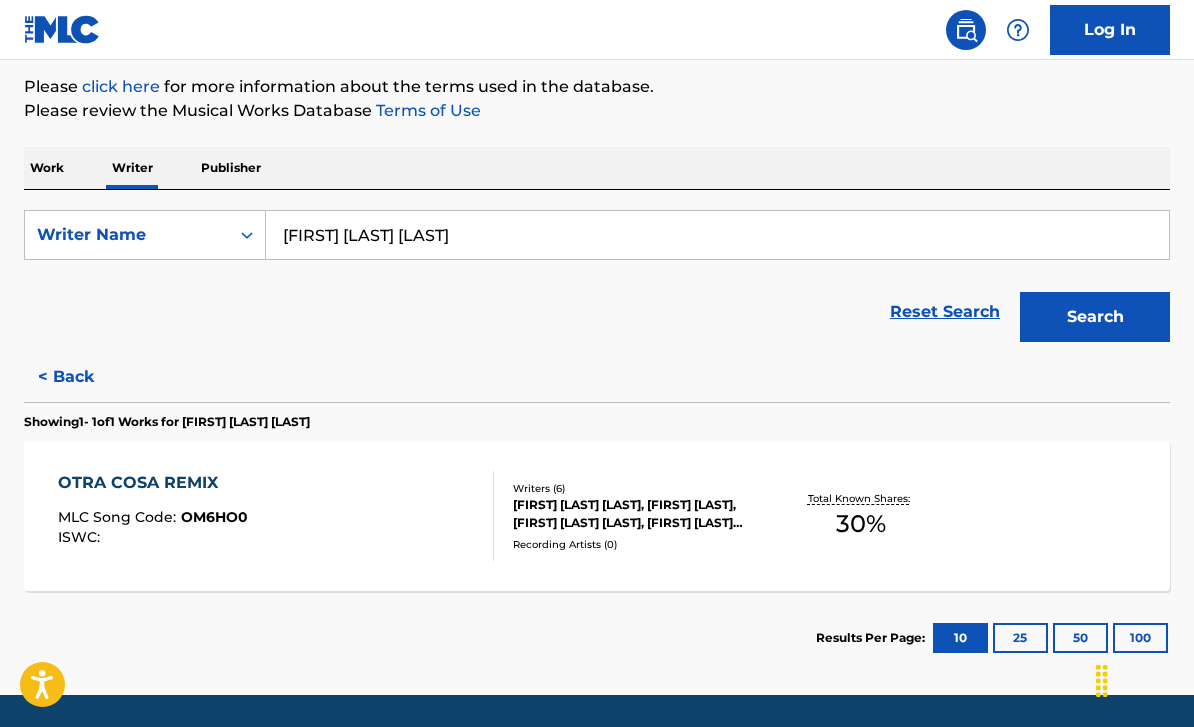 click on "[FIRST] [LAST] [LAST]" at bounding box center (717, 235) 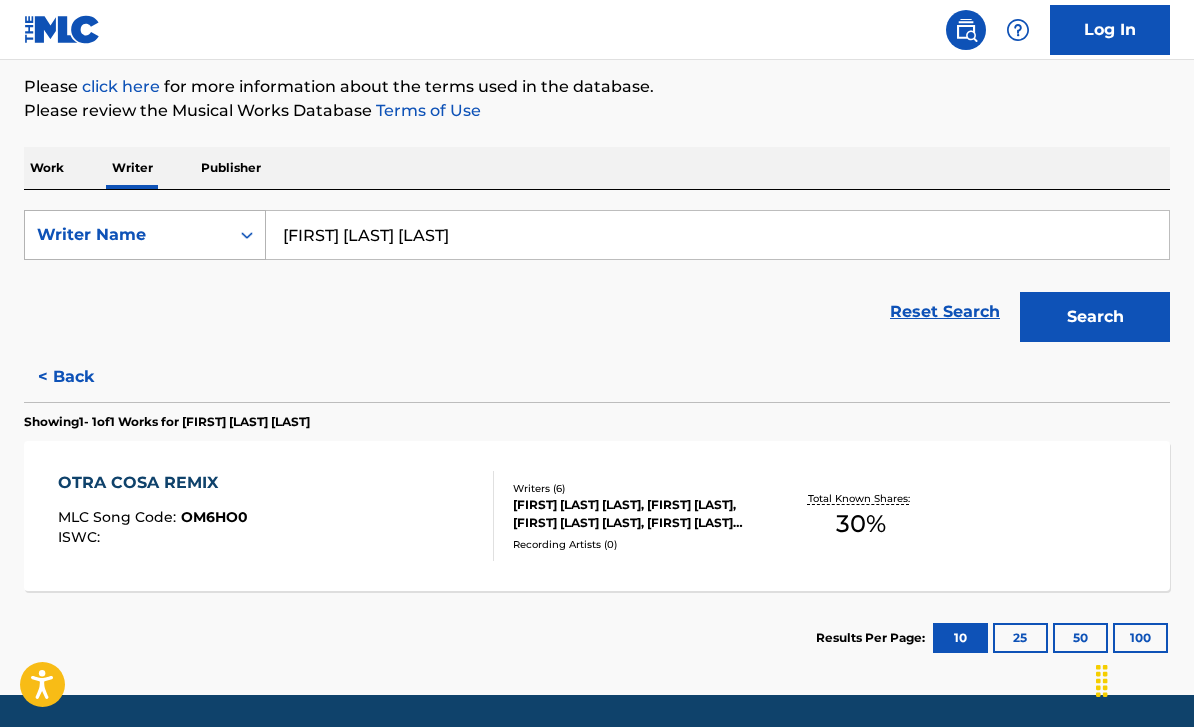 drag, startPoint x: 550, startPoint y: 235, endPoint x: 255, endPoint y: 221, distance: 295.33203 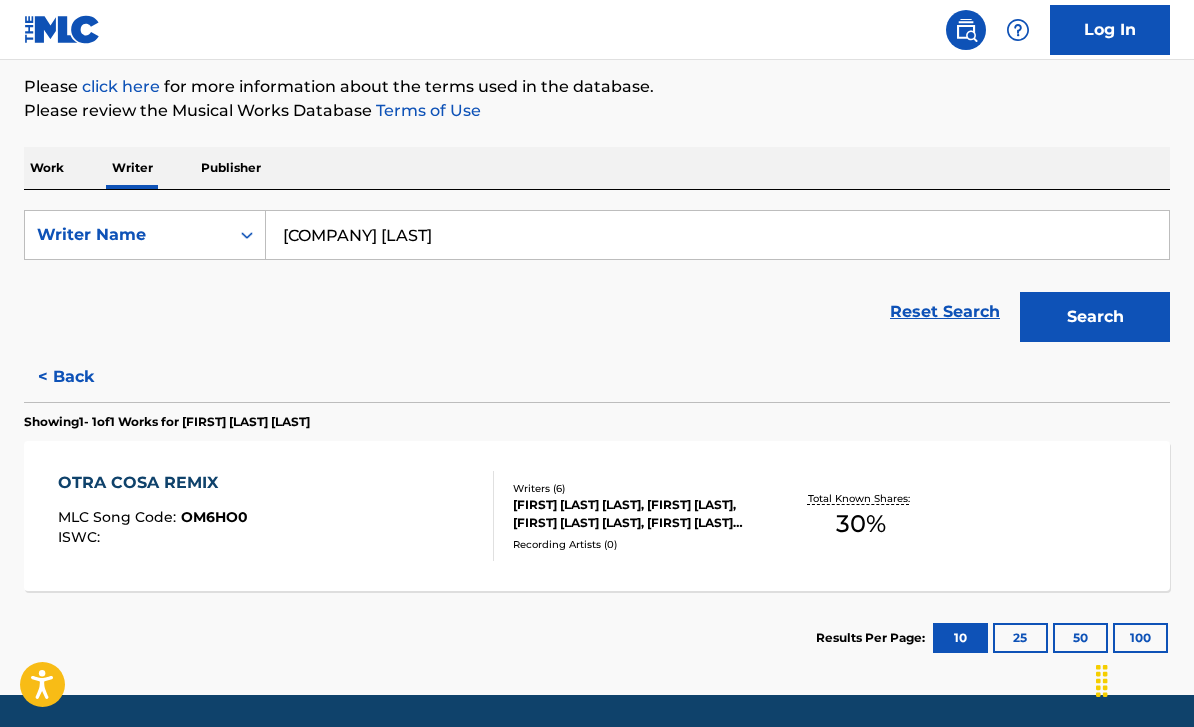 type on "[COMPANY] [LAST]" 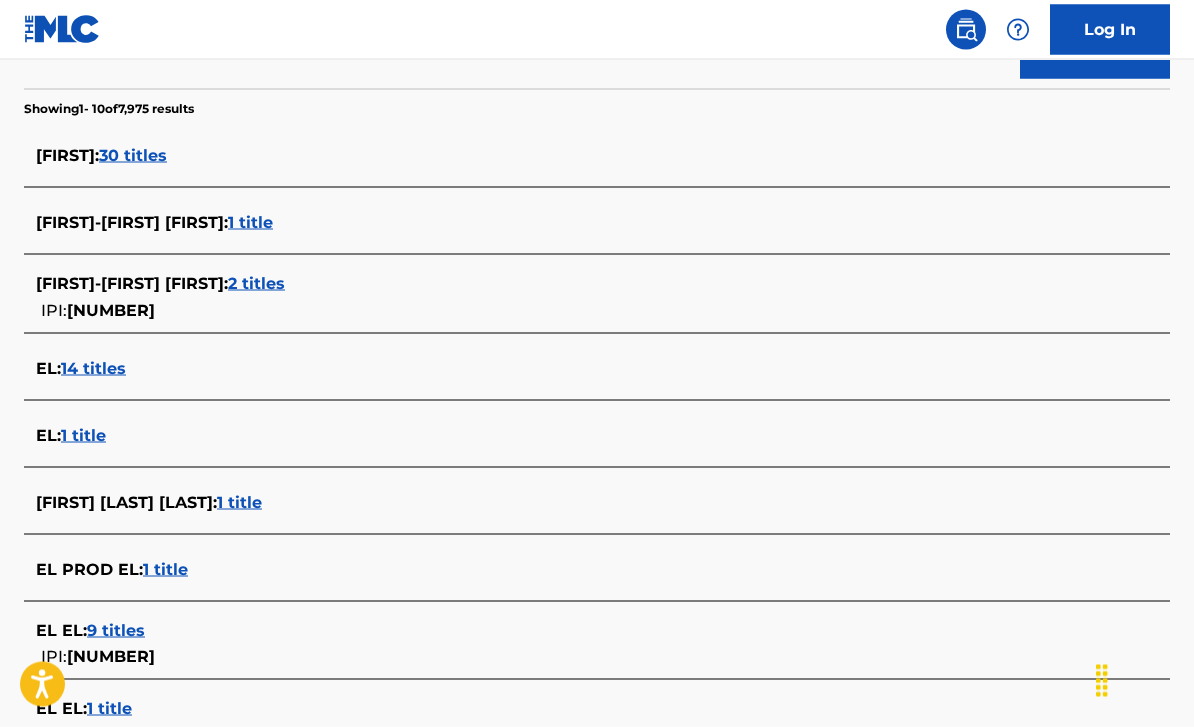 scroll, scrollTop: 496, scrollLeft: 0, axis: vertical 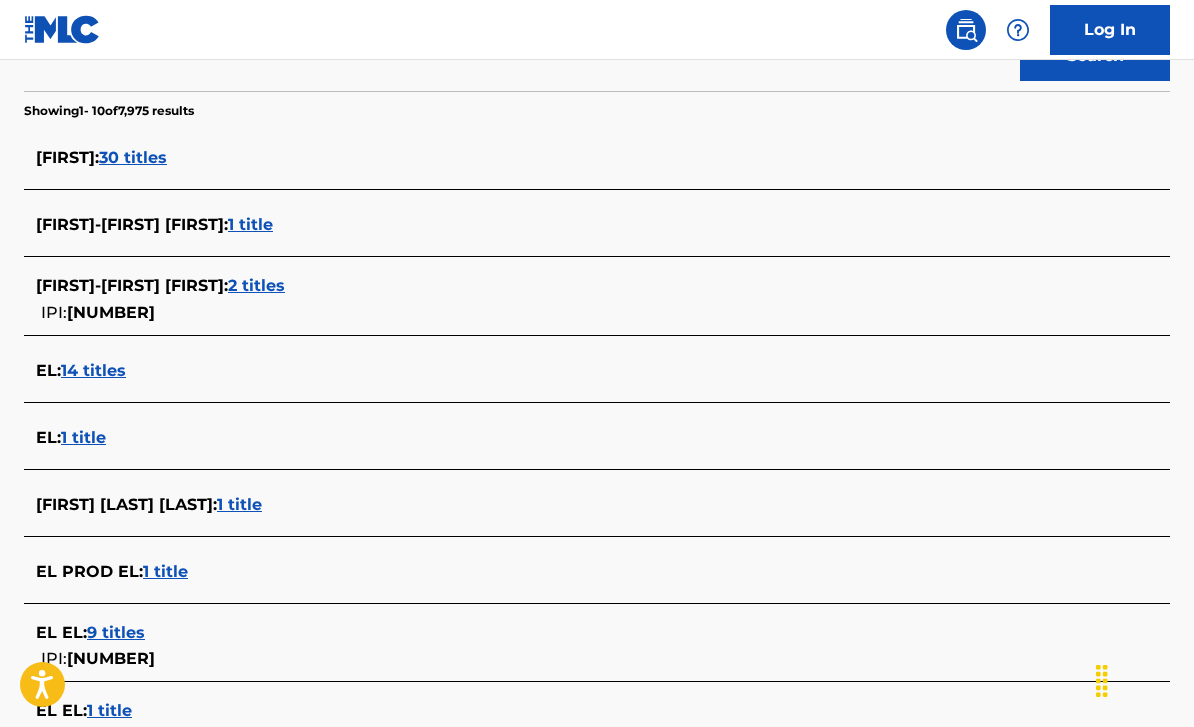 click on "30 titles" at bounding box center [133, 157] 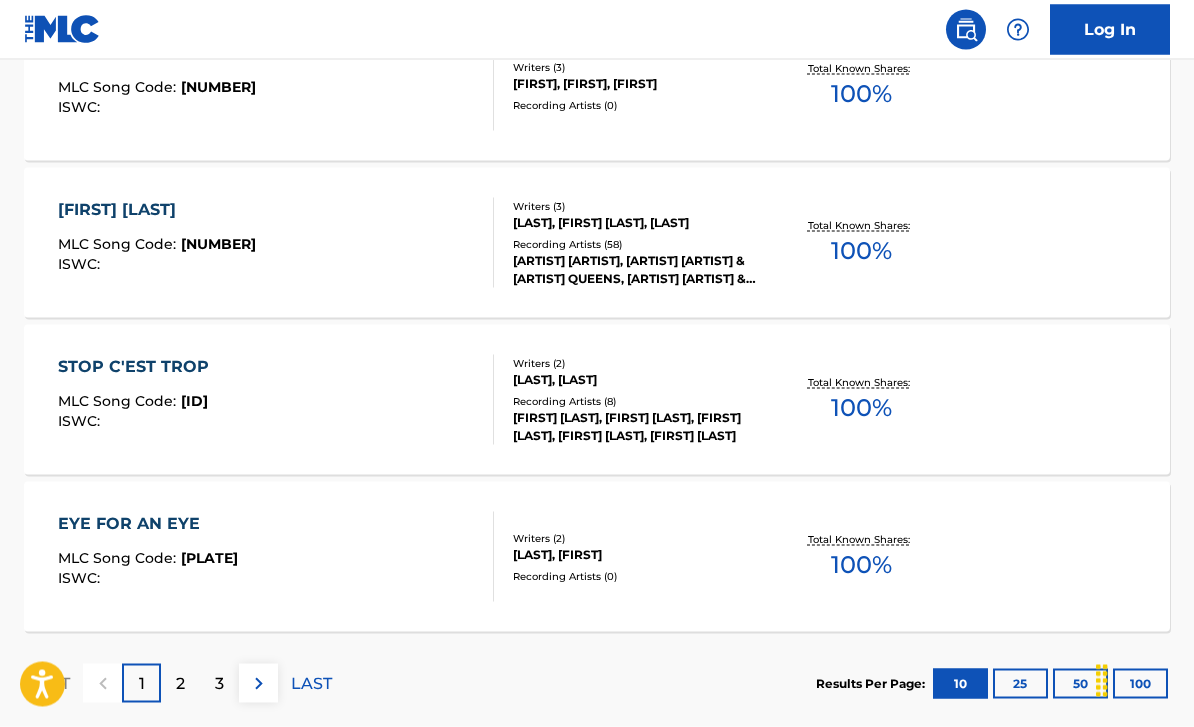 scroll, scrollTop: 1622, scrollLeft: 0, axis: vertical 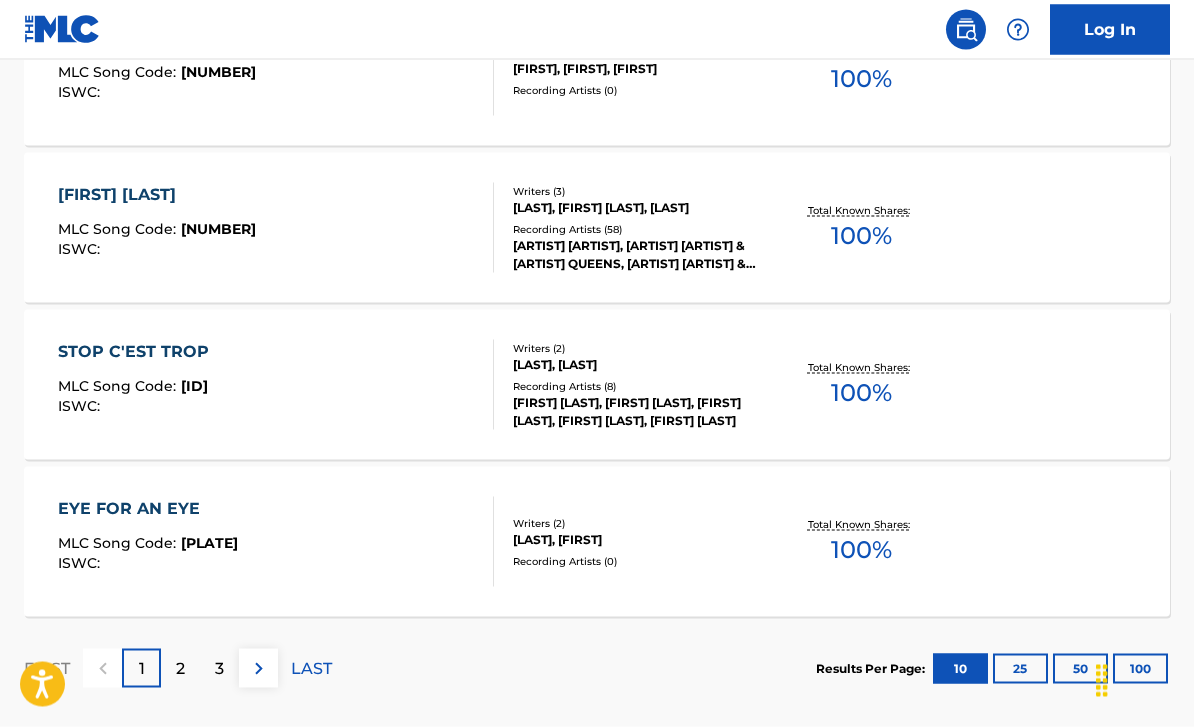 click on "2" at bounding box center (180, 669) 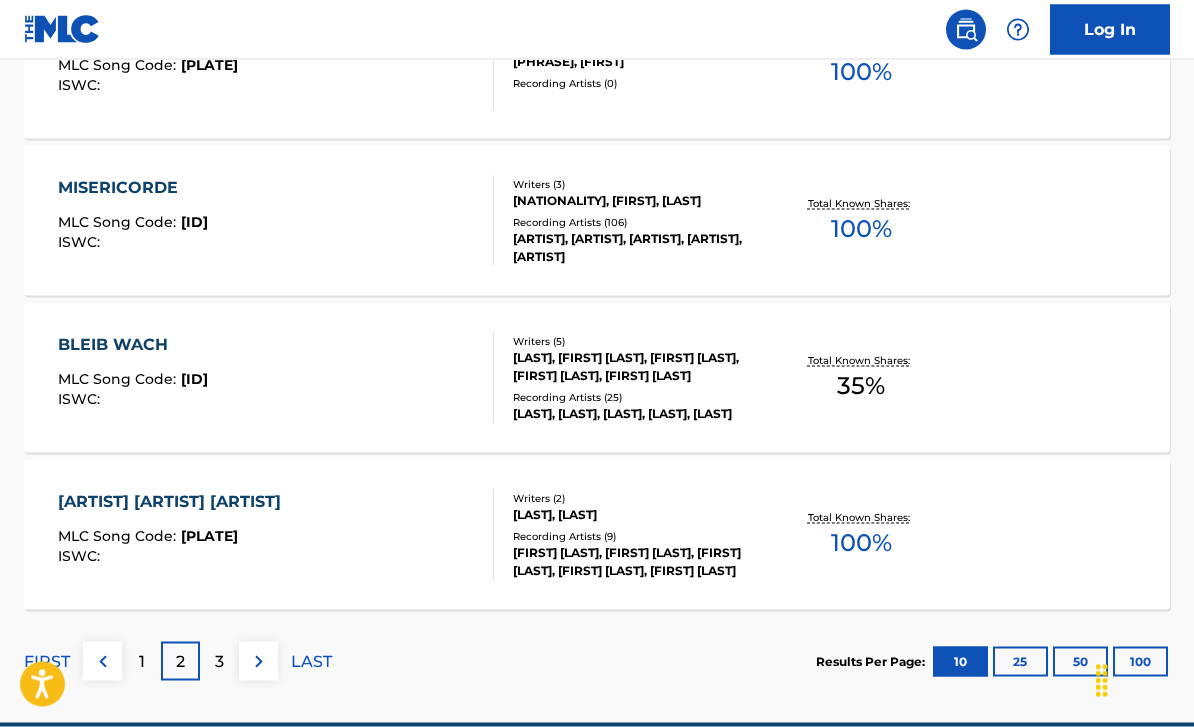 scroll, scrollTop: 1642, scrollLeft: 0, axis: vertical 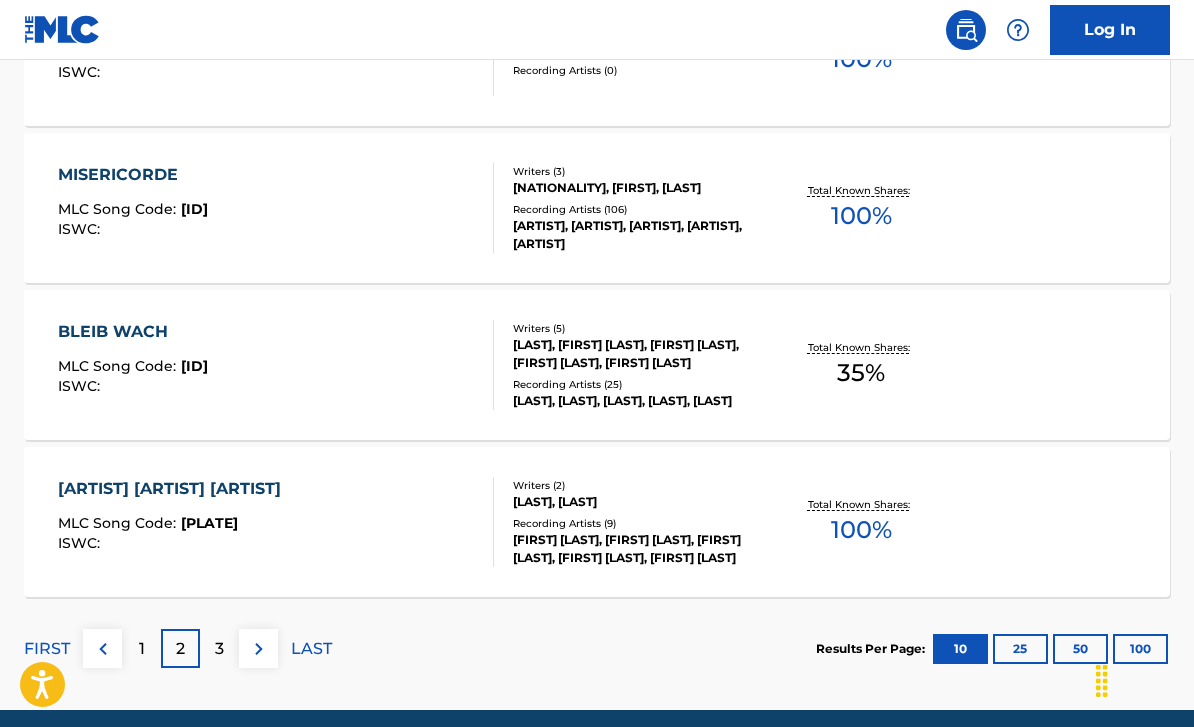 click on "3" at bounding box center [219, 649] 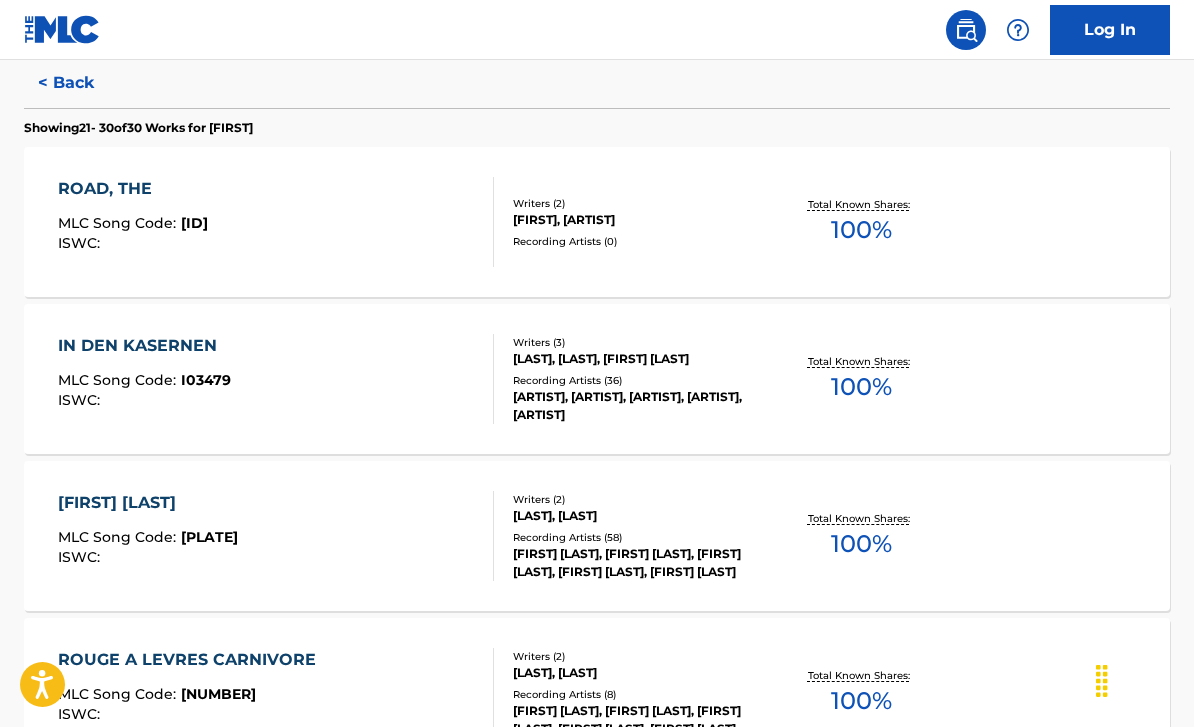 scroll, scrollTop: 0, scrollLeft: 0, axis: both 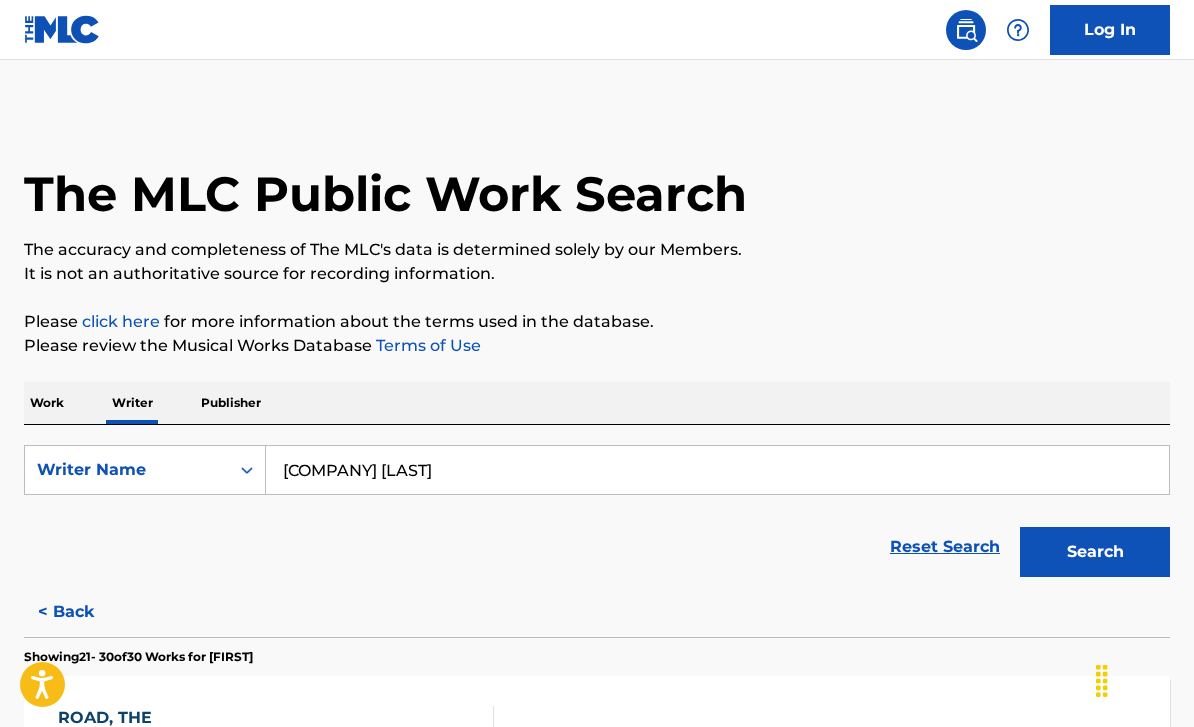 click on "< Back" at bounding box center [84, 612] 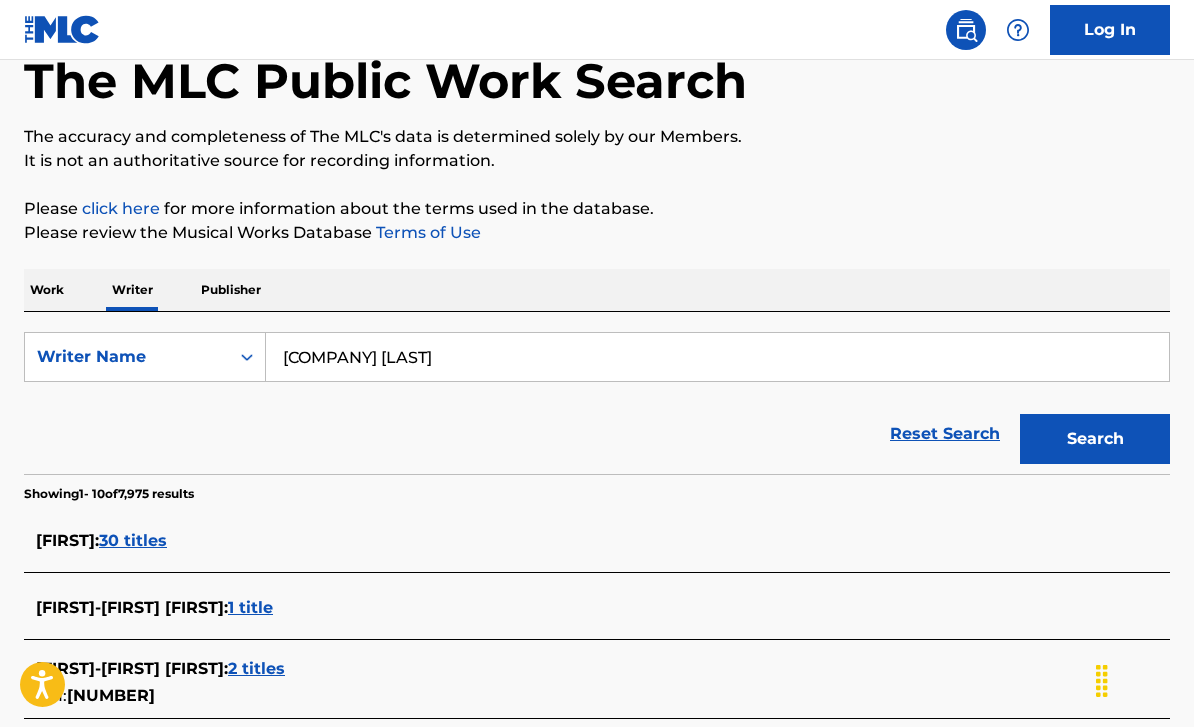 scroll, scrollTop: 378, scrollLeft: 0, axis: vertical 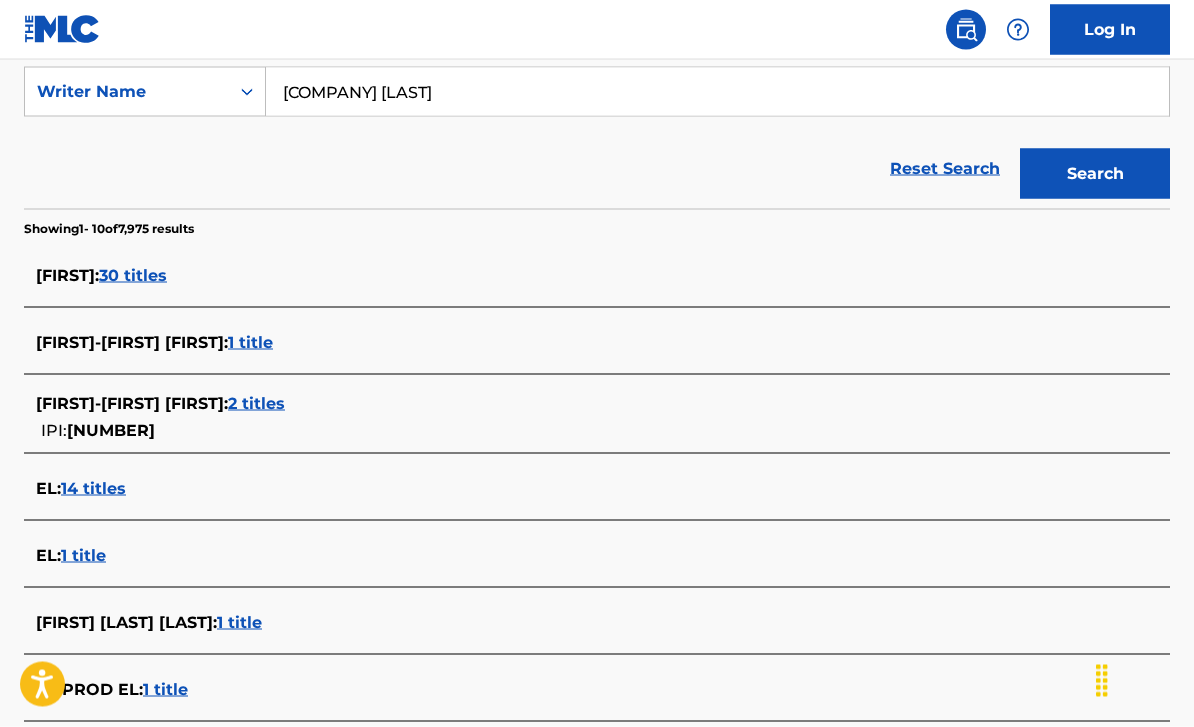 click on "14 titles" at bounding box center (93, 488) 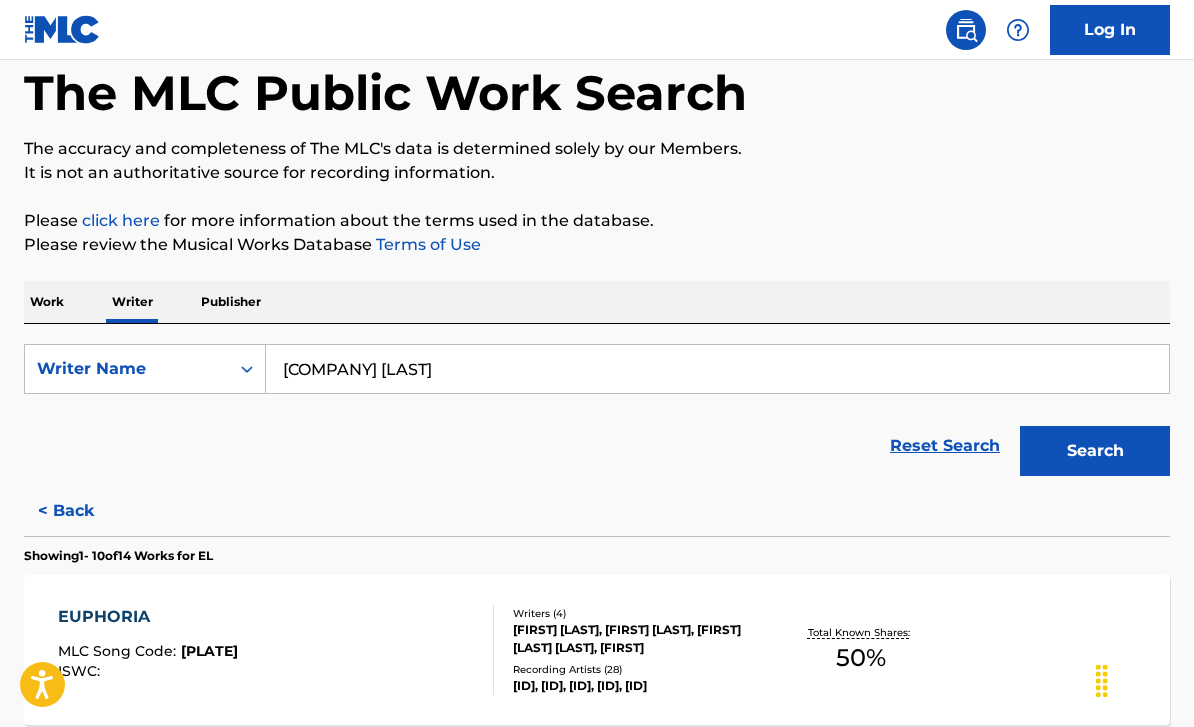 scroll, scrollTop: 0, scrollLeft: 0, axis: both 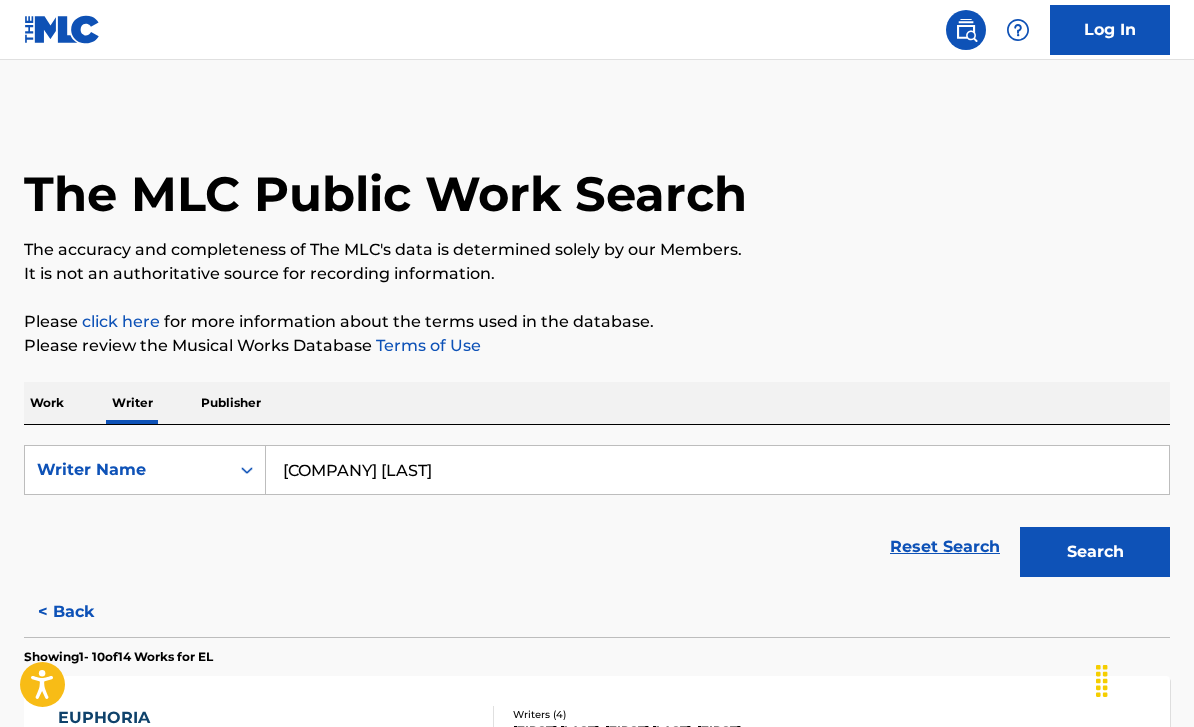click on "< Back" at bounding box center (84, 612) 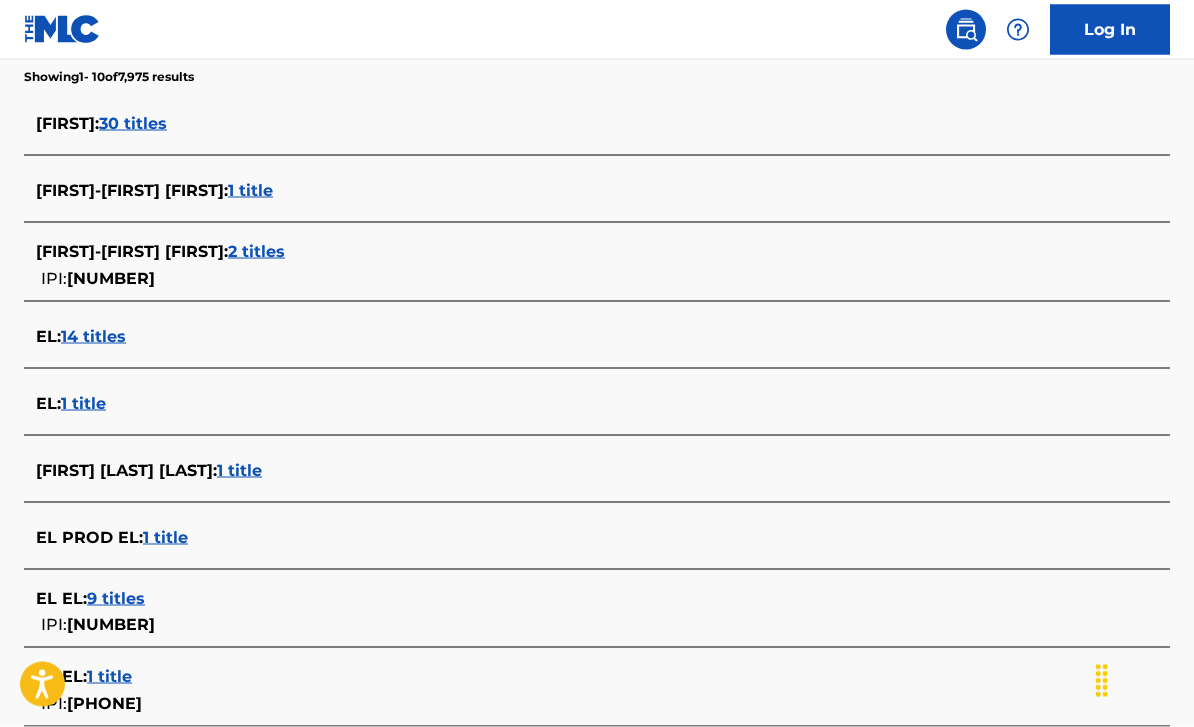 scroll, scrollTop: 660, scrollLeft: 0, axis: vertical 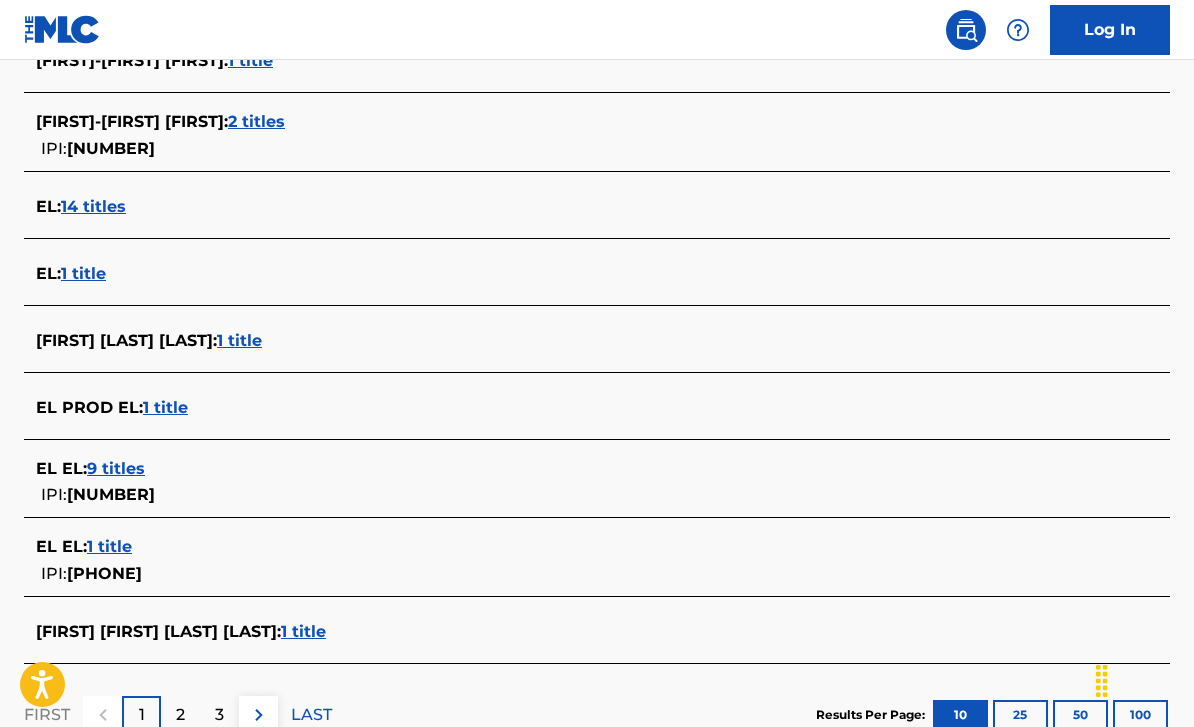 click on "1 title" at bounding box center (303, 631) 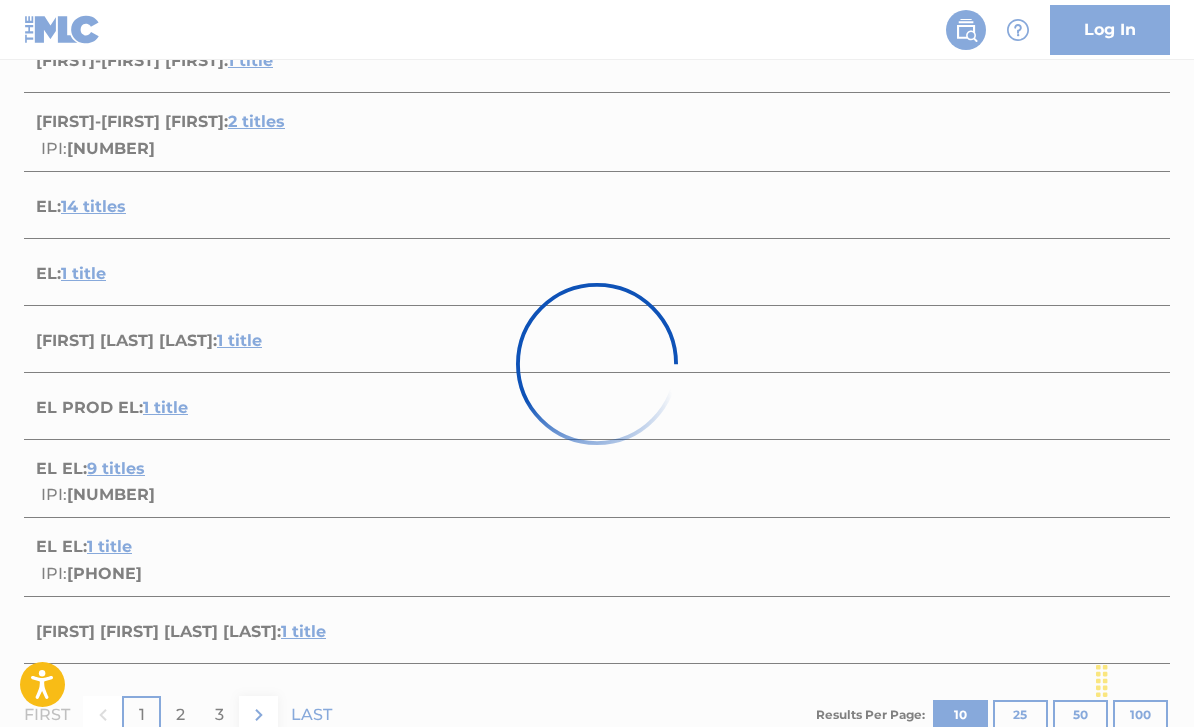 scroll, scrollTop: 235, scrollLeft: 0, axis: vertical 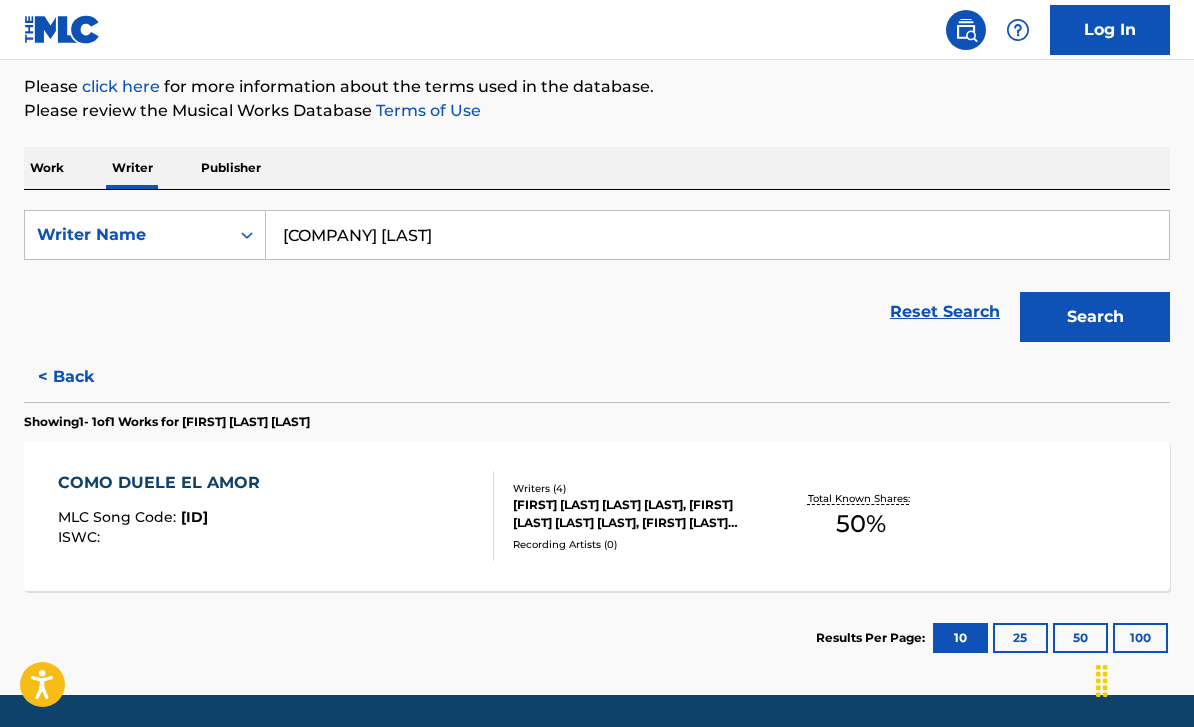 click on "COMO DUELE EL AMOR" at bounding box center [164, 483] 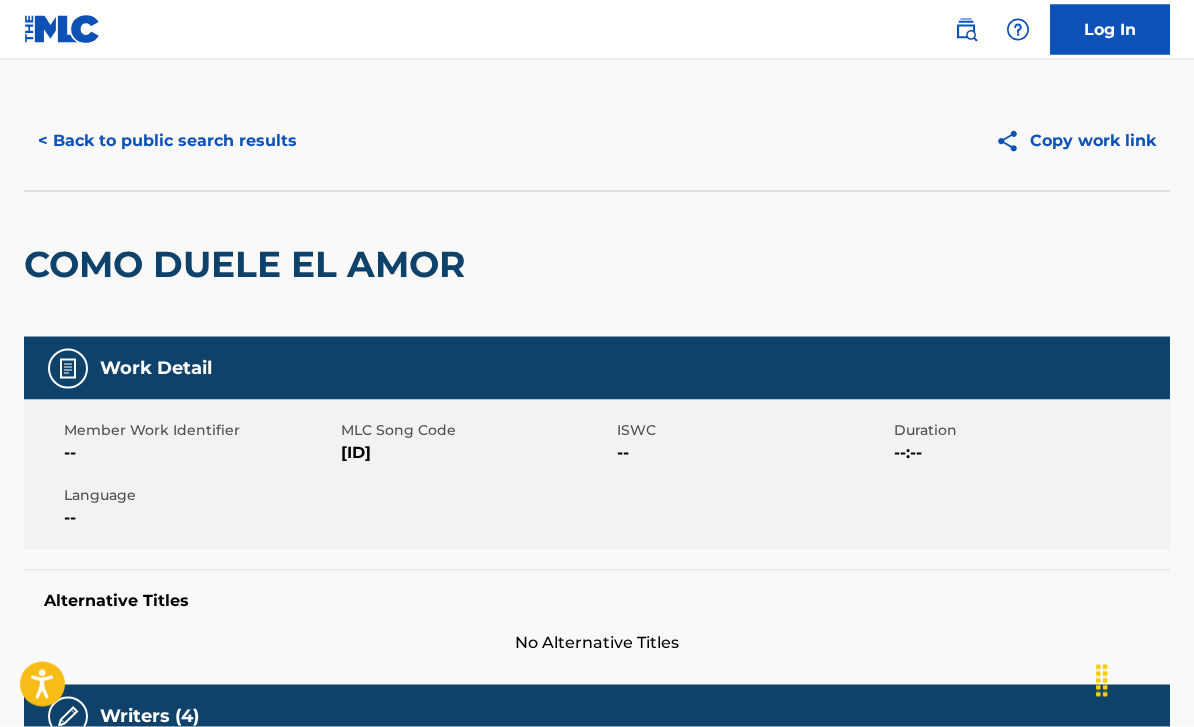 scroll, scrollTop: 0, scrollLeft: 0, axis: both 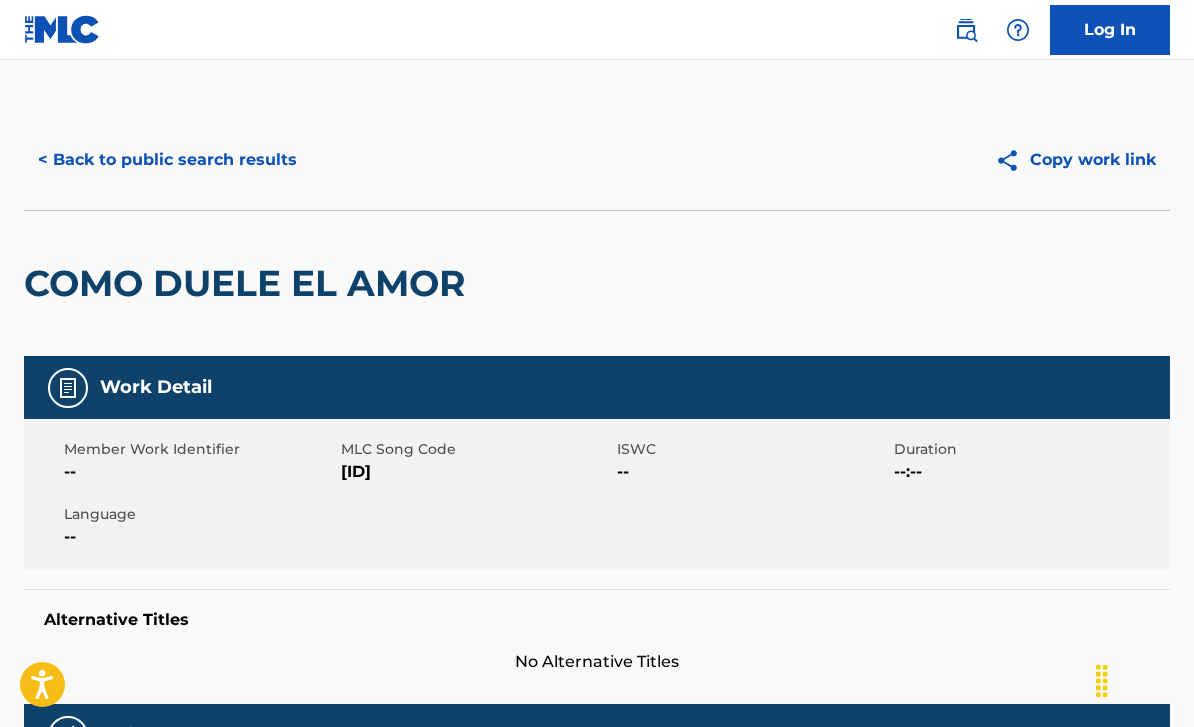click on "< Back to public search results" at bounding box center [167, 160] 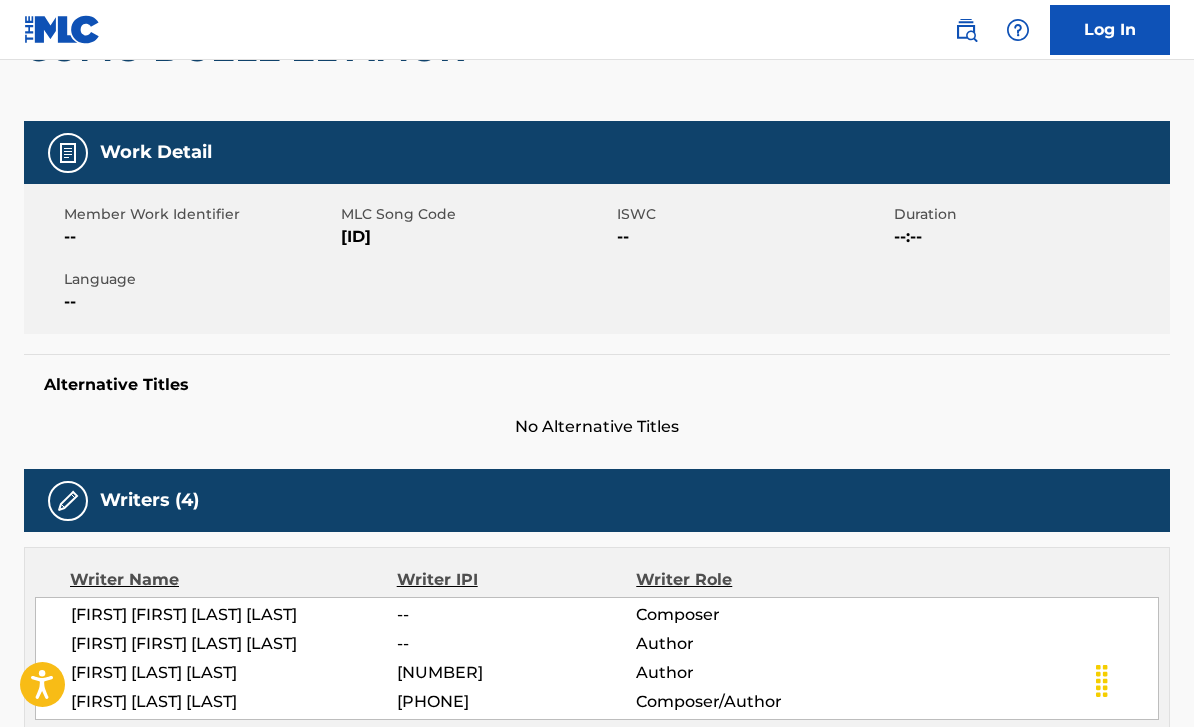scroll, scrollTop: 64, scrollLeft: 0, axis: vertical 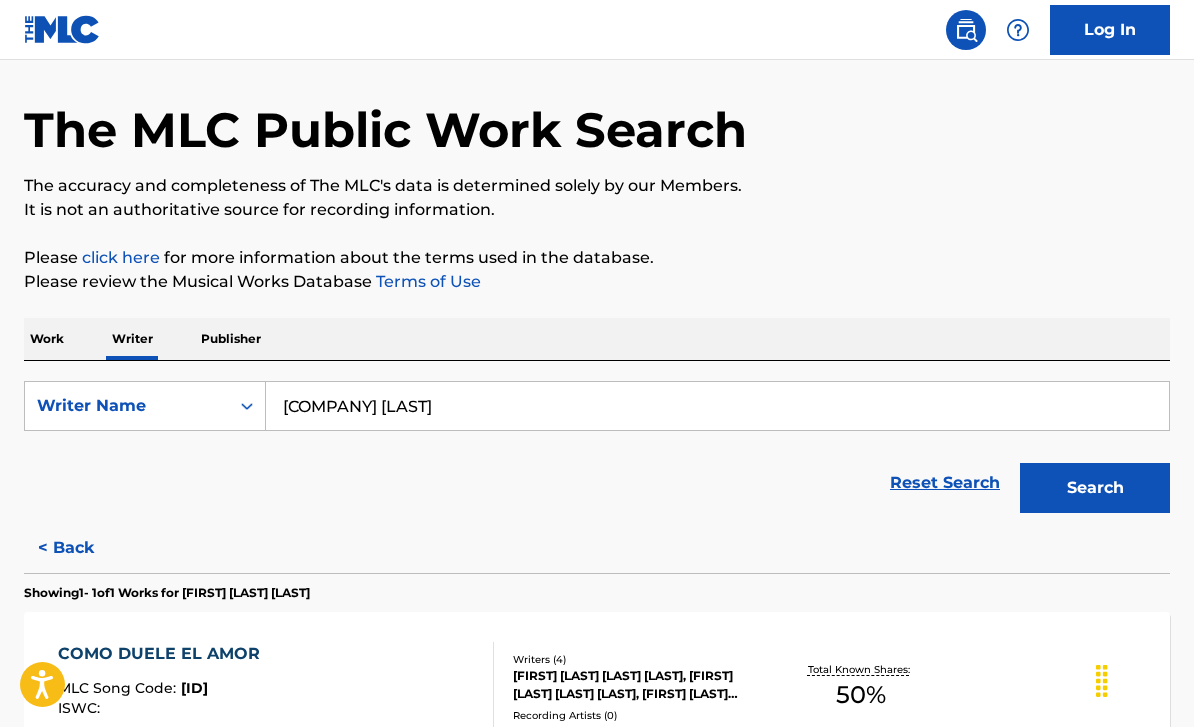 click on "[COMPANY] [LAST]" at bounding box center (717, 406) 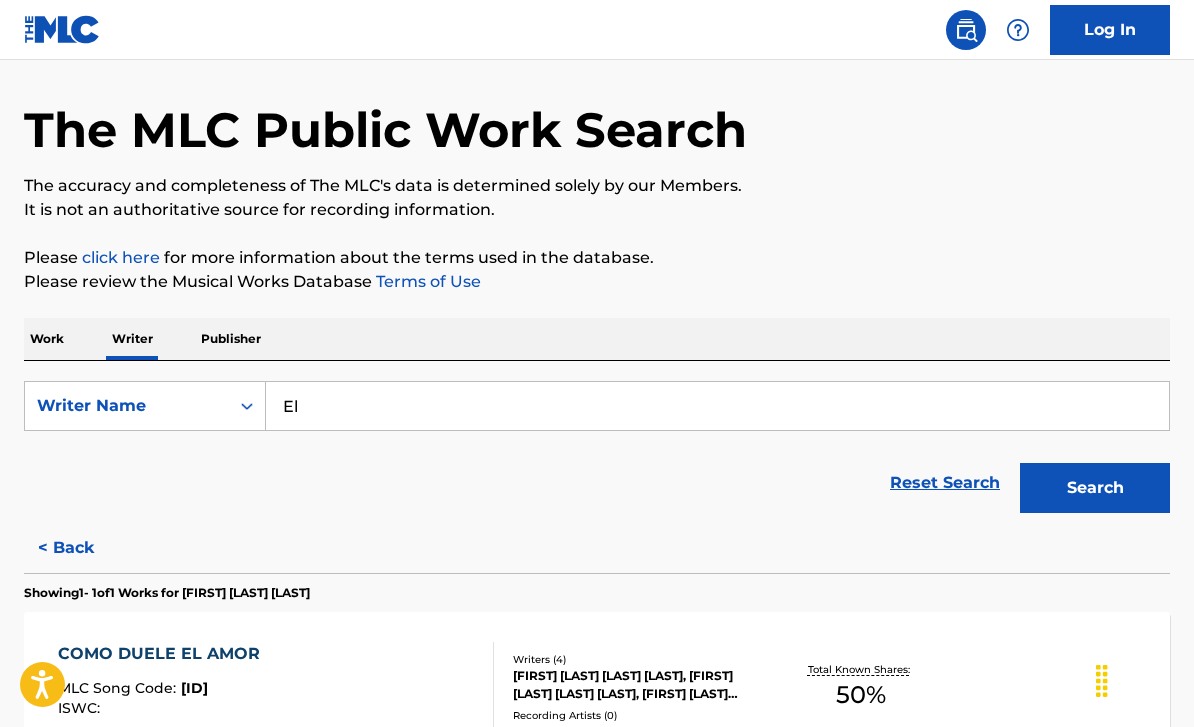 type on "E" 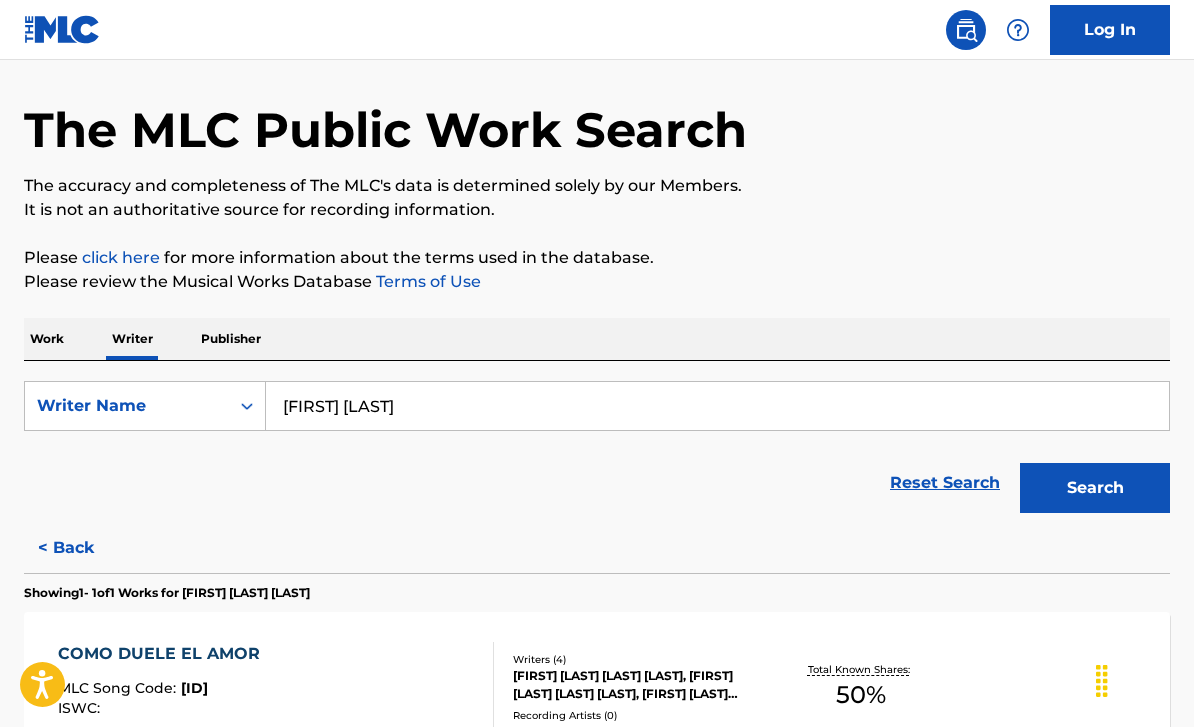 click on "Search" at bounding box center (1095, 488) 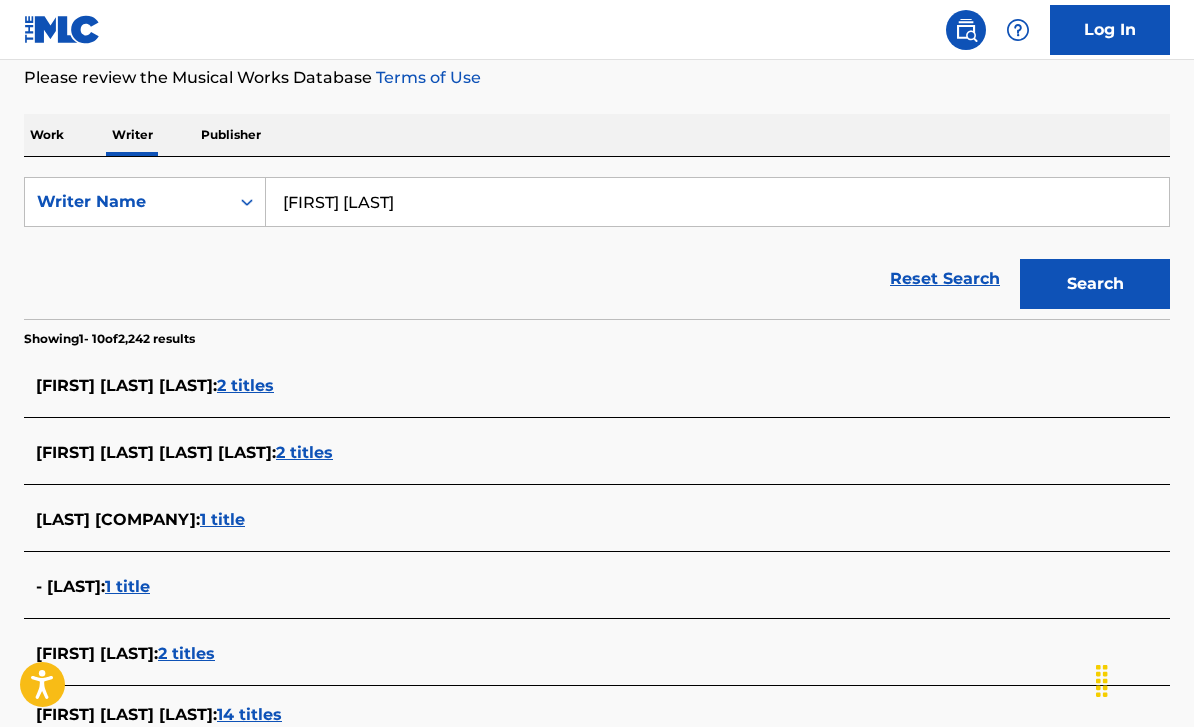 scroll, scrollTop: 0, scrollLeft: 0, axis: both 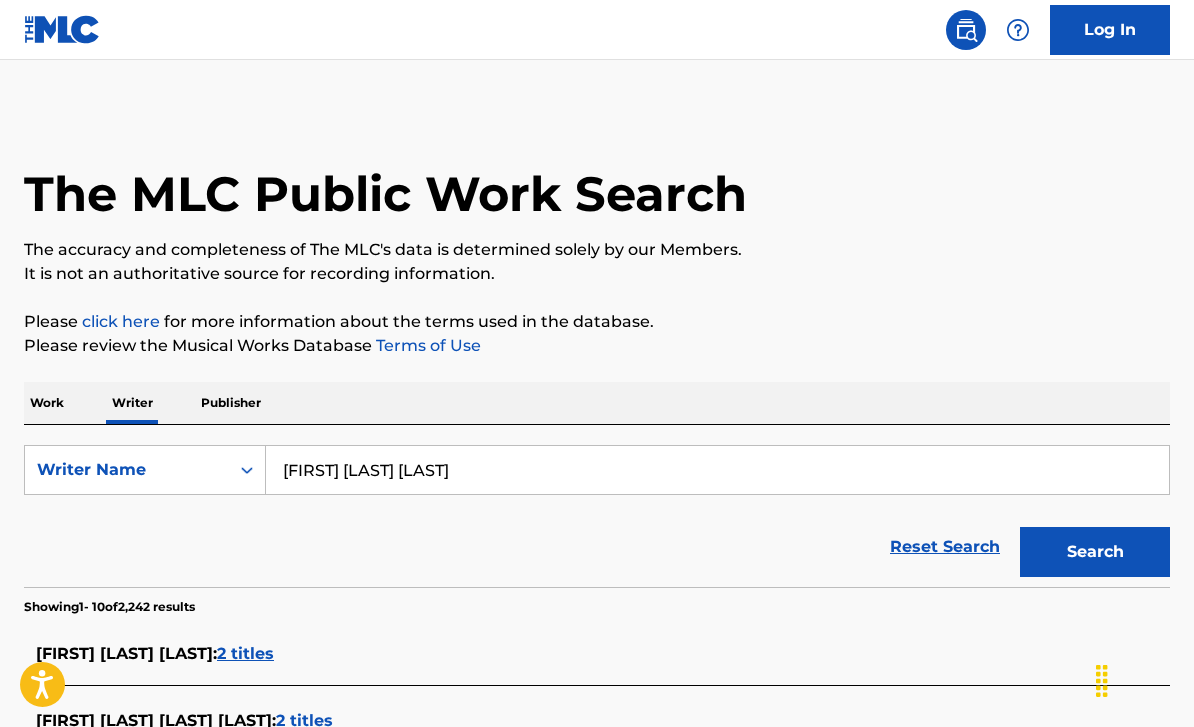 type on "[FIRST] [LAST] [LAST]" 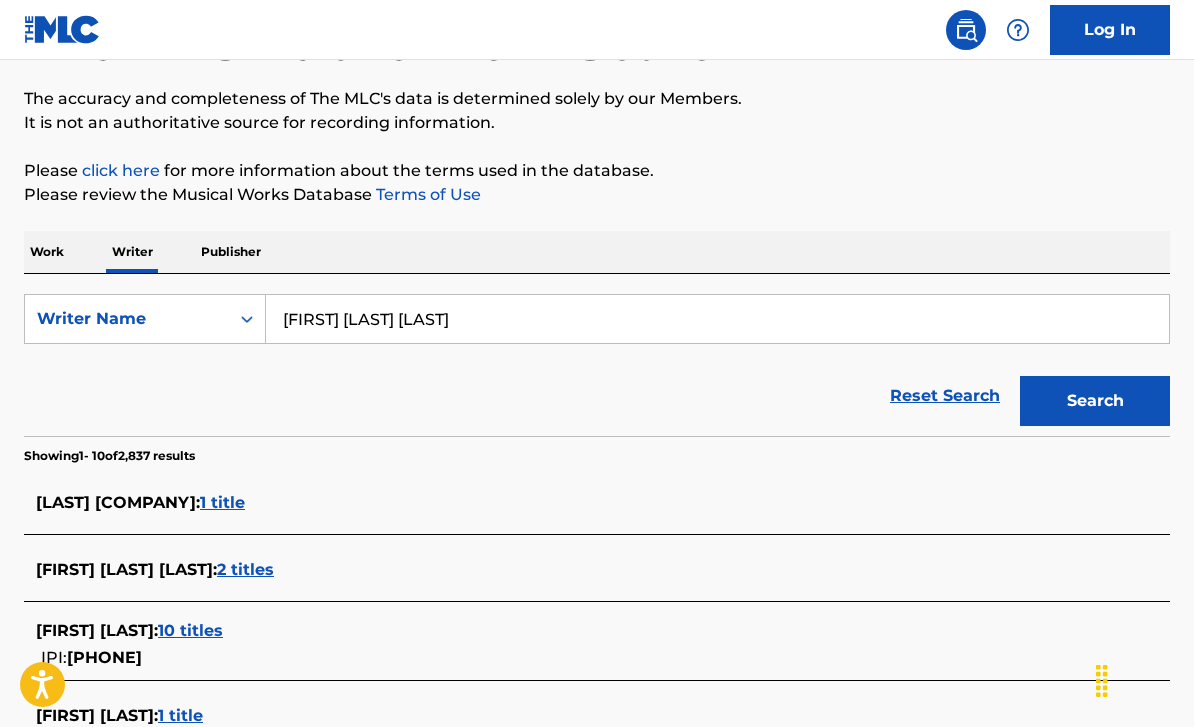 scroll, scrollTop: 148, scrollLeft: 0, axis: vertical 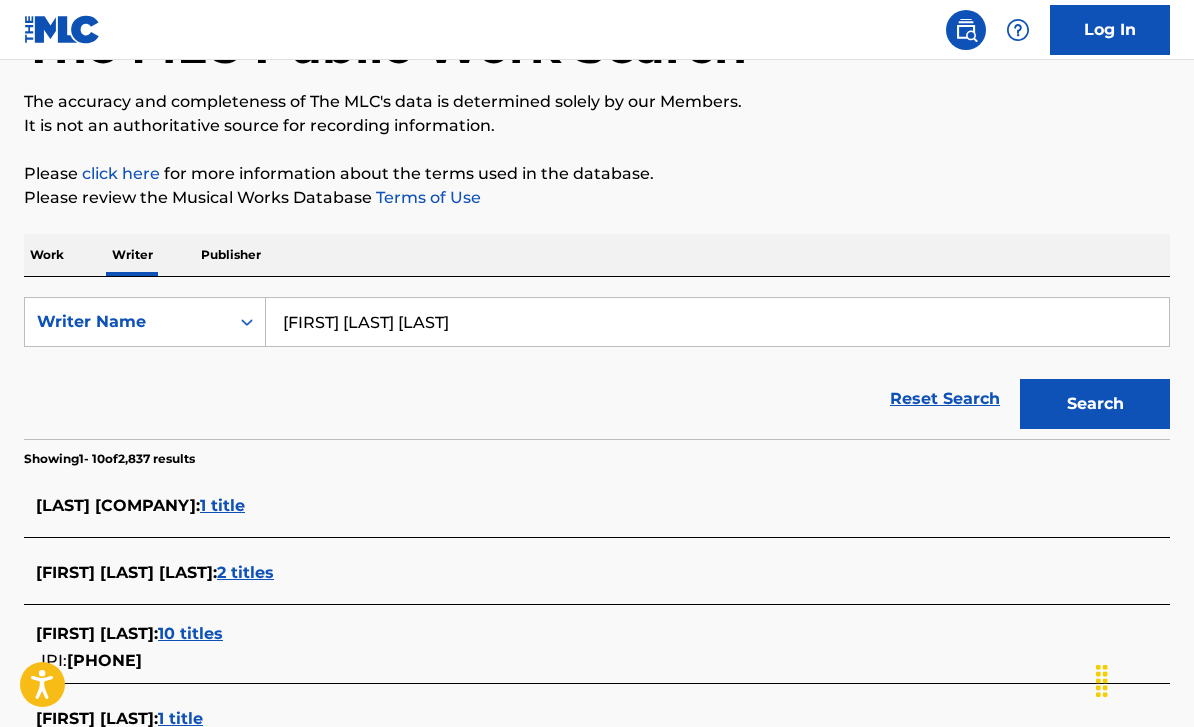 click on "10 titles" at bounding box center [190, 633] 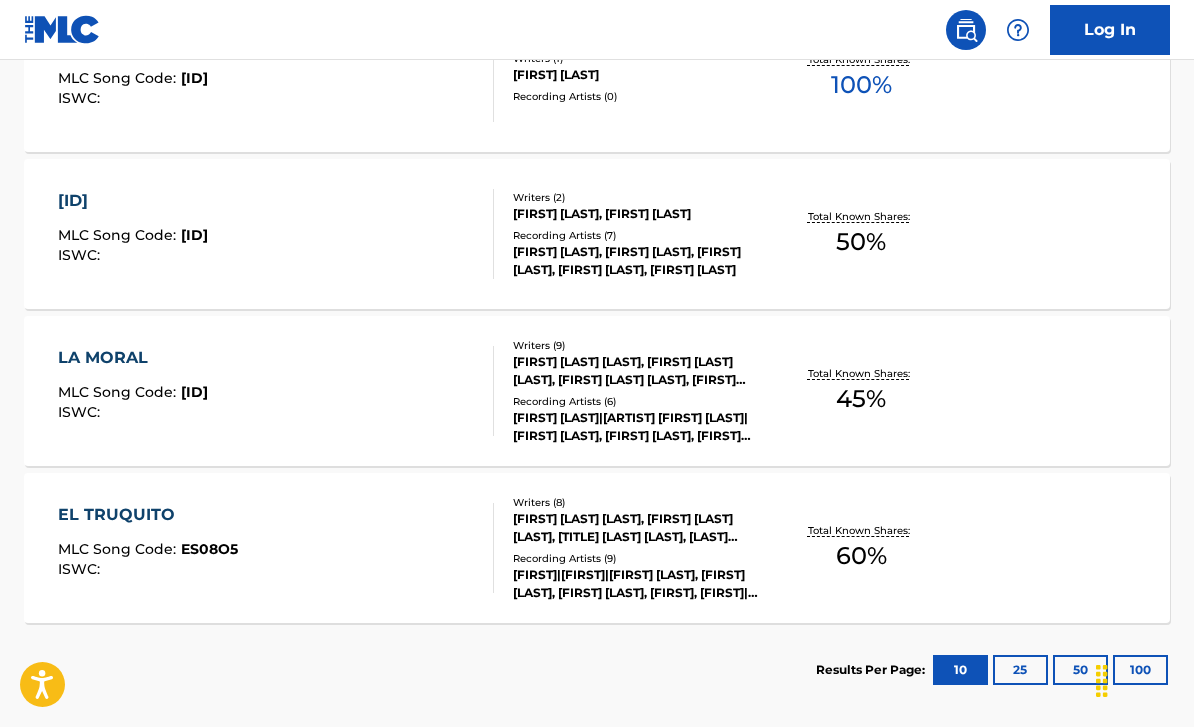 scroll, scrollTop: 1615, scrollLeft: 0, axis: vertical 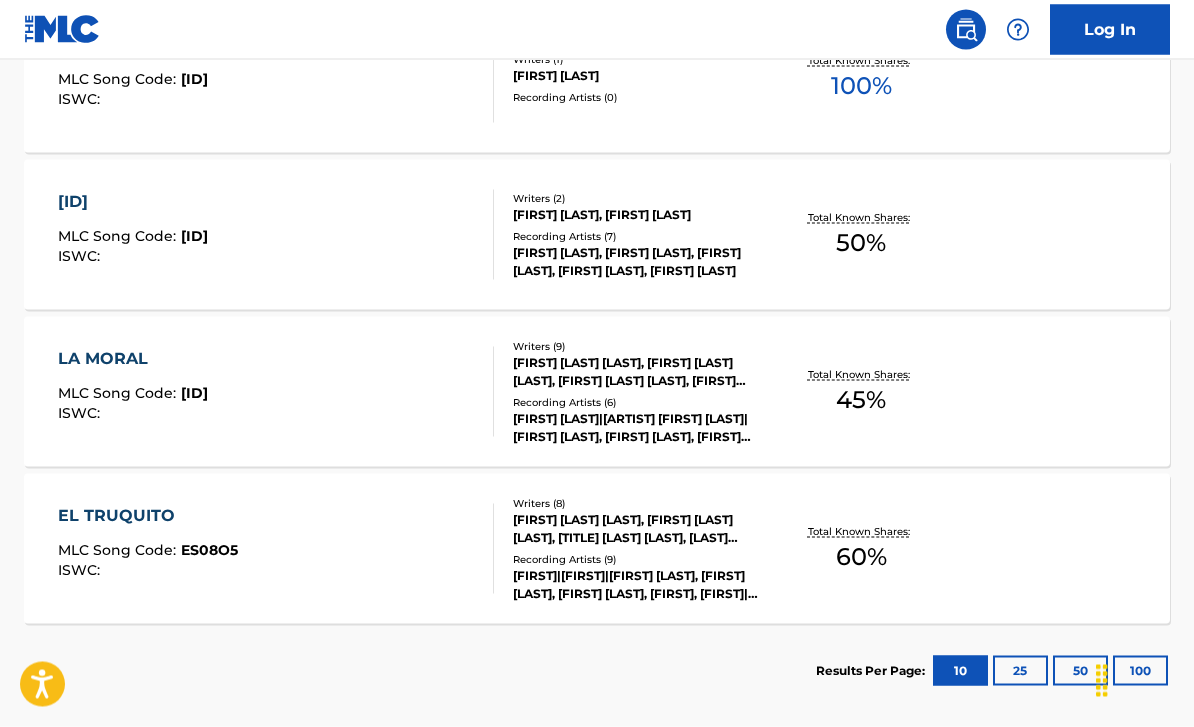 click on "LA MORAL" at bounding box center [133, 359] 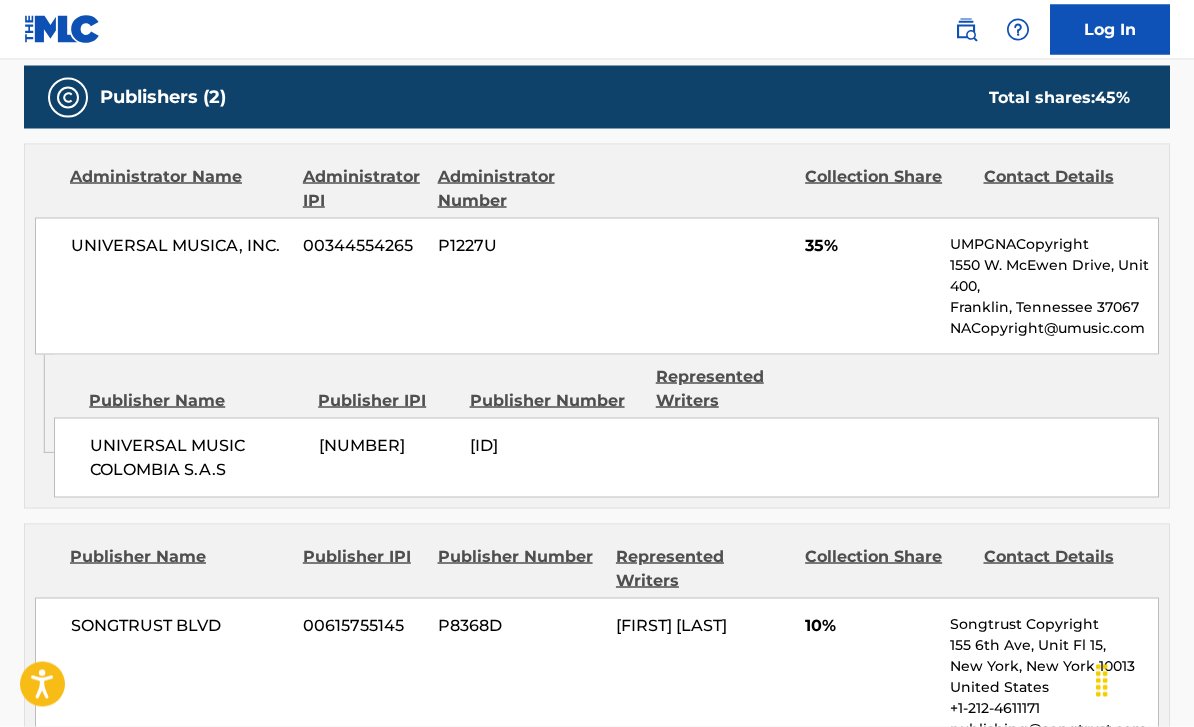 scroll, scrollTop: 1088, scrollLeft: 0, axis: vertical 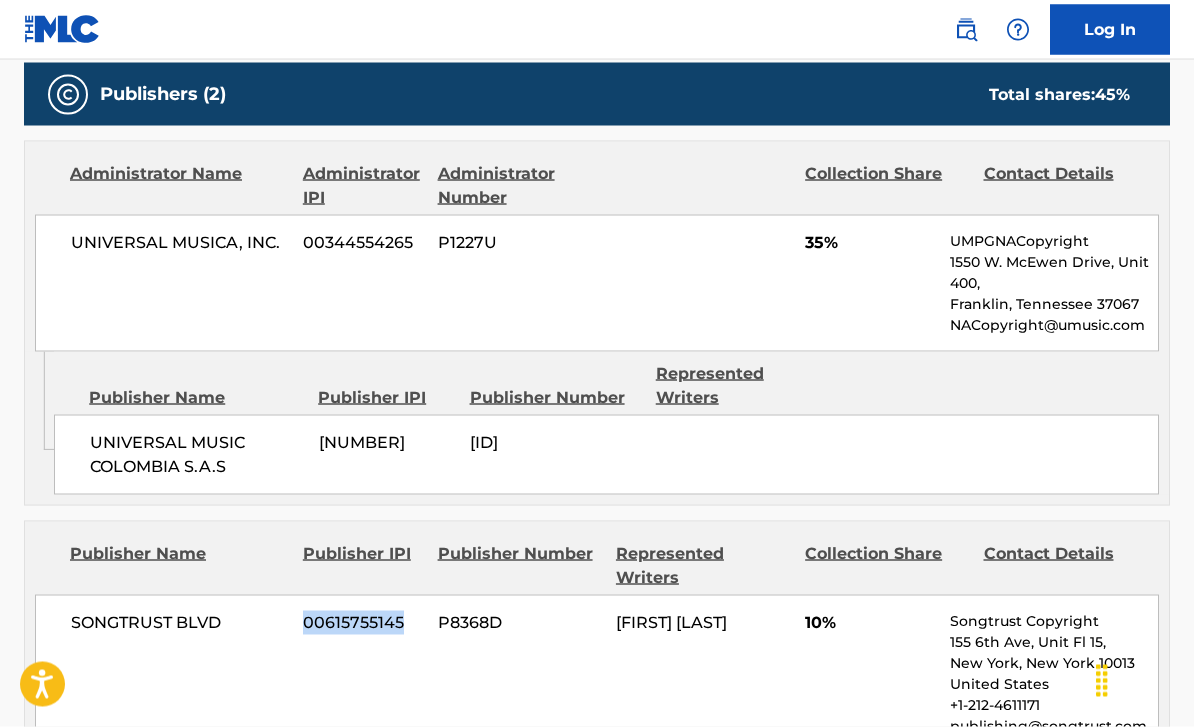 drag, startPoint x: 304, startPoint y: 594, endPoint x: 408, endPoint y: 592, distance: 104.019226 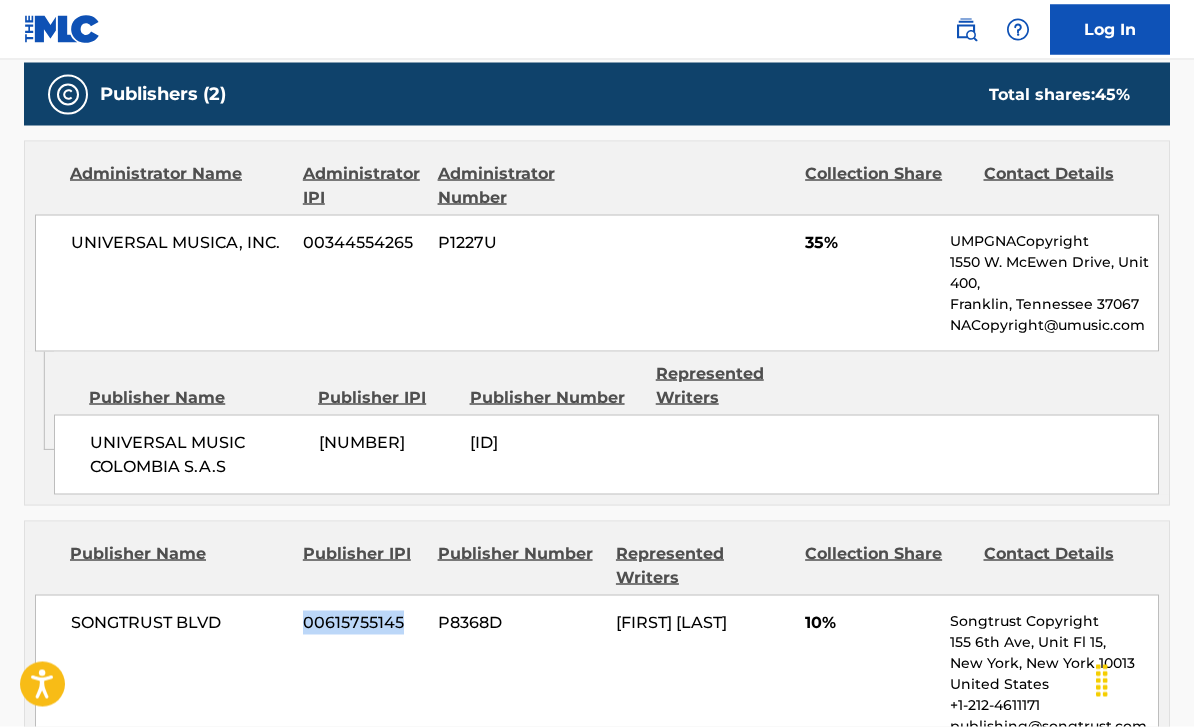 copy on "00615755145" 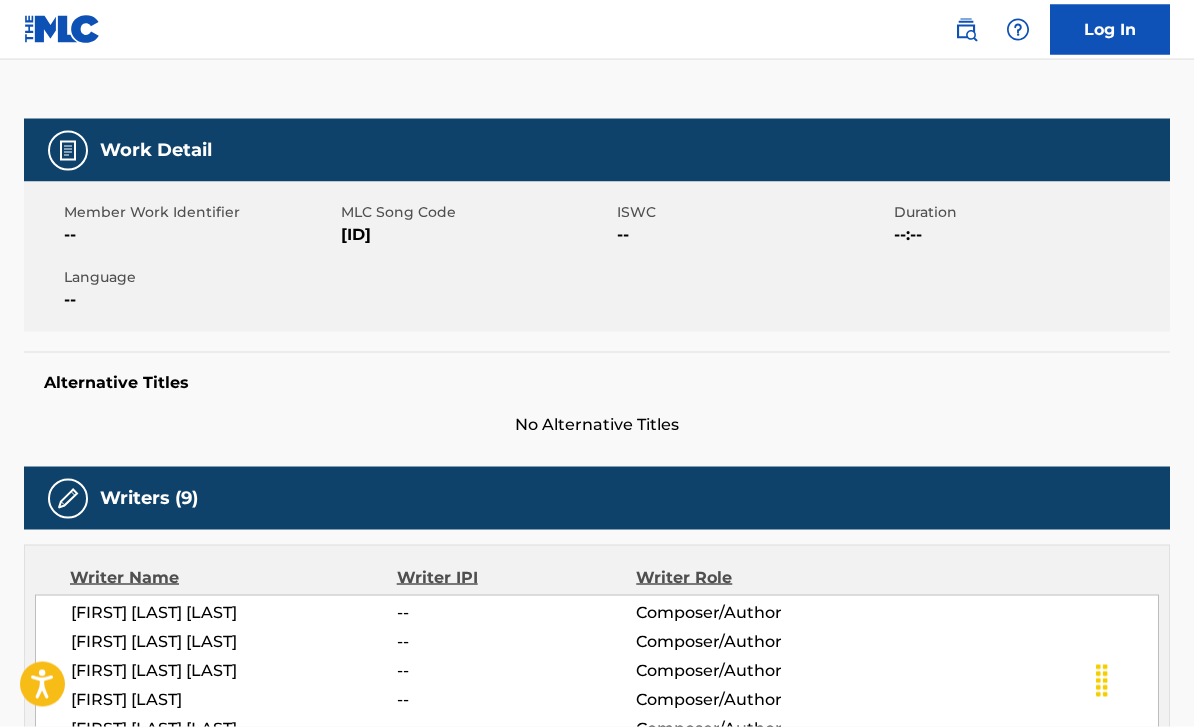 scroll, scrollTop: 0, scrollLeft: 0, axis: both 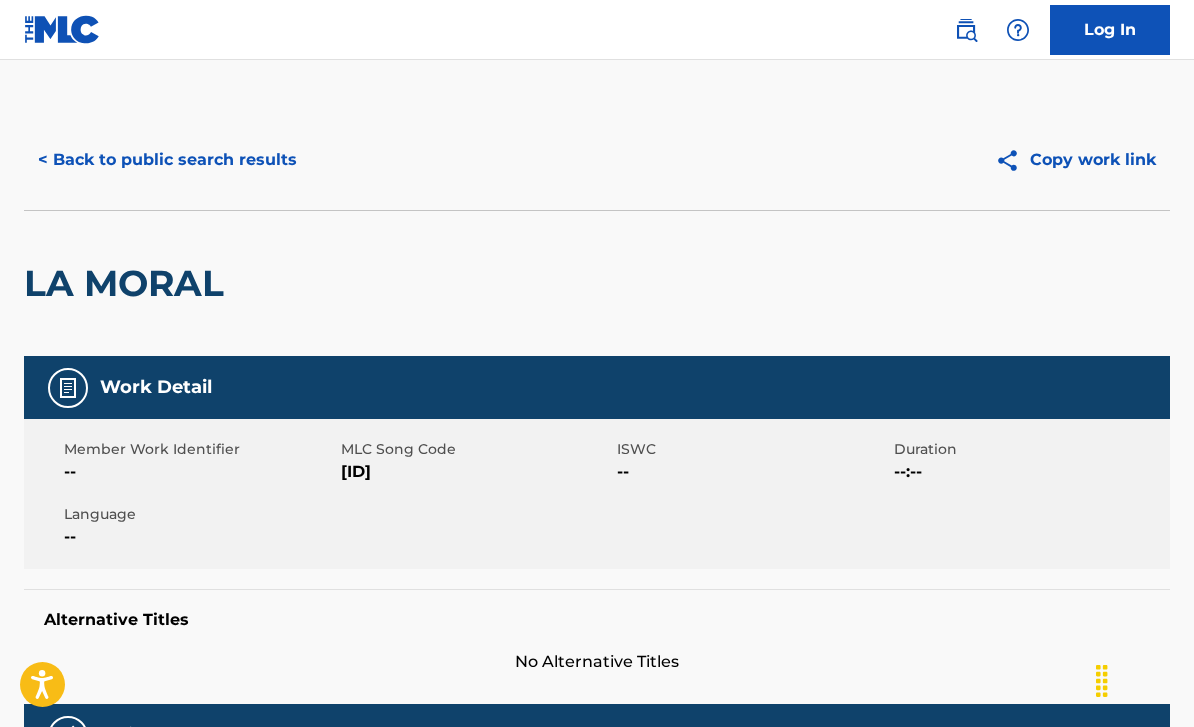 click on "< Back to public search results" at bounding box center (167, 160) 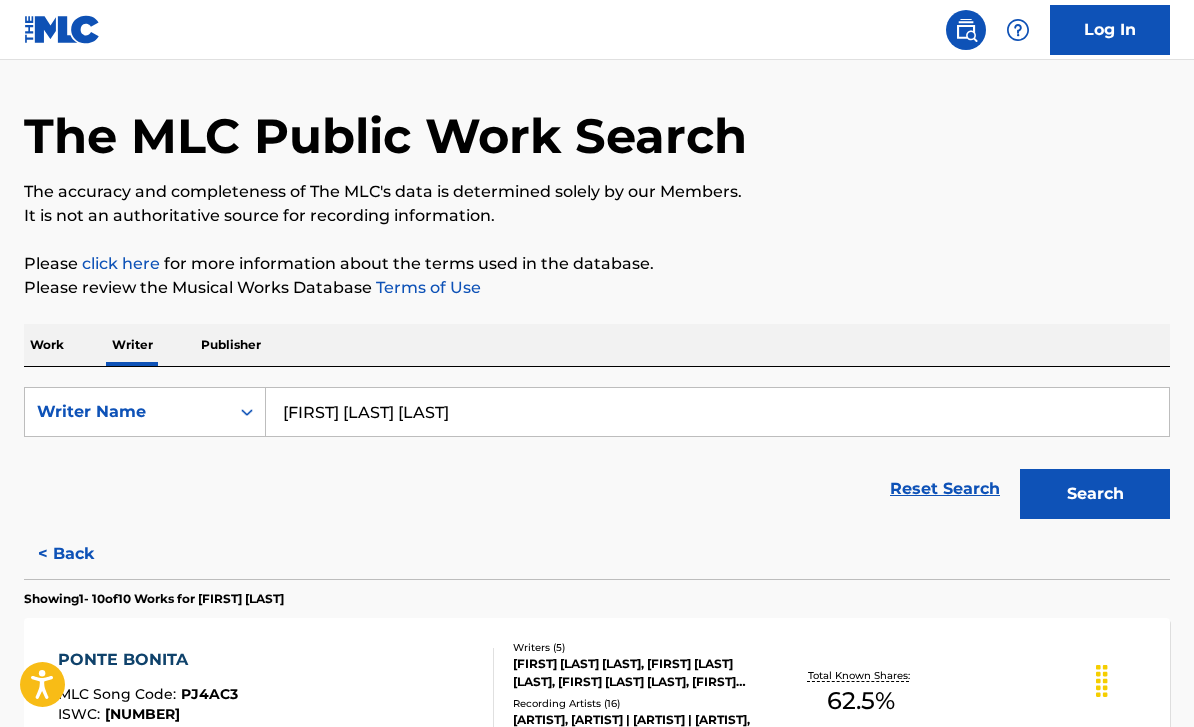 scroll, scrollTop: 58, scrollLeft: 0, axis: vertical 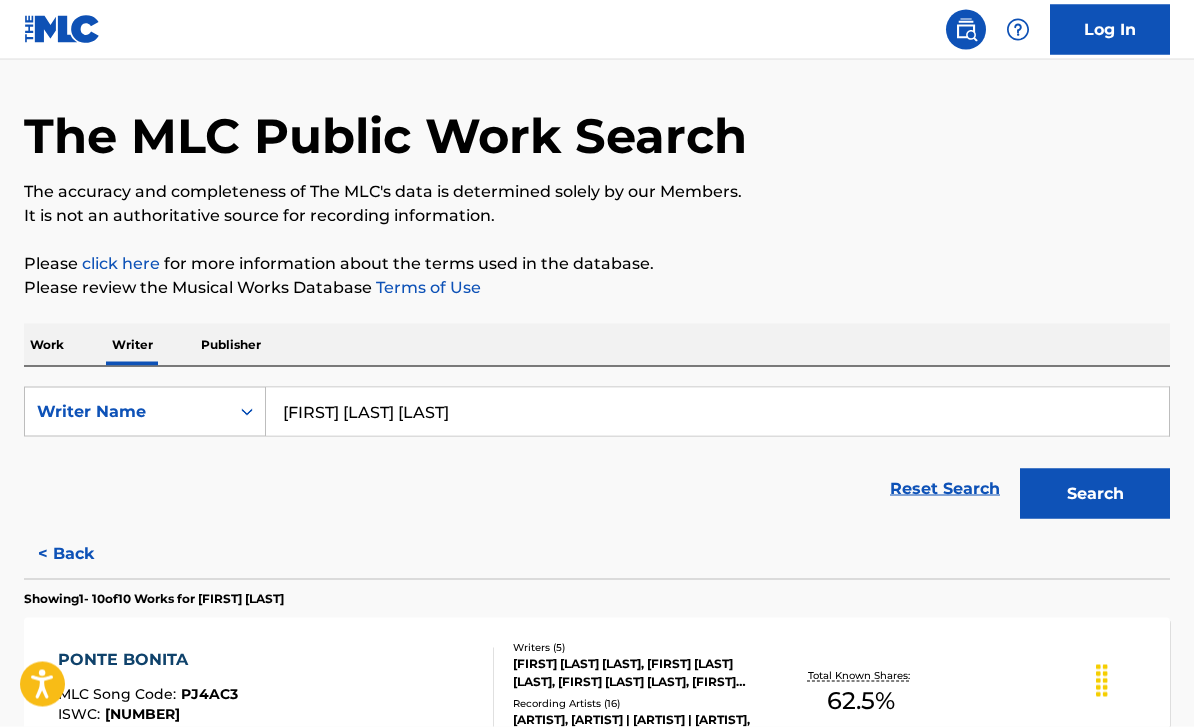 click on "Work" at bounding box center (47, 345) 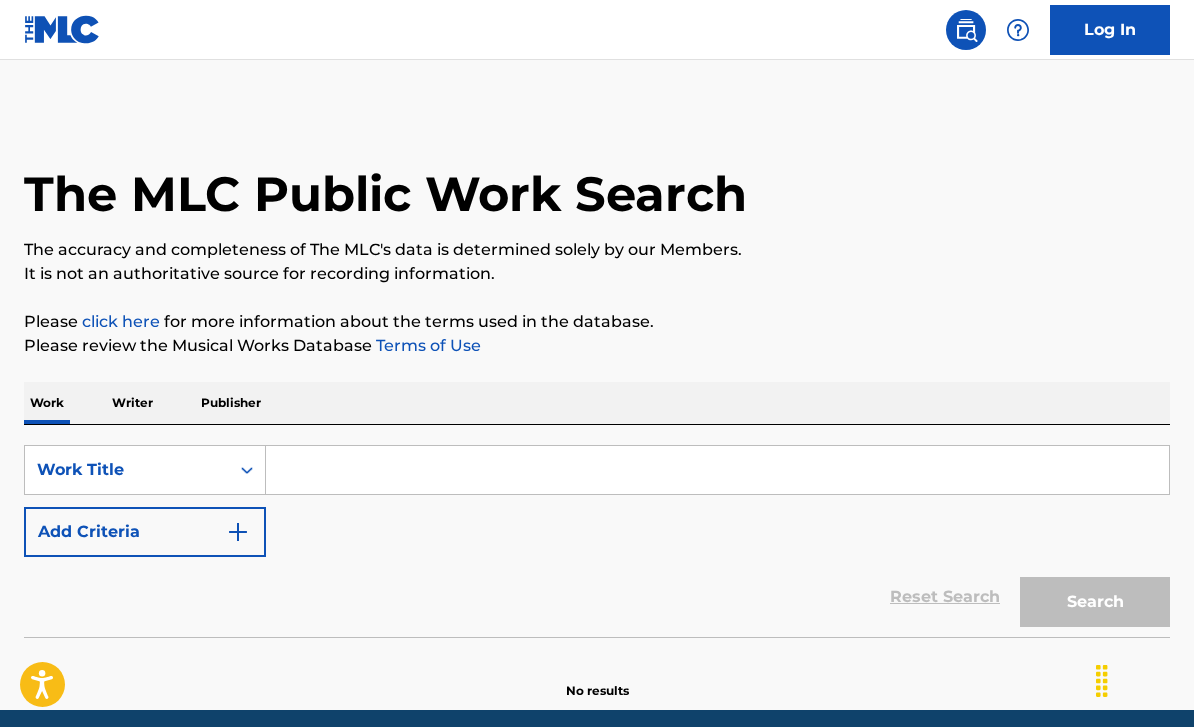 click at bounding box center (717, 470) 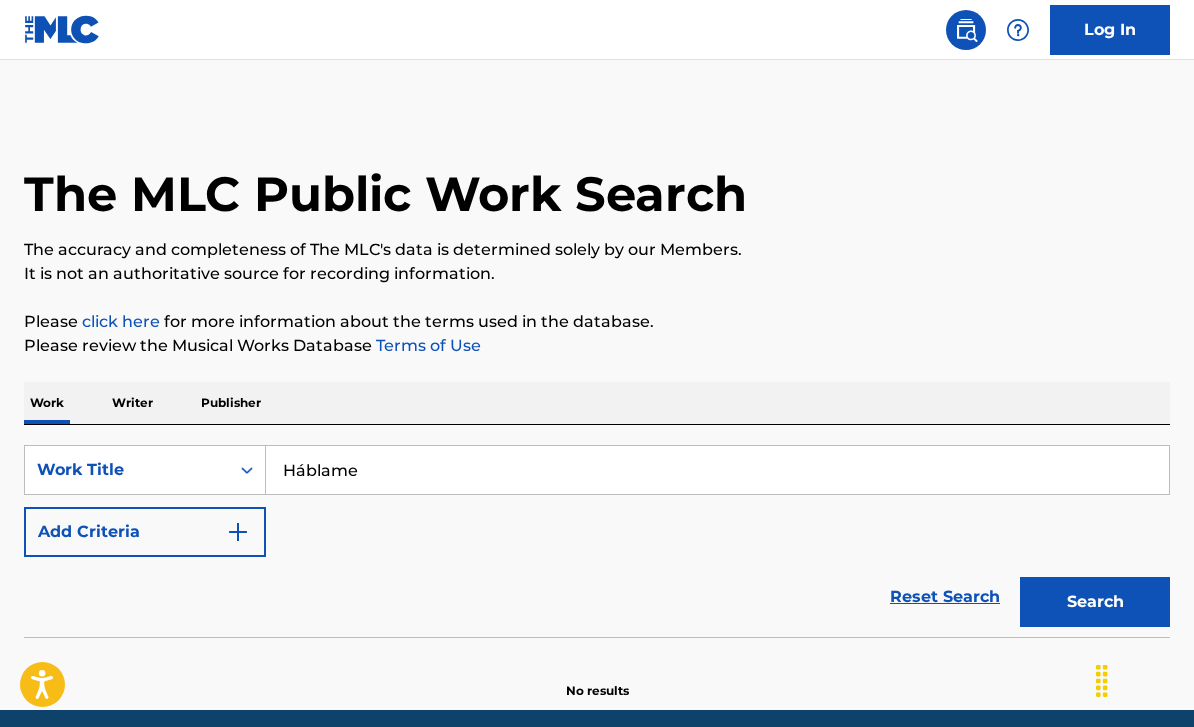 type on "Háblame" 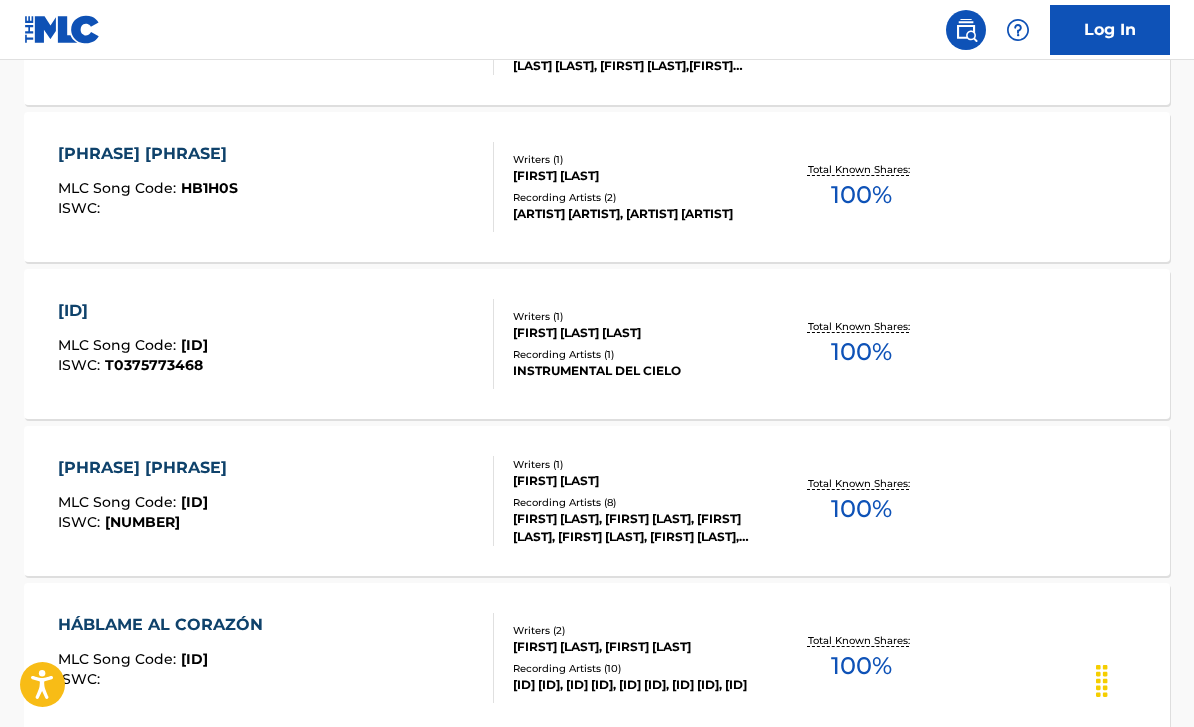 scroll, scrollTop: 1631, scrollLeft: 0, axis: vertical 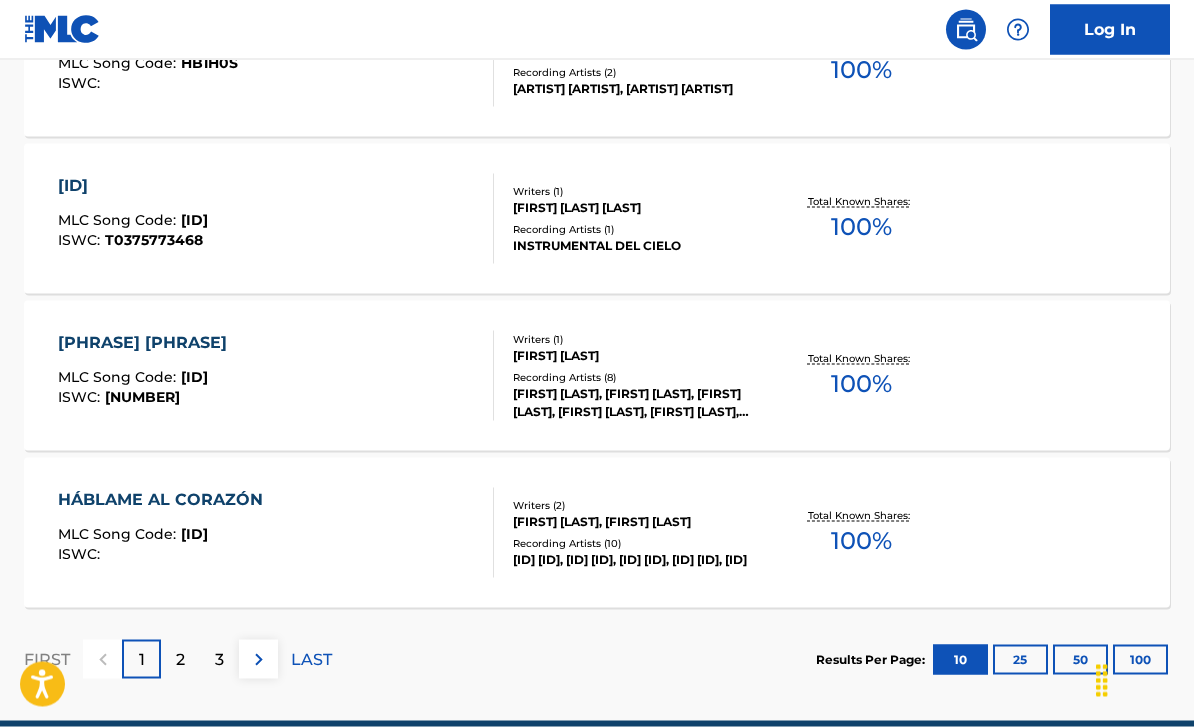 click on "100" at bounding box center (1140, 660) 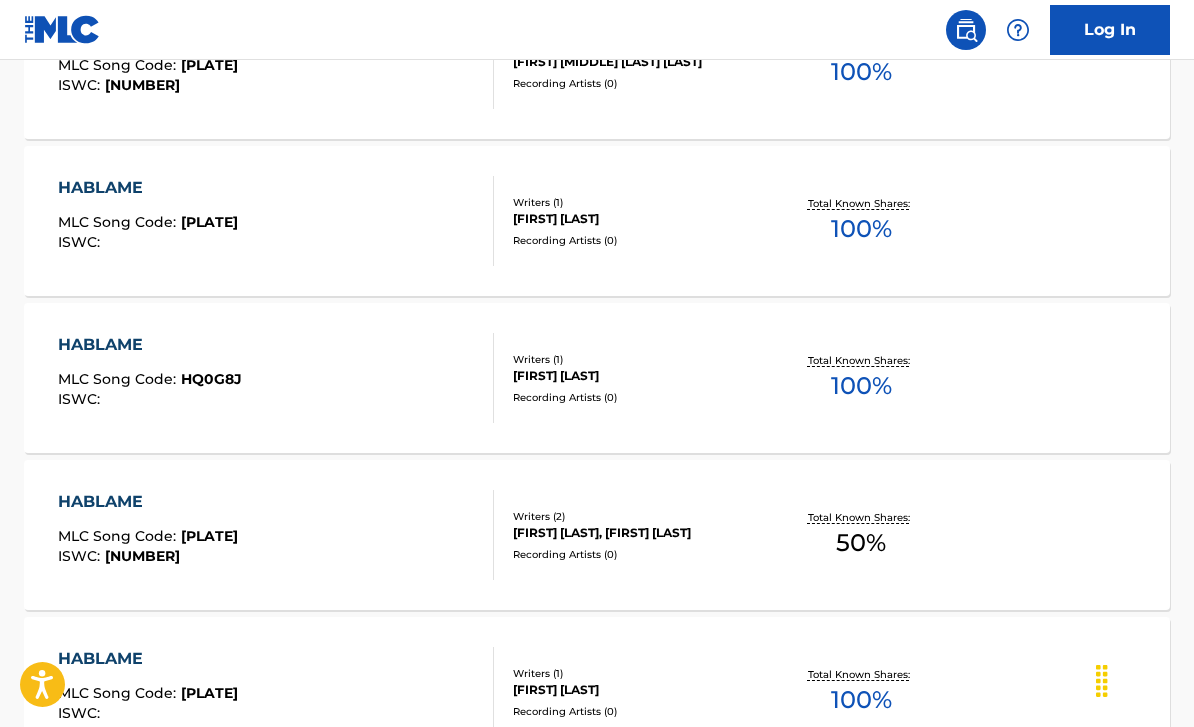 scroll, scrollTop: 15679, scrollLeft: 0, axis: vertical 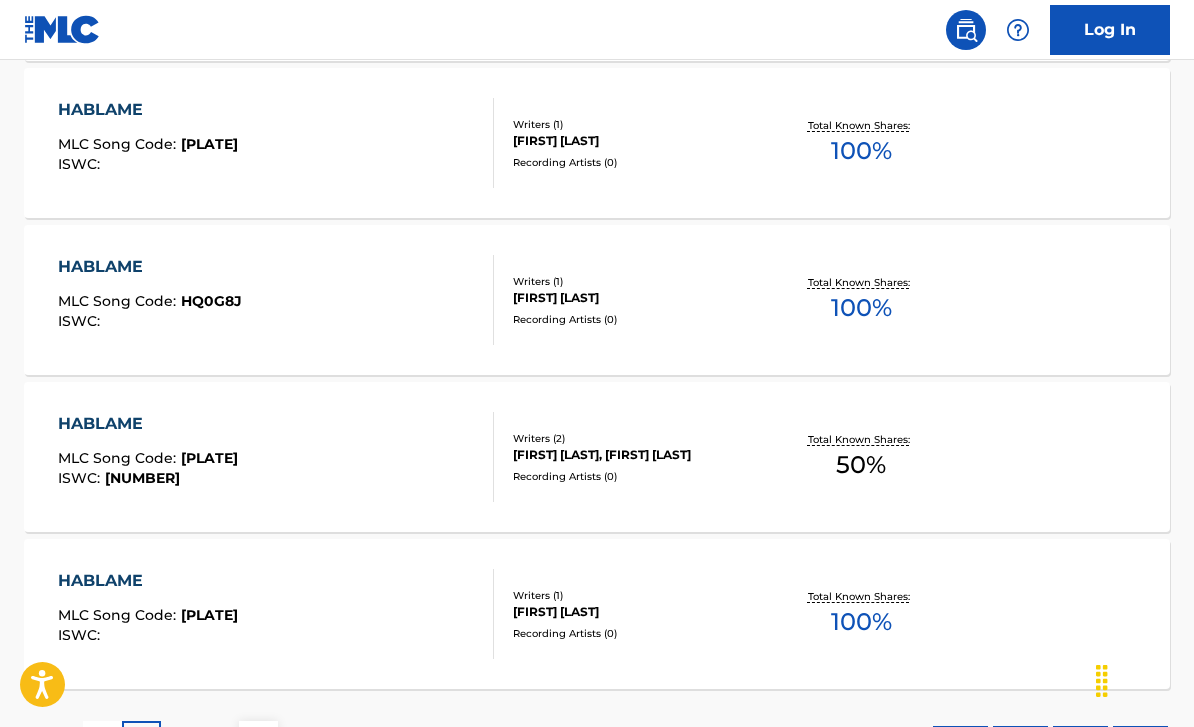 click at bounding box center [259, 741] 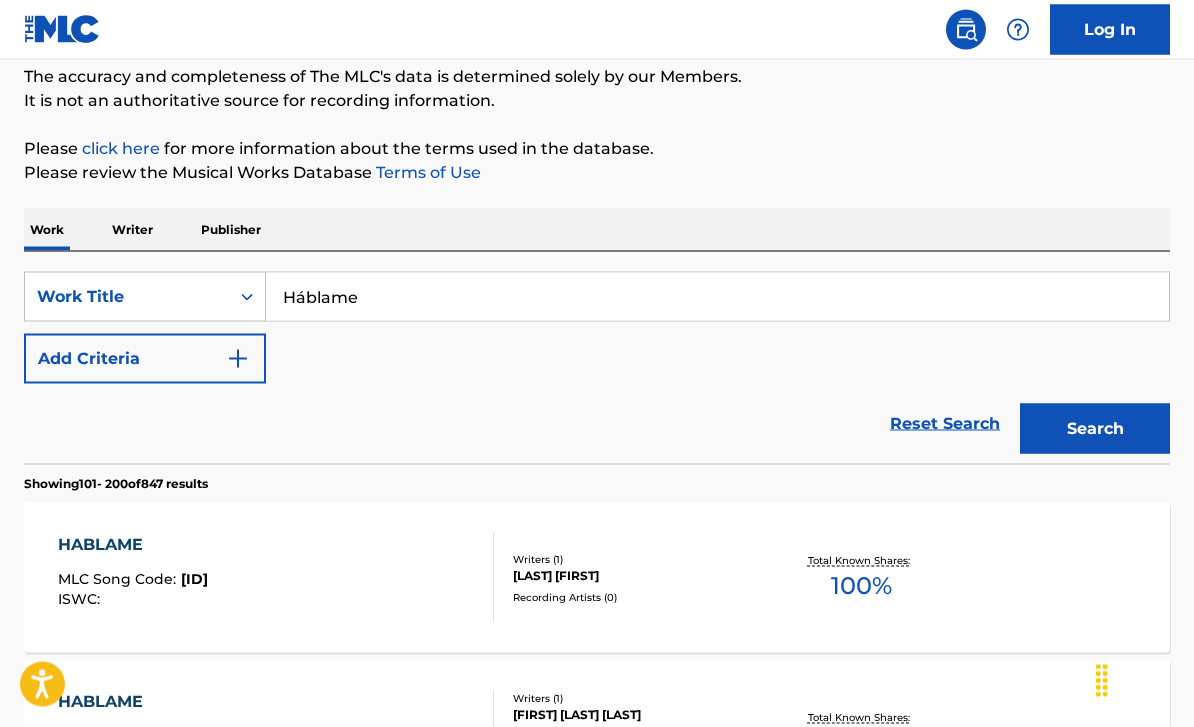 scroll, scrollTop: 0, scrollLeft: 0, axis: both 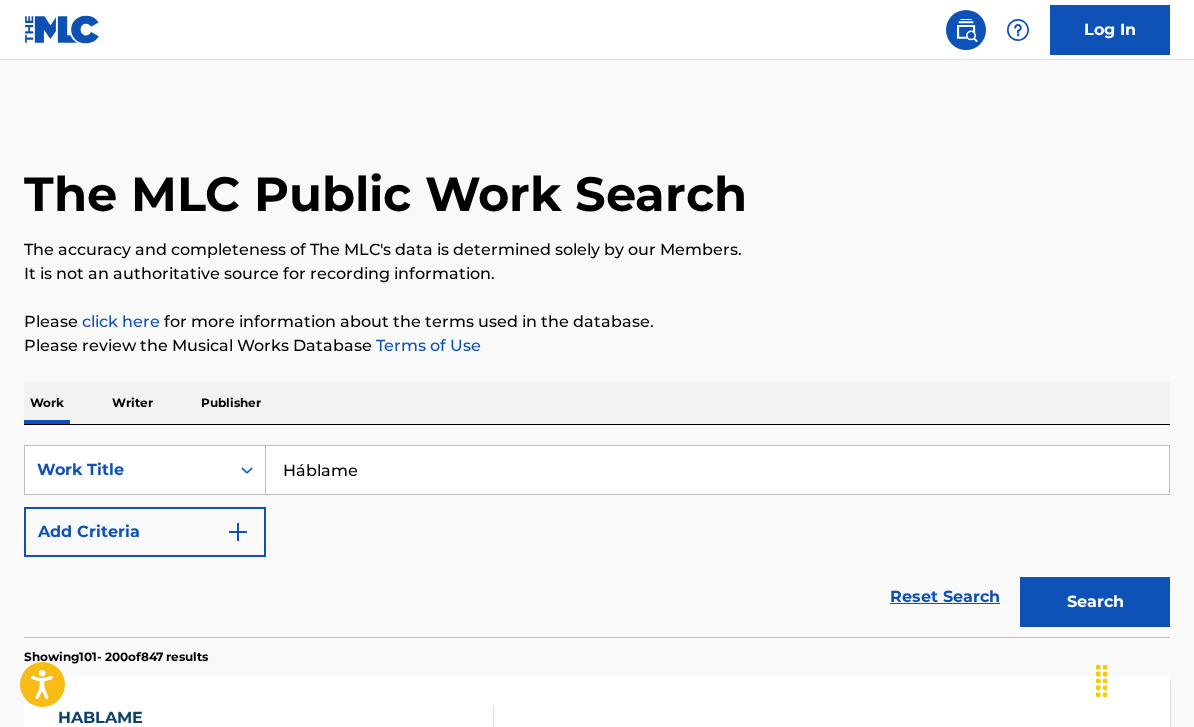 click on "Háblame" at bounding box center [717, 470] 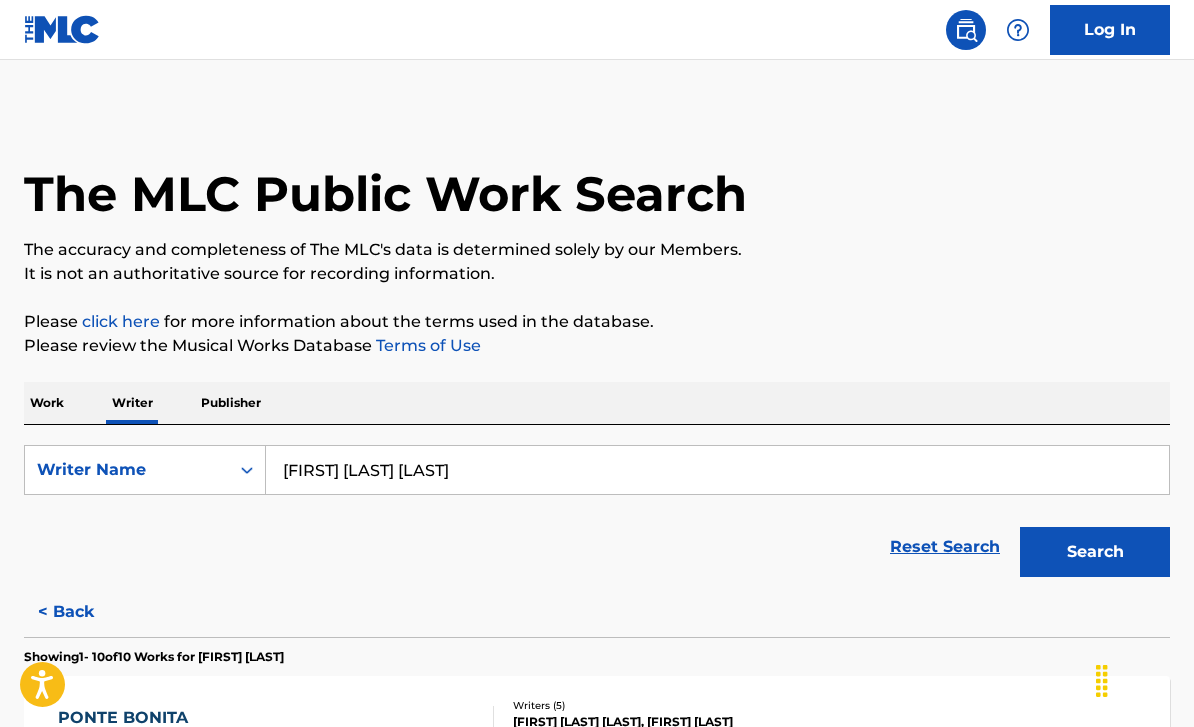 click on "[FIRST] [LAST] [LAST]" at bounding box center (717, 470) 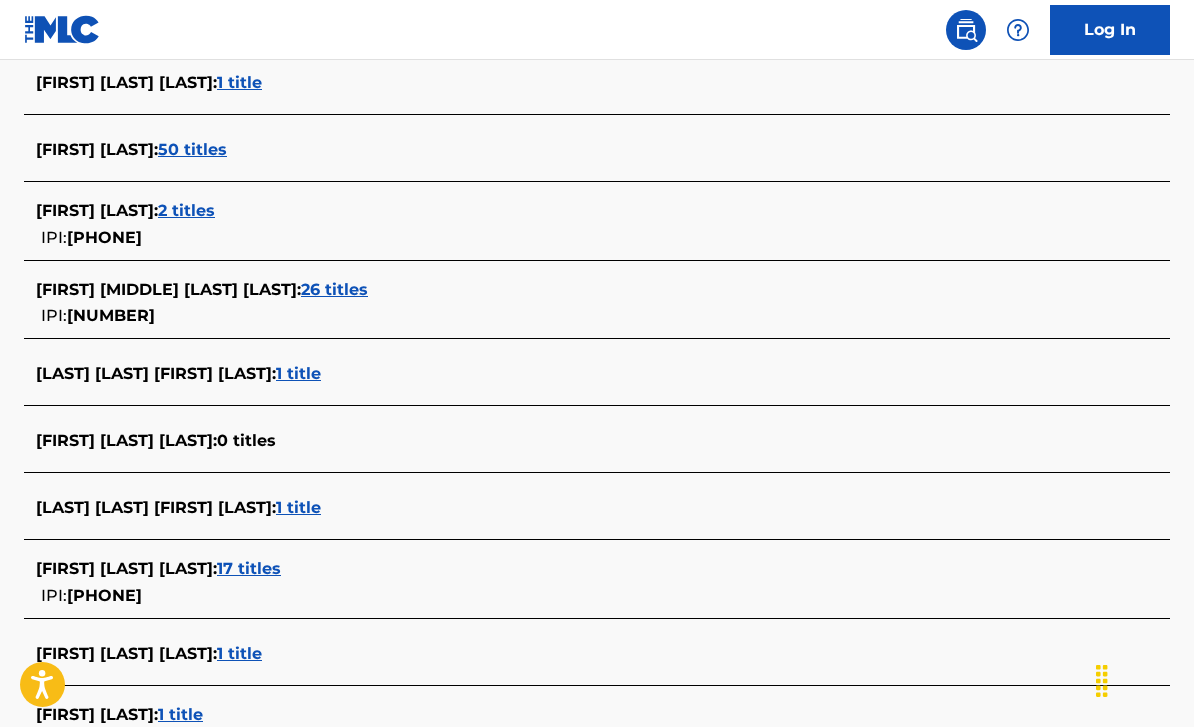 scroll, scrollTop: 601, scrollLeft: 0, axis: vertical 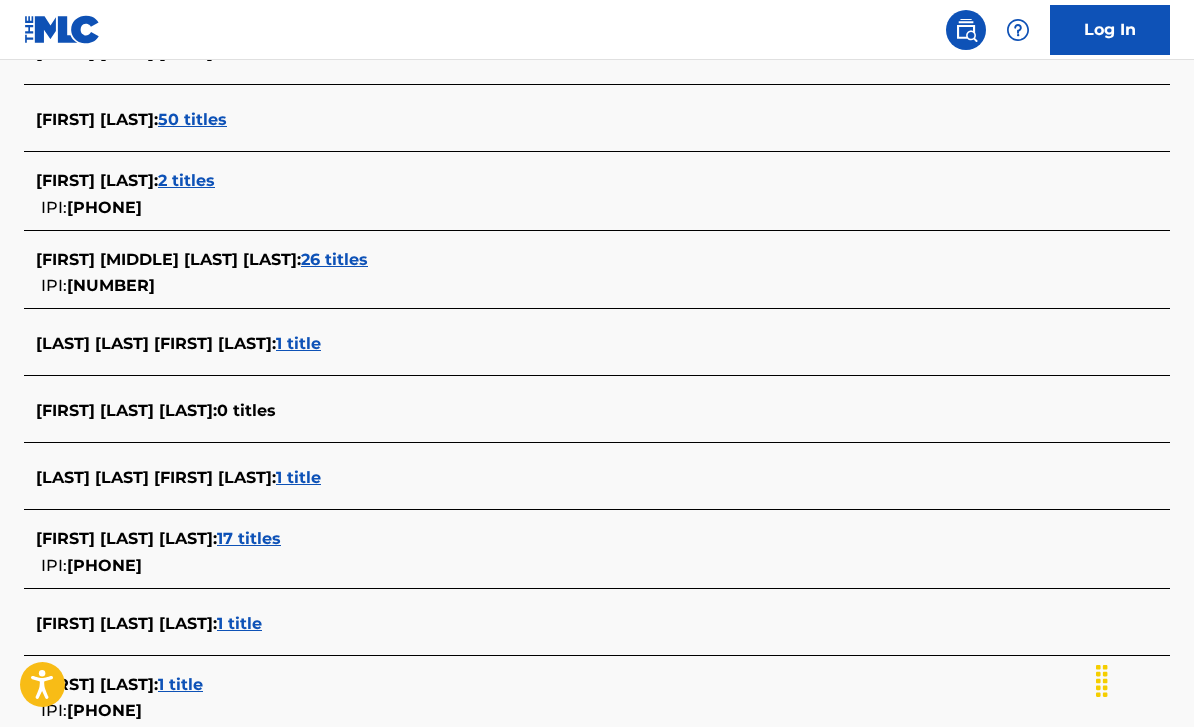 click on "17 titles" at bounding box center (249, 538) 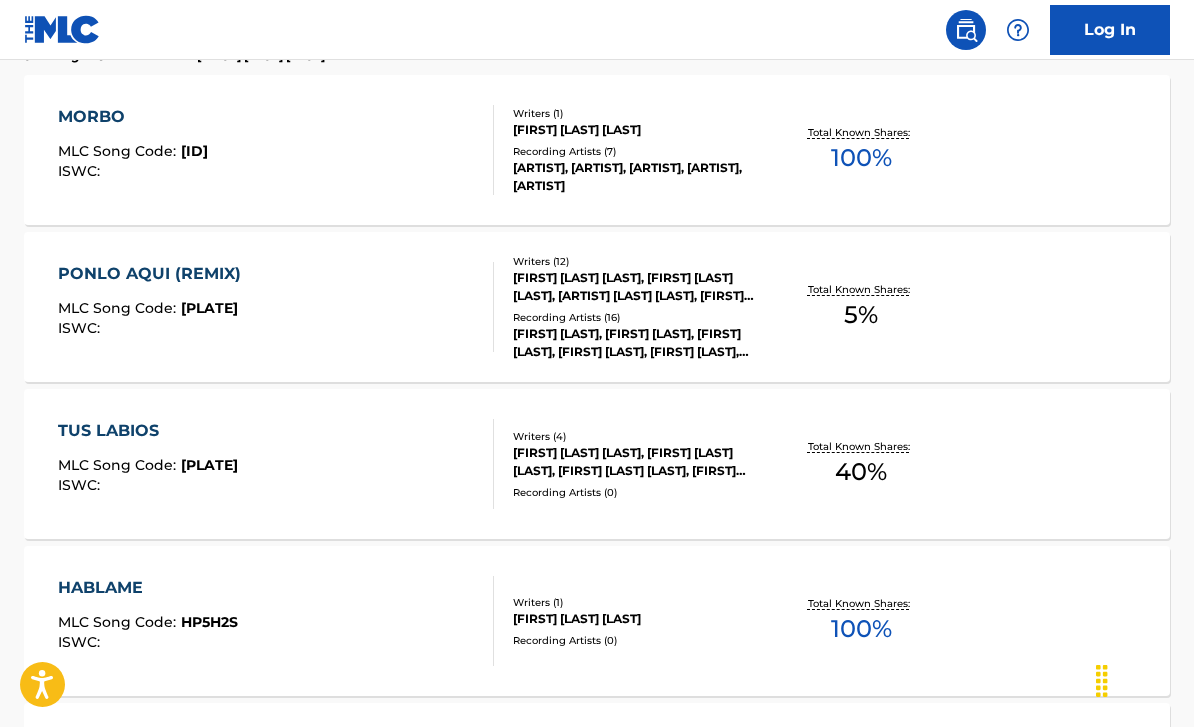 click on "HABLAME" at bounding box center (148, 588) 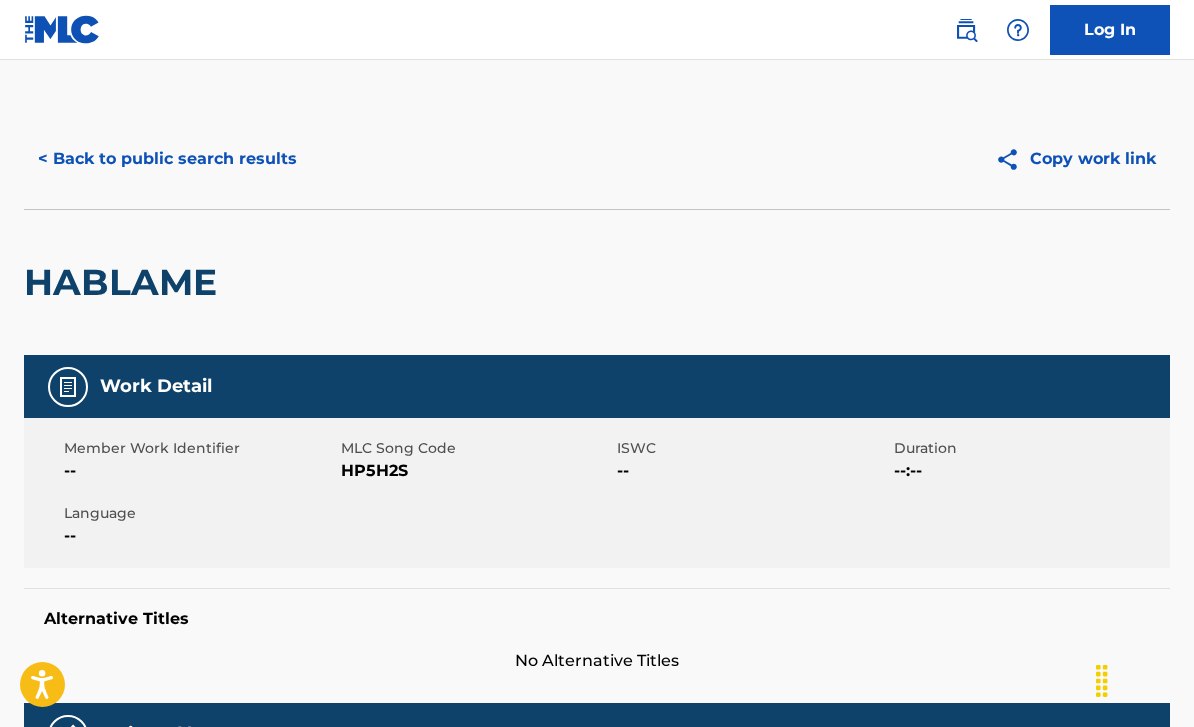 scroll, scrollTop: 0, scrollLeft: 0, axis: both 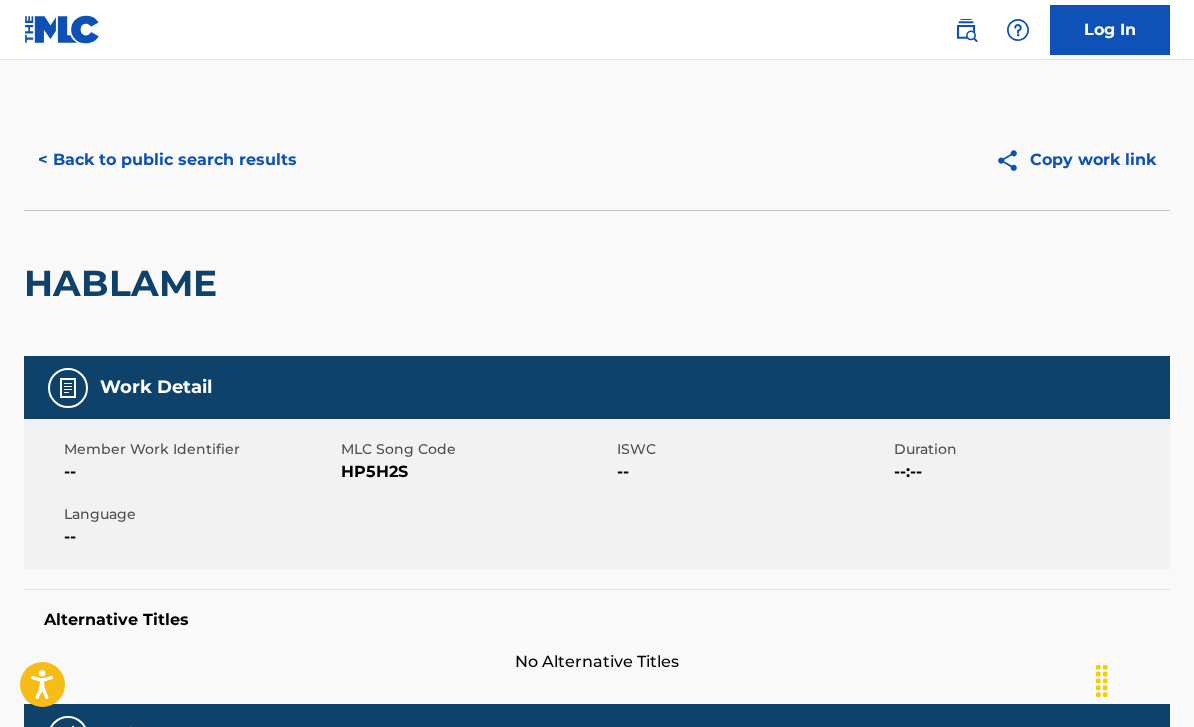 click on "< Back to public search results" at bounding box center [167, 160] 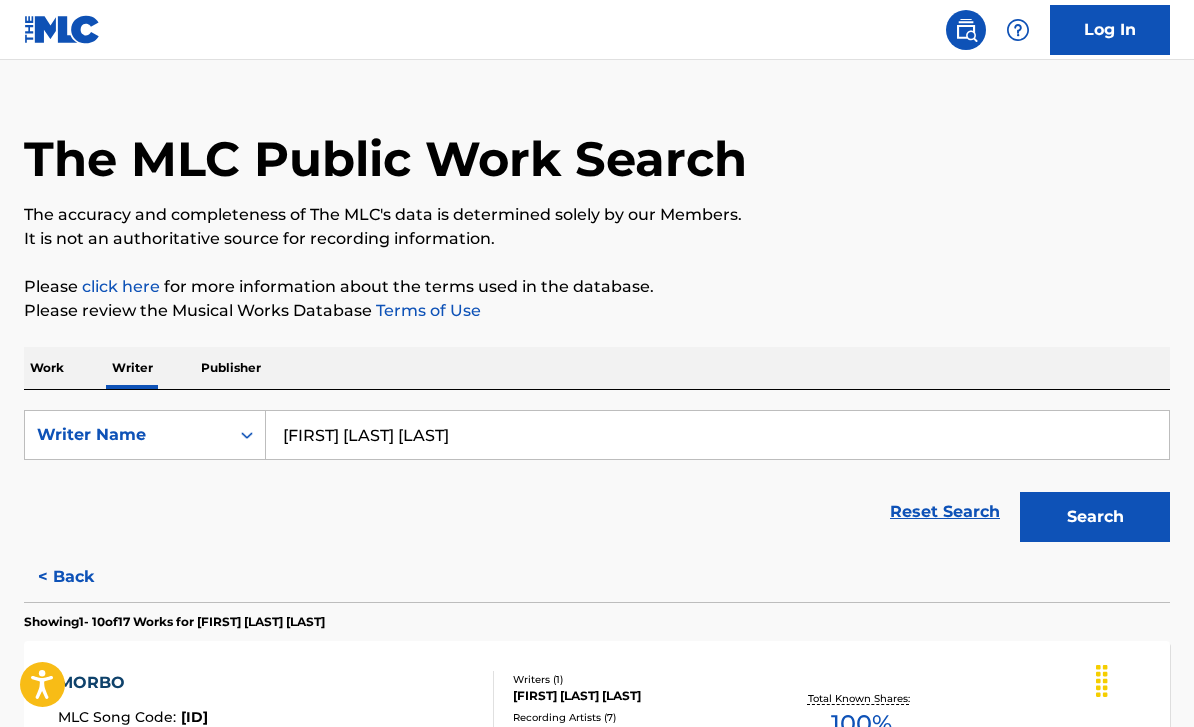 scroll, scrollTop: 36, scrollLeft: 0, axis: vertical 